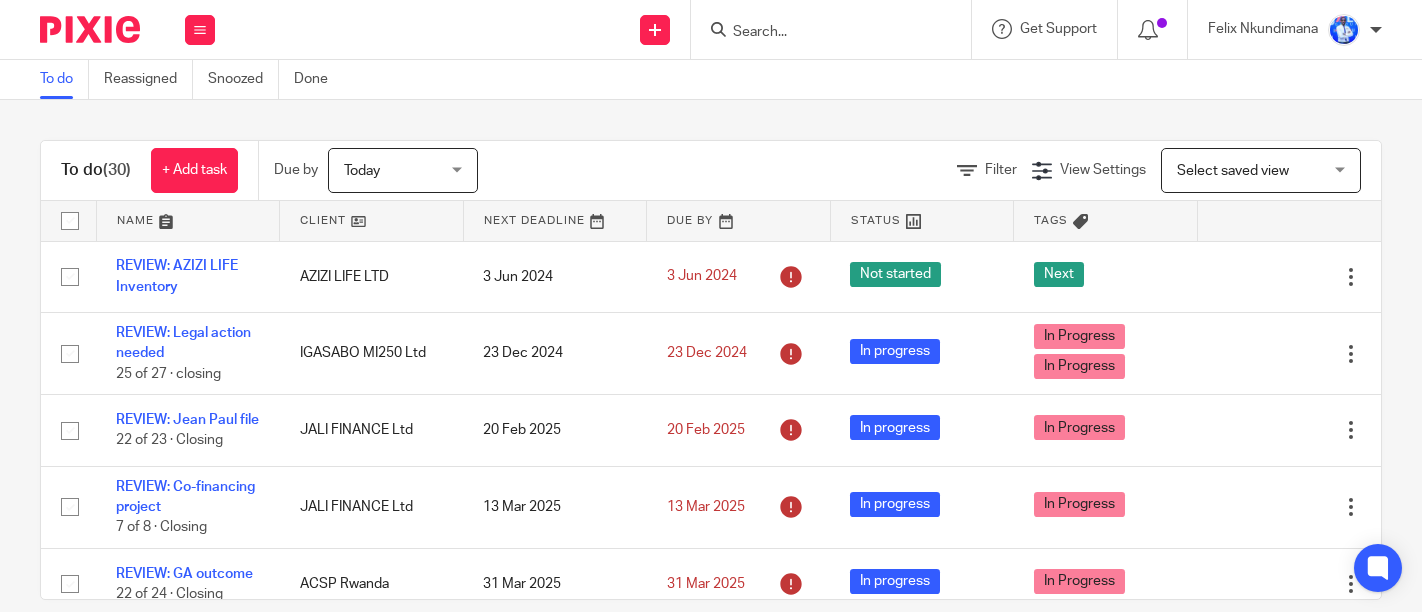 scroll, scrollTop: 0, scrollLeft: 0, axis: both 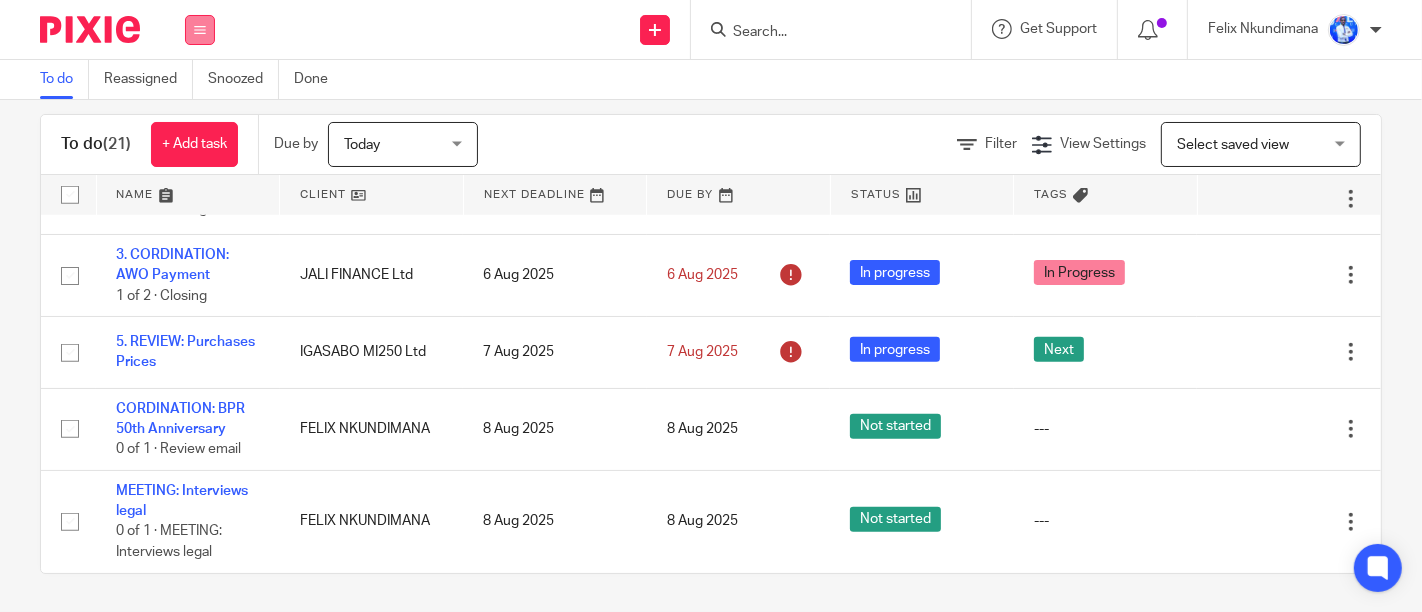 click at bounding box center [200, 30] 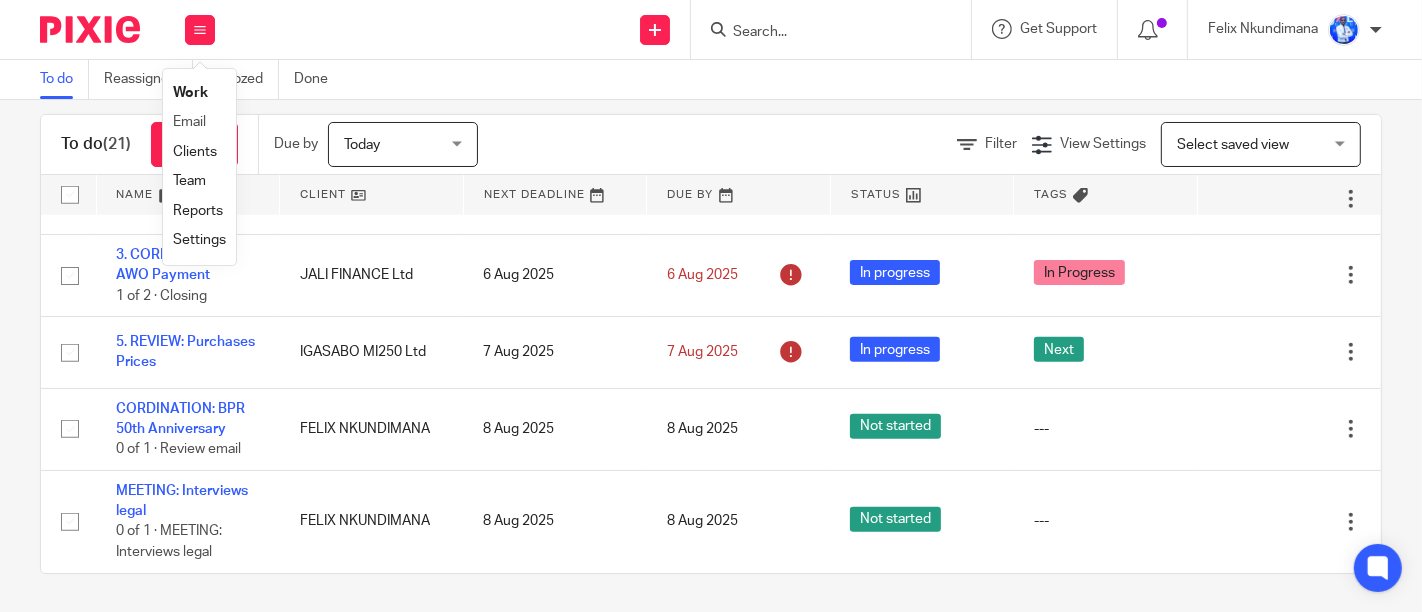 click on "Email" at bounding box center [199, 122] 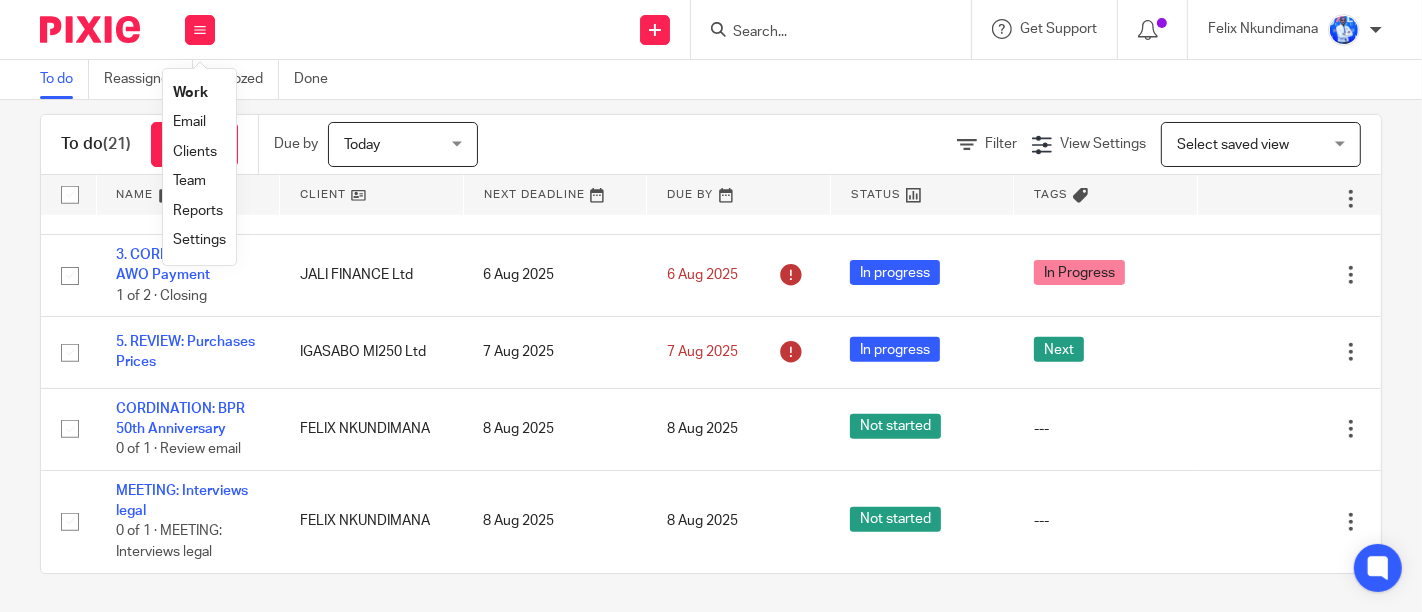 click on "Email" at bounding box center [189, 122] 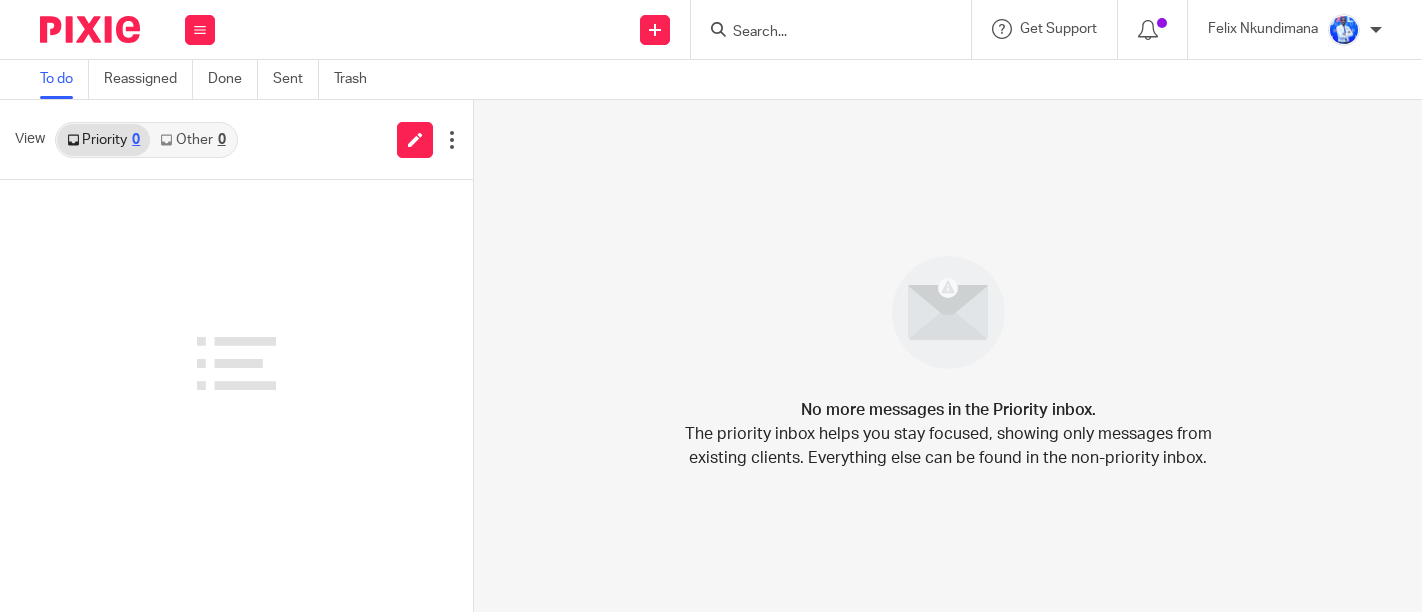 scroll, scrollTop: 0, scrollLeft: 0, axis: both 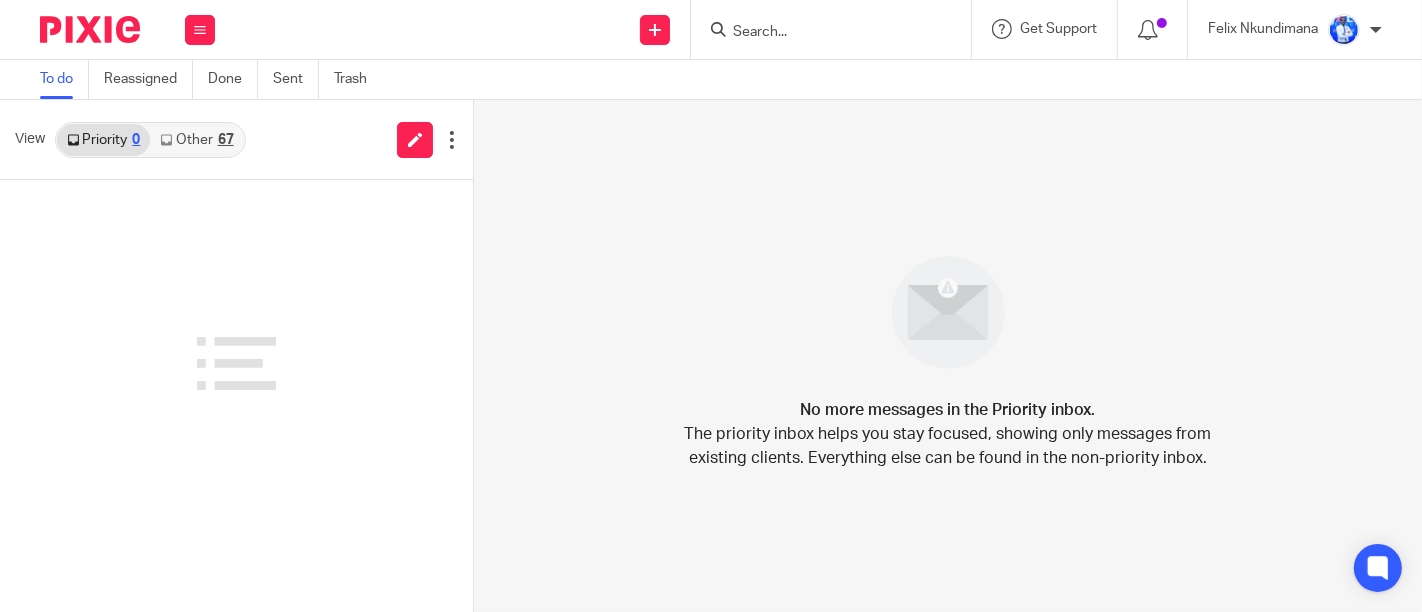 click on "Other
67" at bounding box center (196, 140) 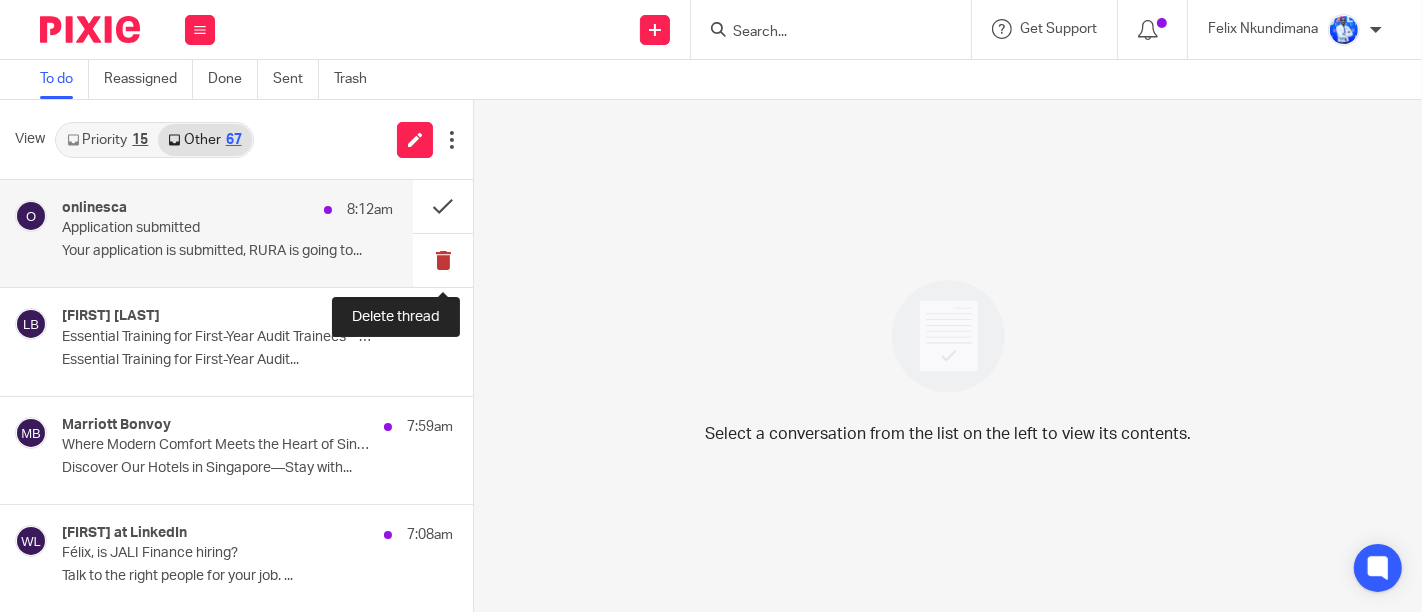 click at bounding box center (443, 260) 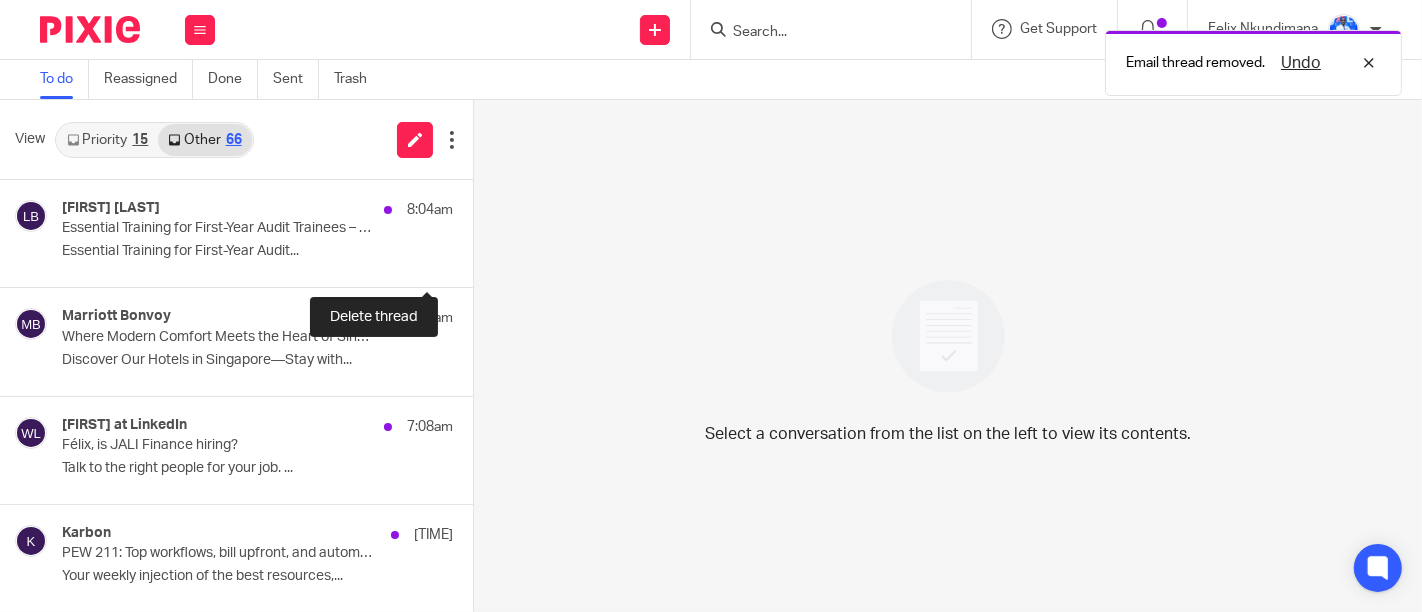 click at bounding box center [481, 260] 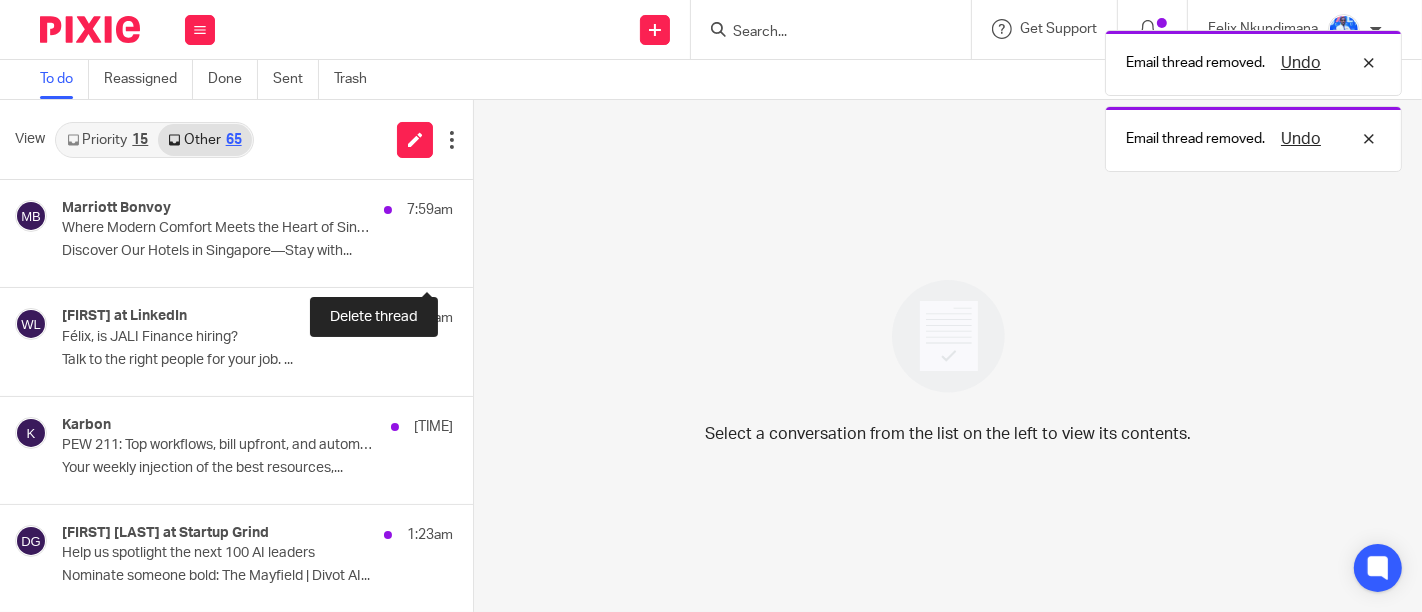 click at bounding box center (481, 260) 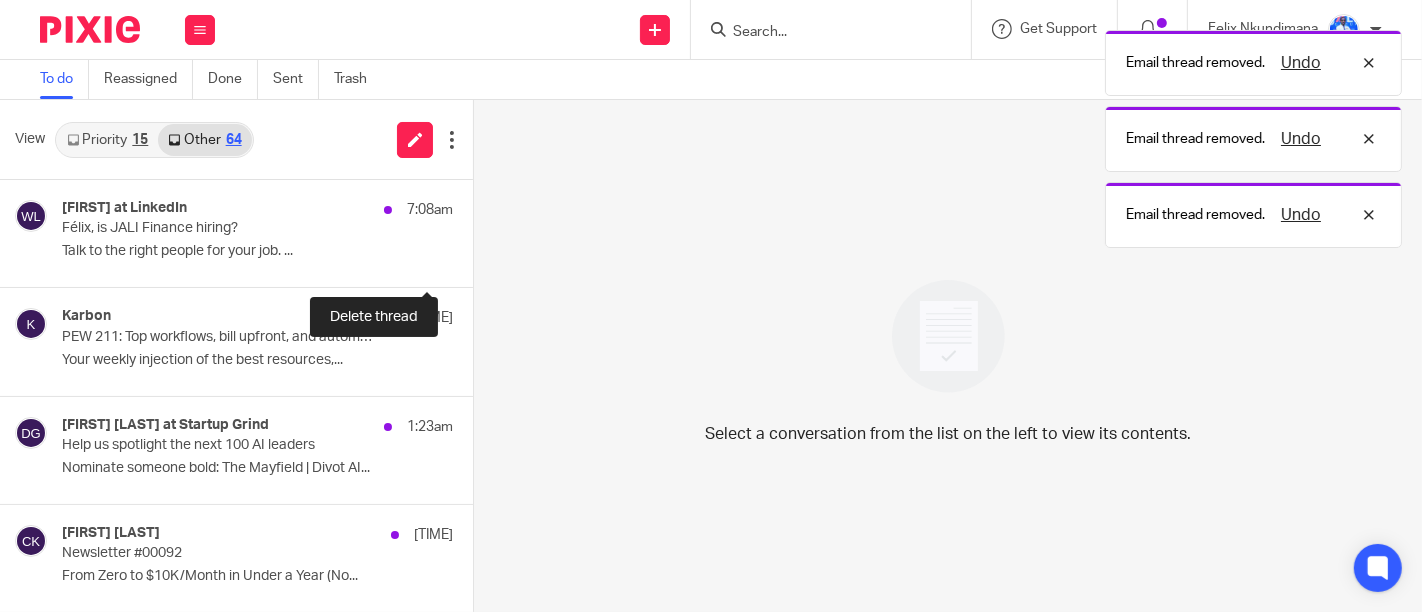 click at bounding box center (481, 260) 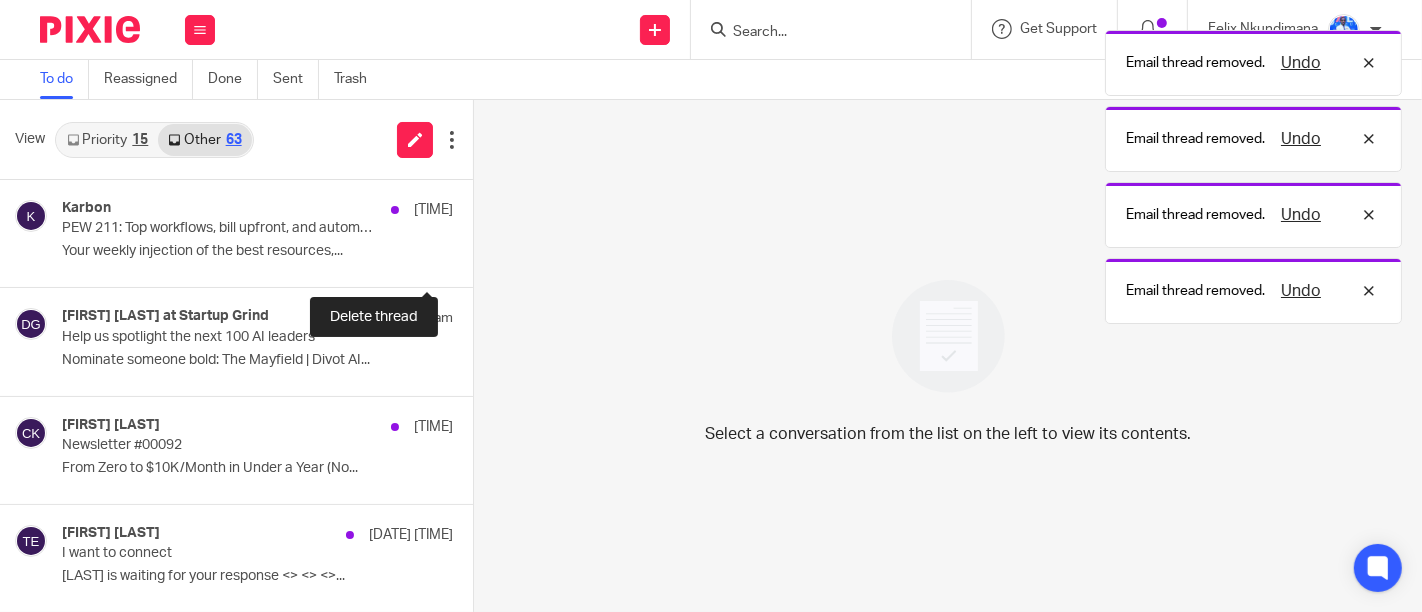 click at bounding box center (481, 260) 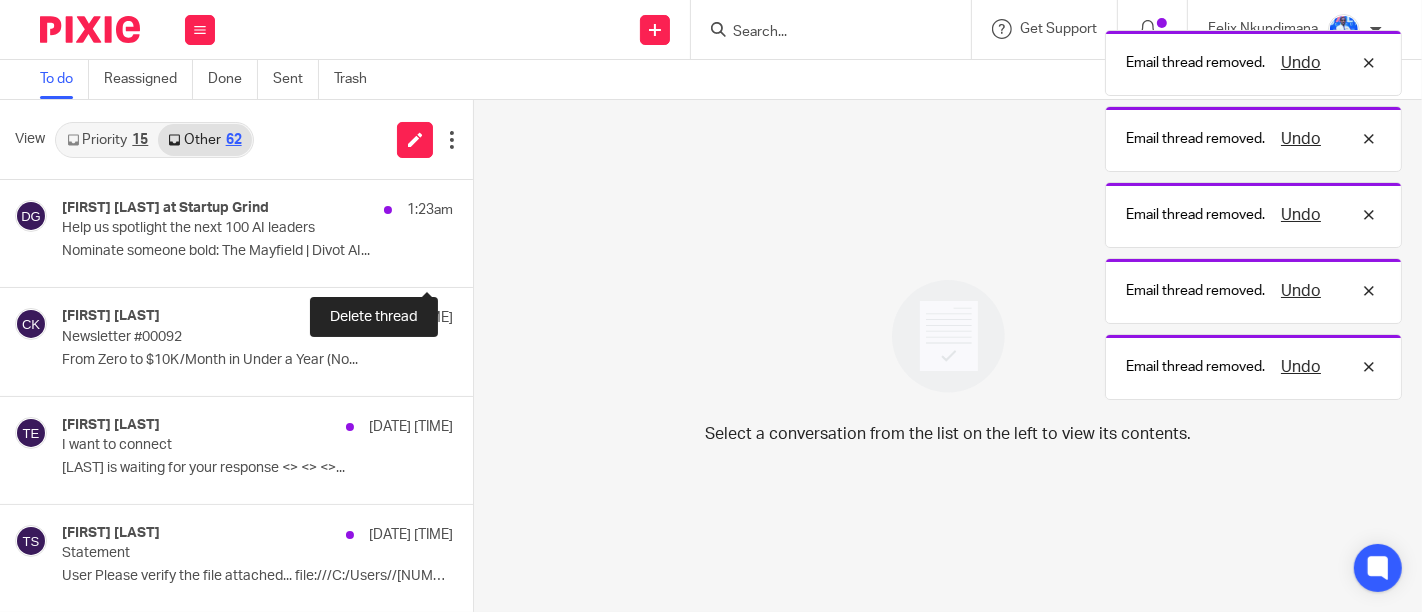 click at bounding box center [481, 260] 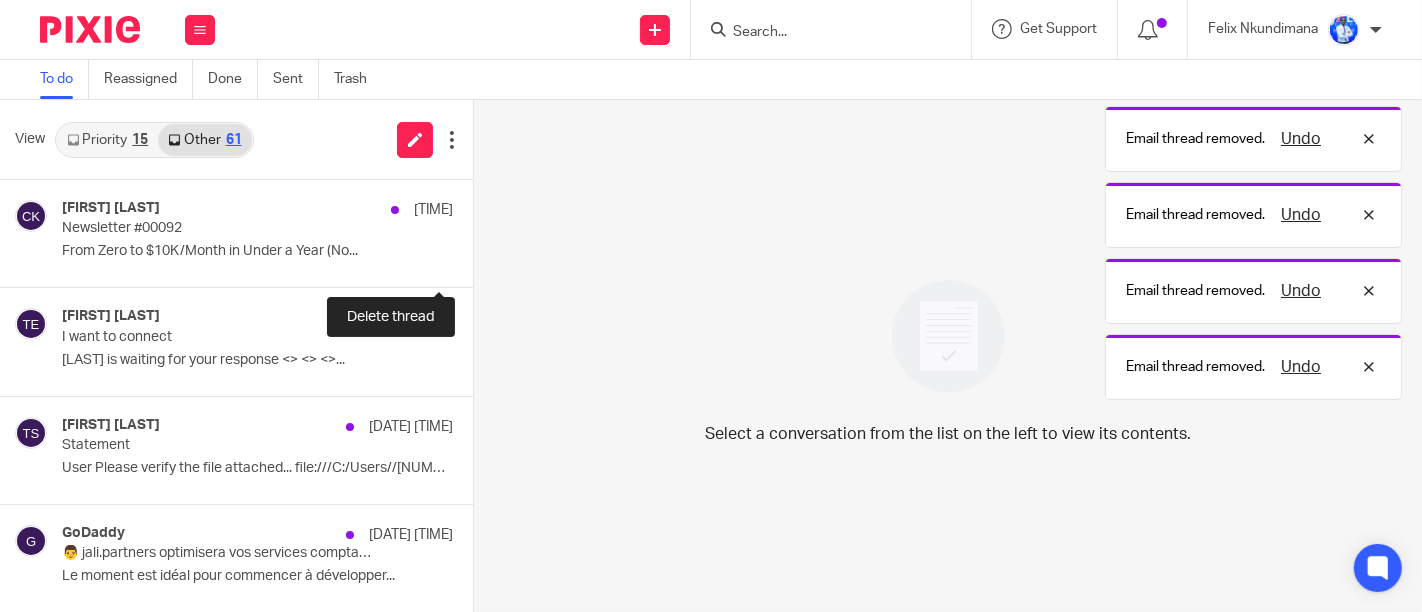 click at bounding box center (481, 260) 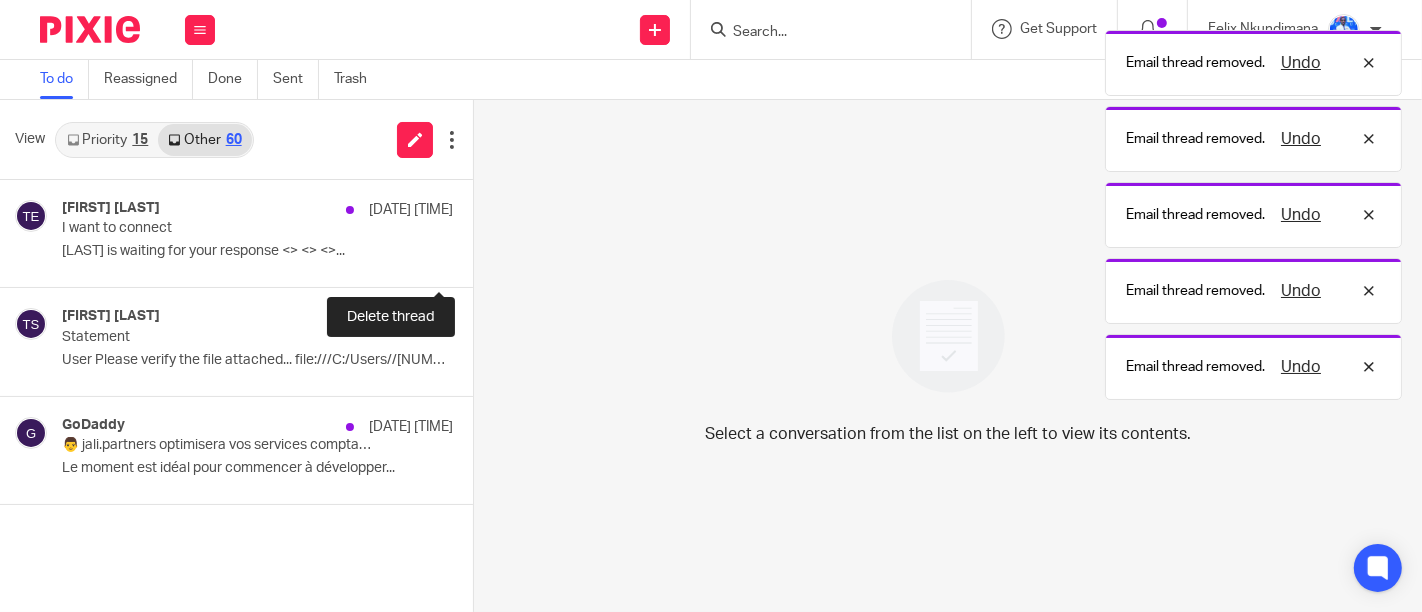 click at bounding box center [481, 260] 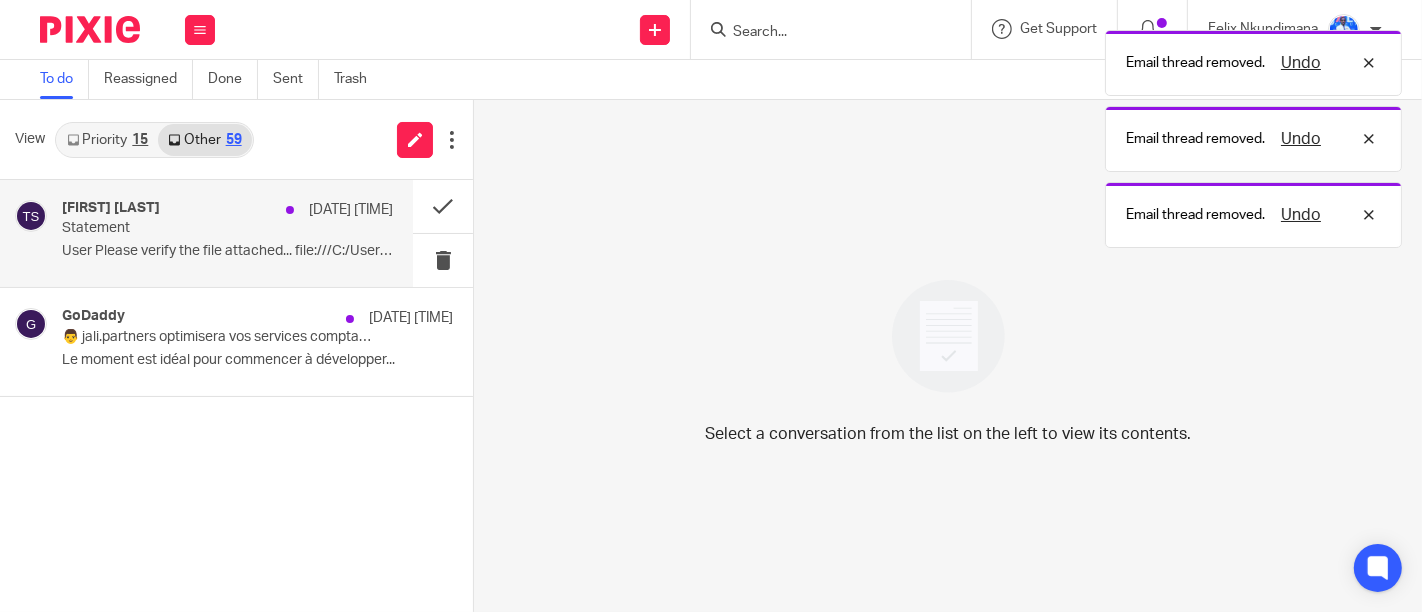 click on "Statement" at bounding box center (194, 228) 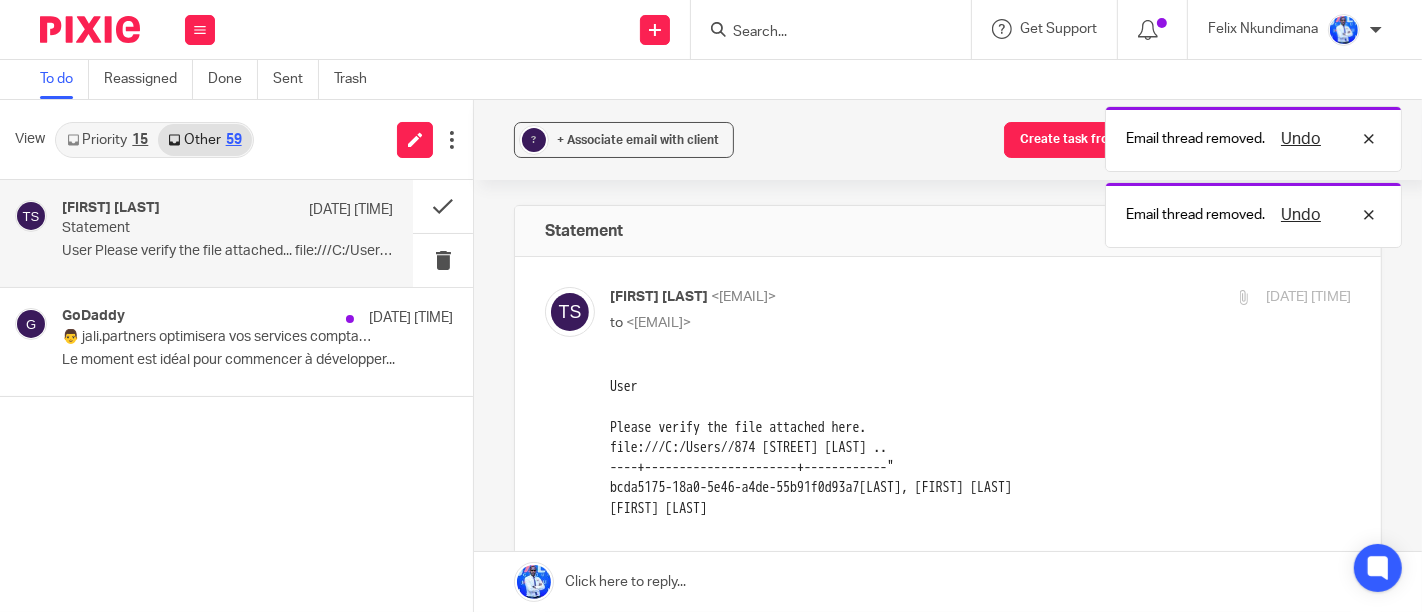scroll, scrollTop: 0, scrollLeft: 0, axis: both 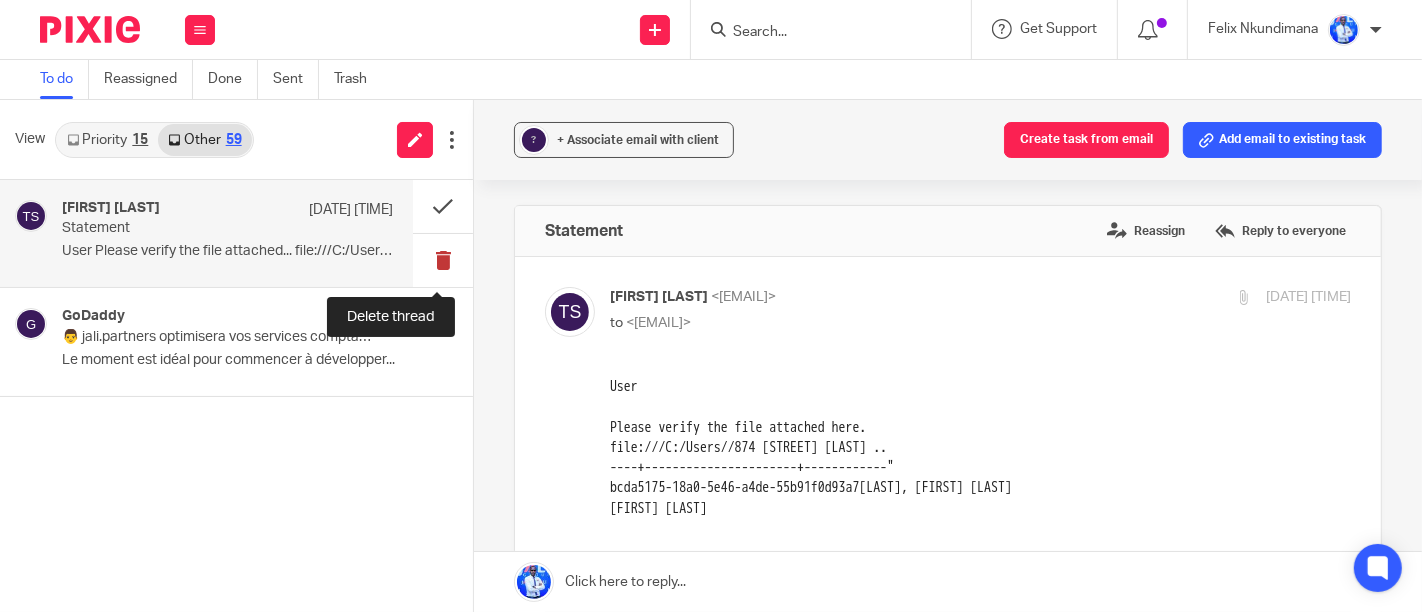 click at bounding box center (443, 260) 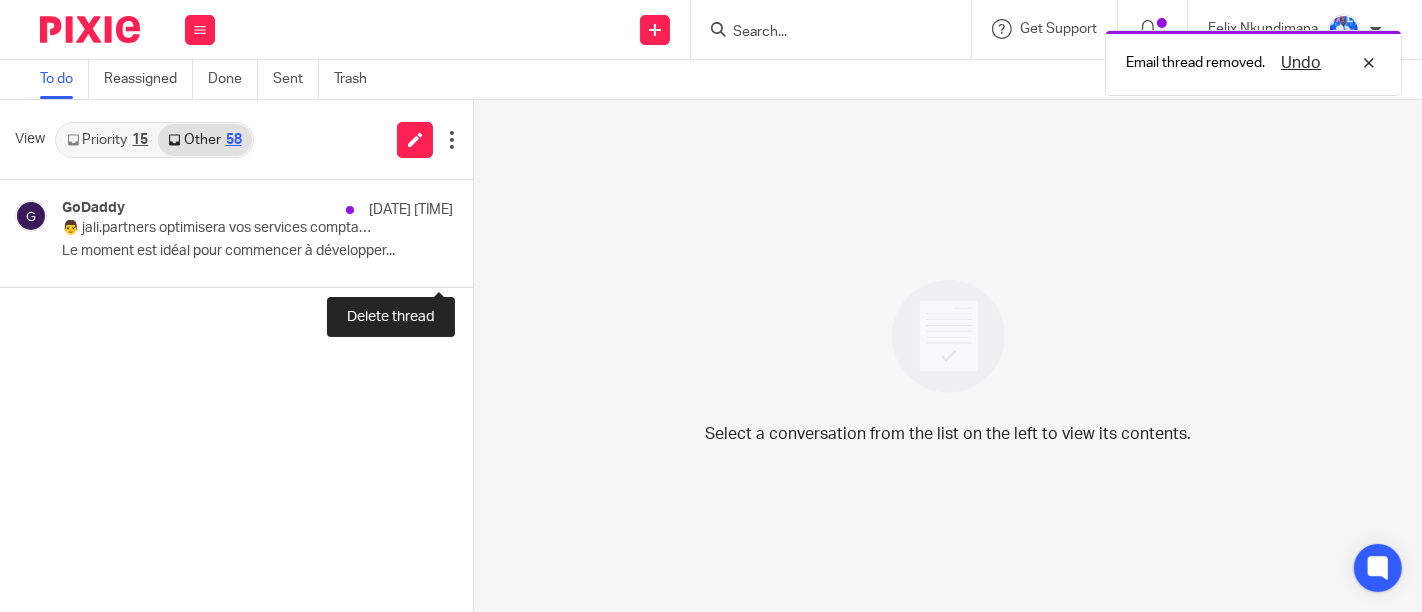 click at bounding box center [481, 260] 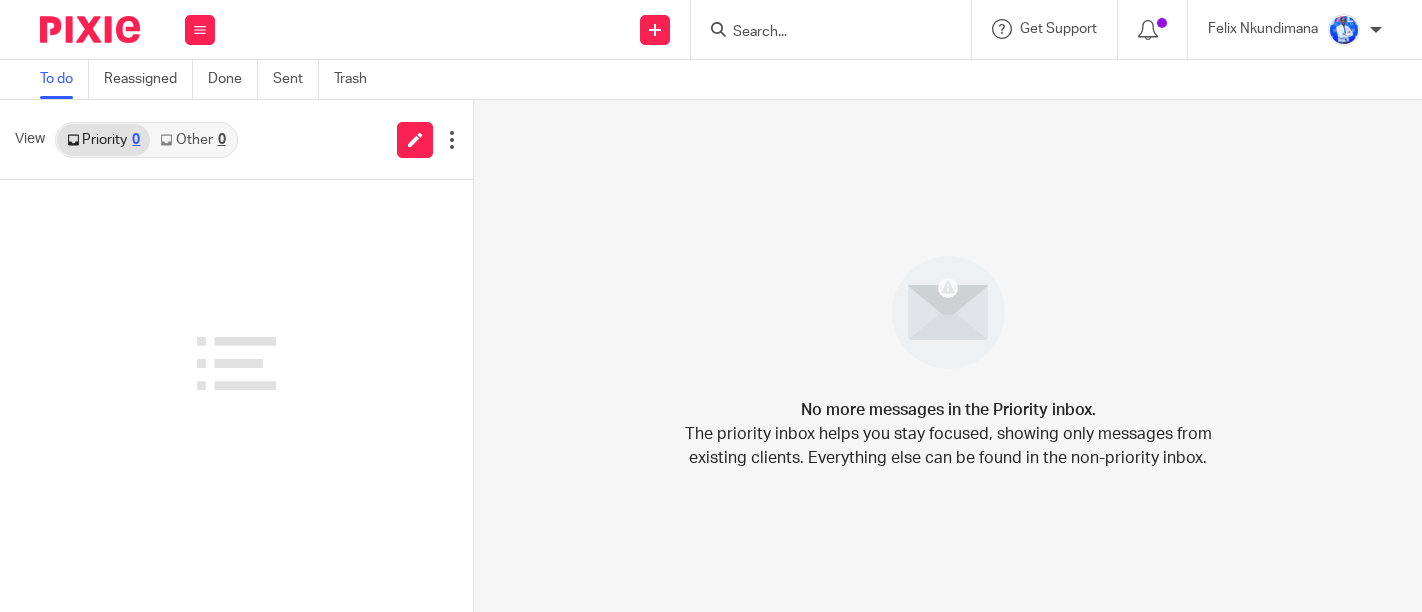 scroll, scrollTop: 0, scrollLeft: 0, axis: both 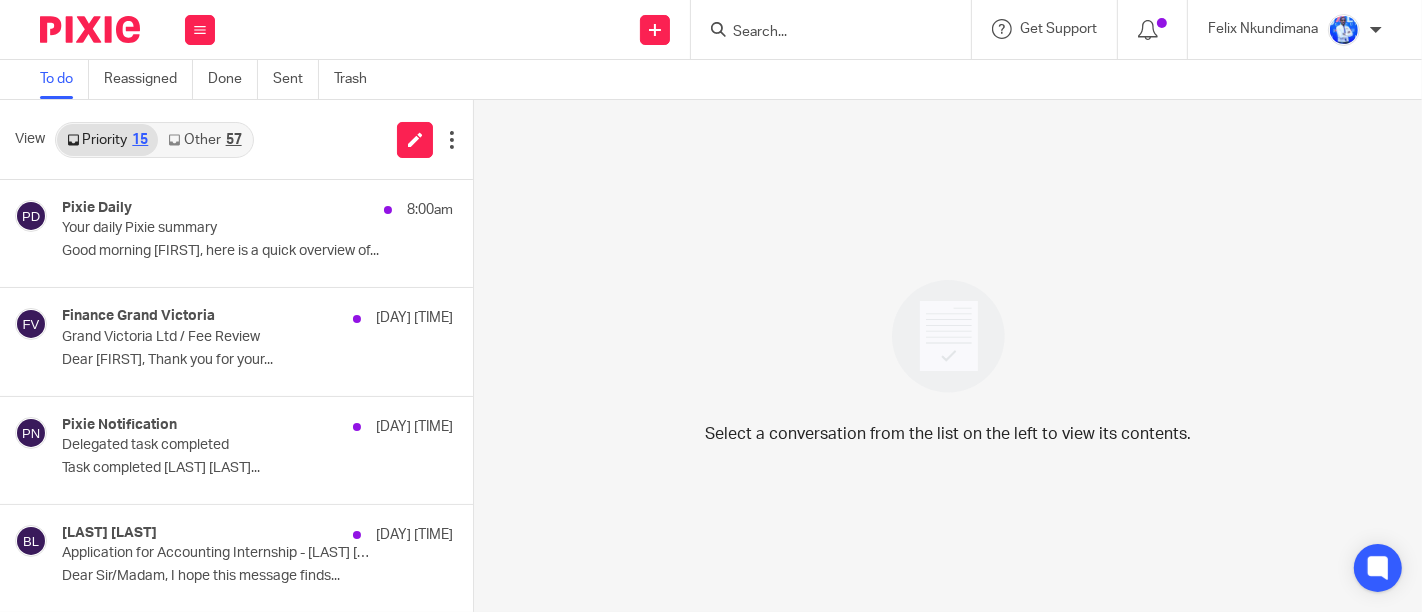 click on "Other
57" at bounding box center (204, 140) 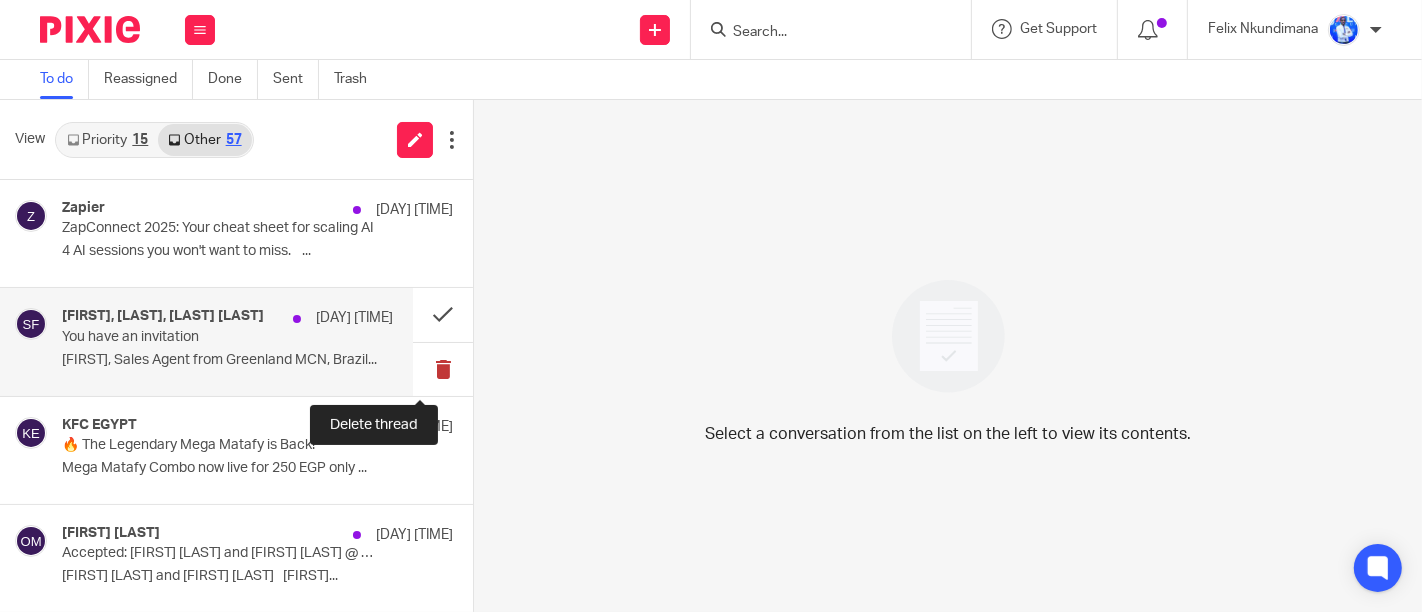 click at bounding box center (443, 369) 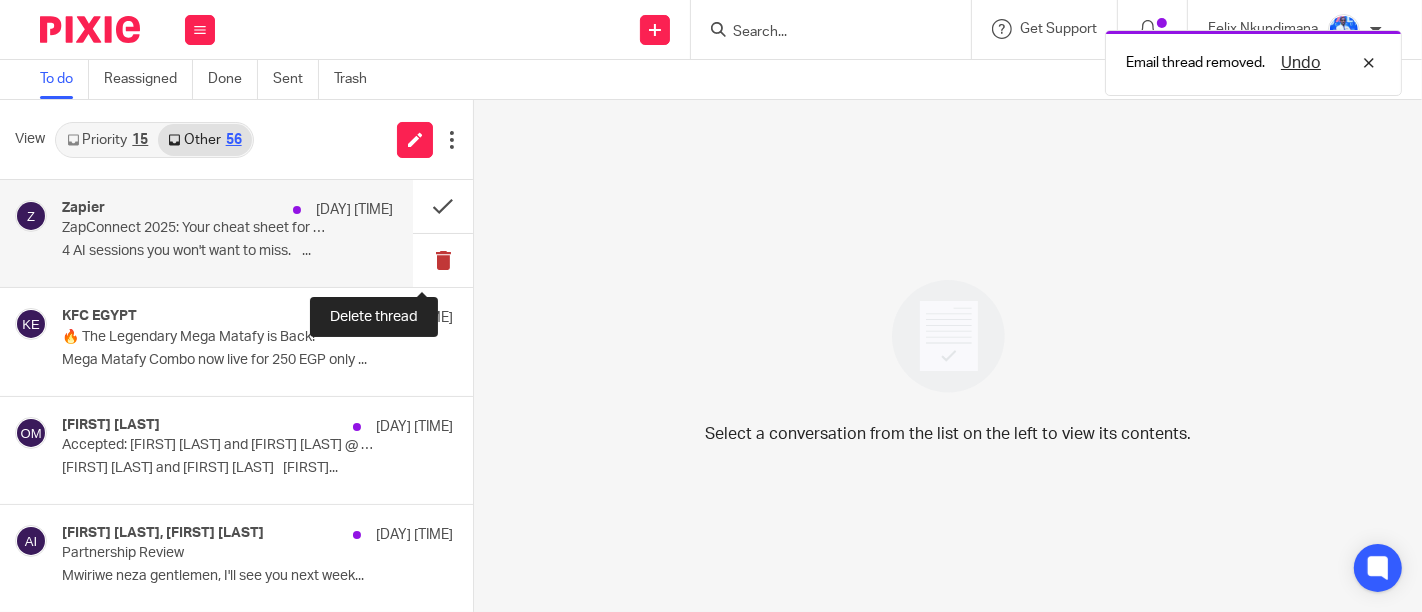 click at bounding box center (443, 260) 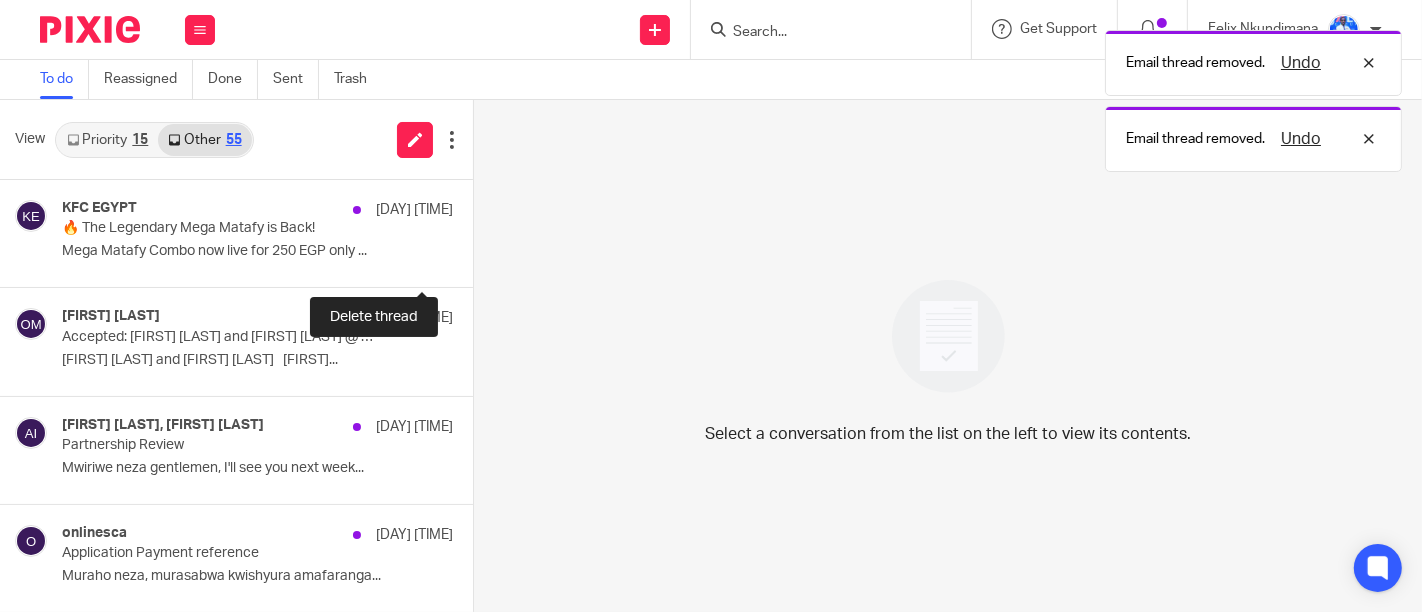 click at bounding box center [481, 260] 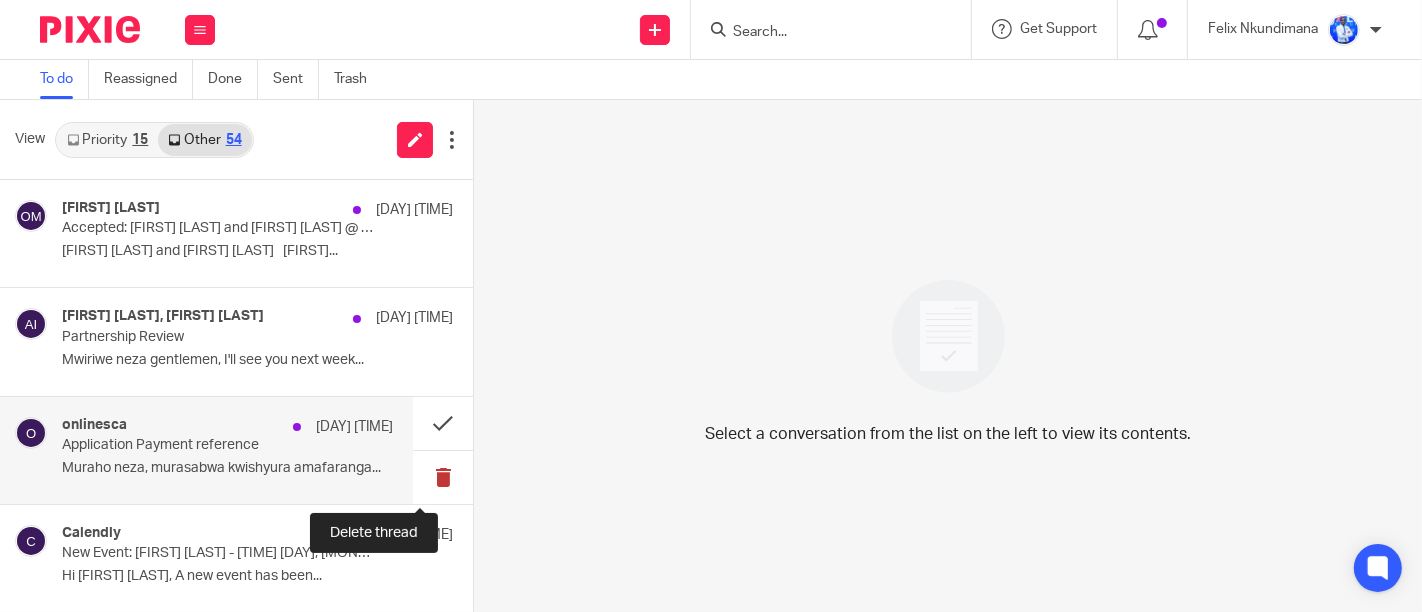 click at bounding box center [443, 477] 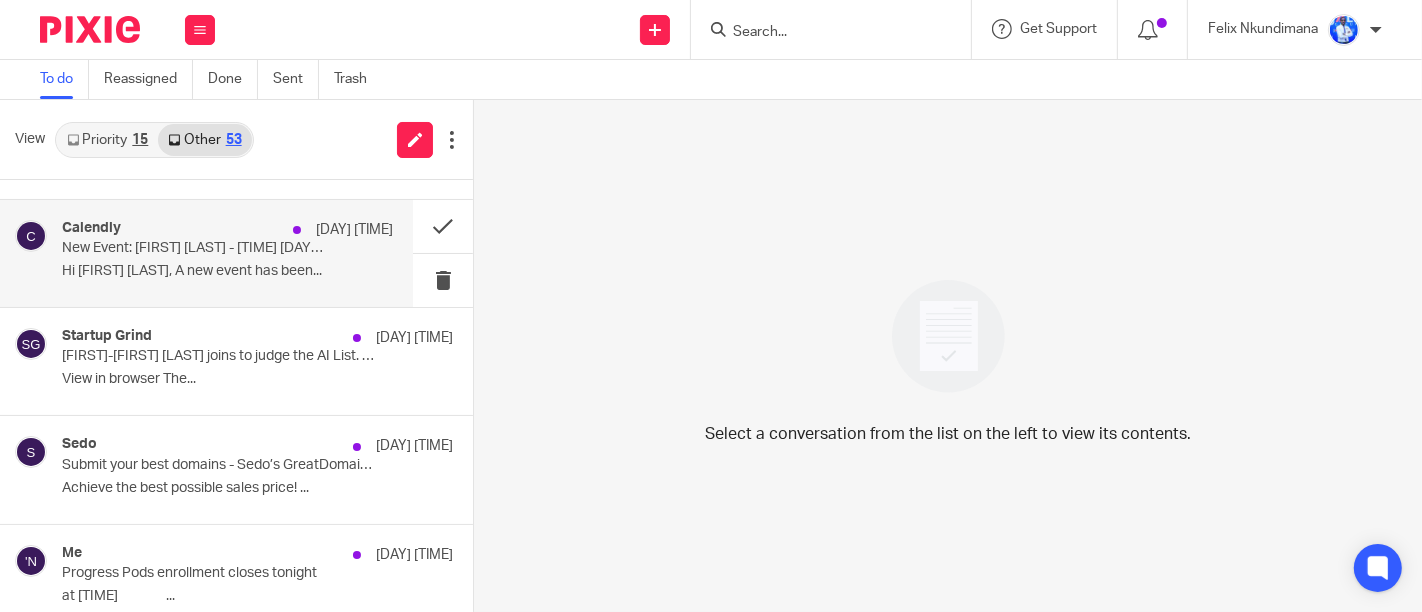 scroll, scrollTop: 197, scrollLeft: 0, axis: vertical 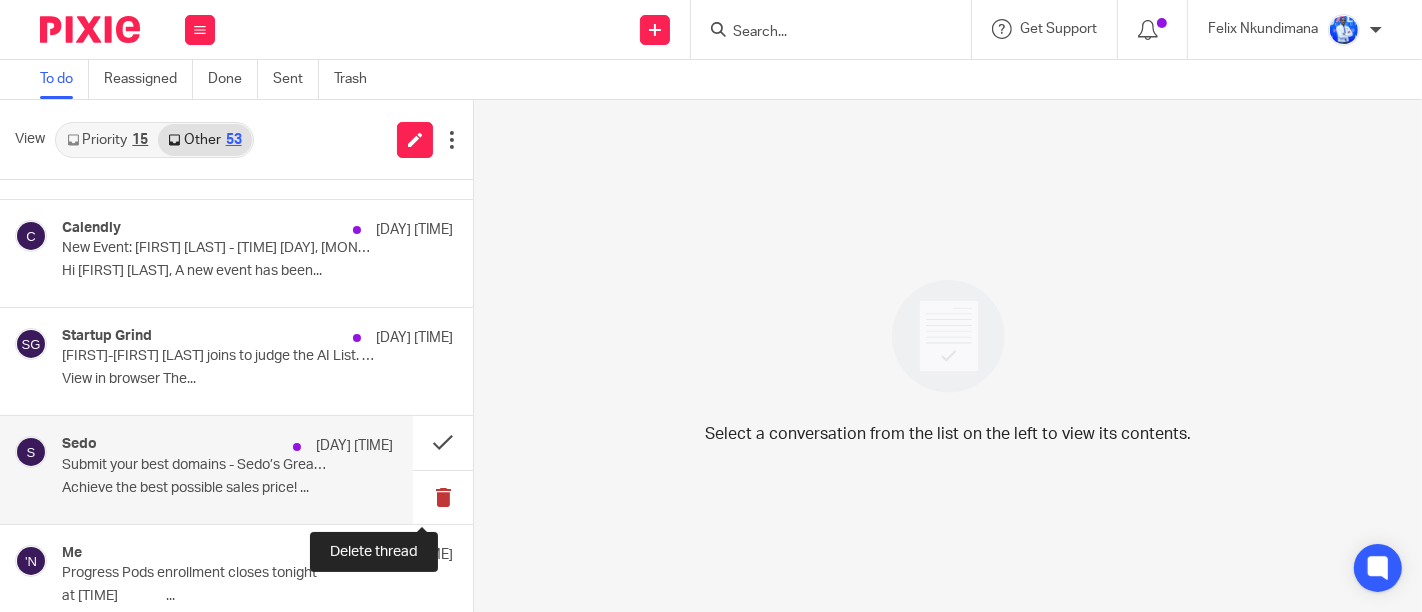 click at bounding box center [443, 497] 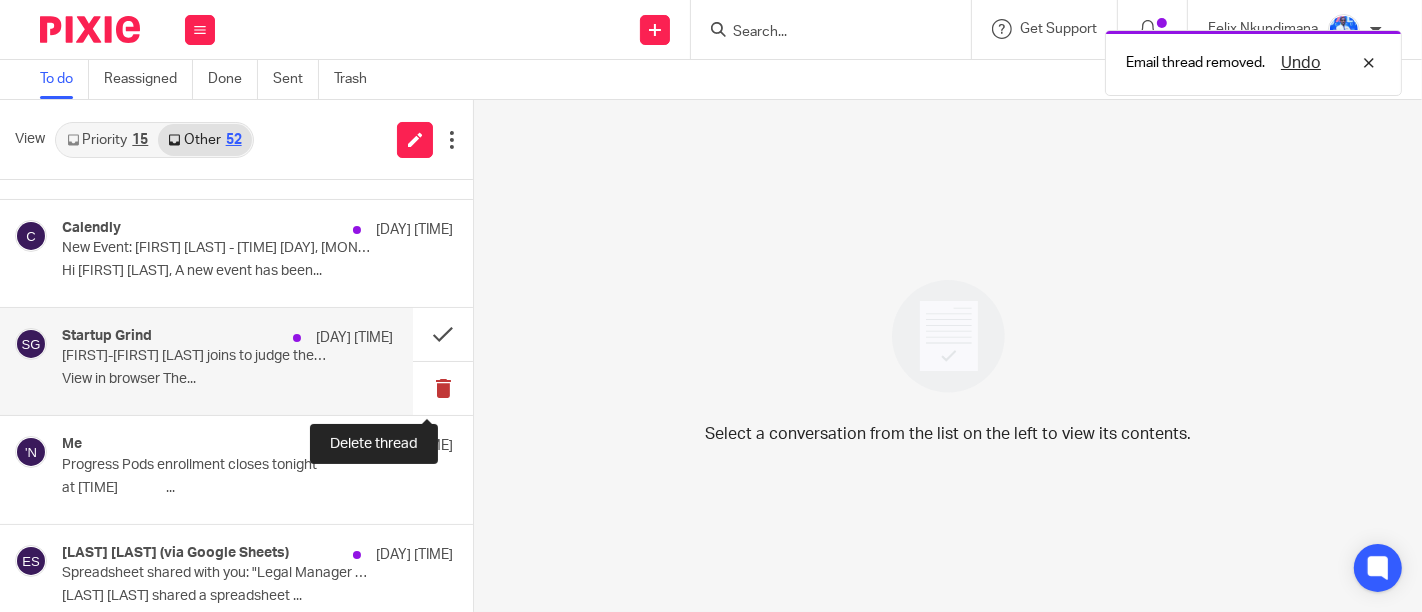 click at bounding box center (443, 388) 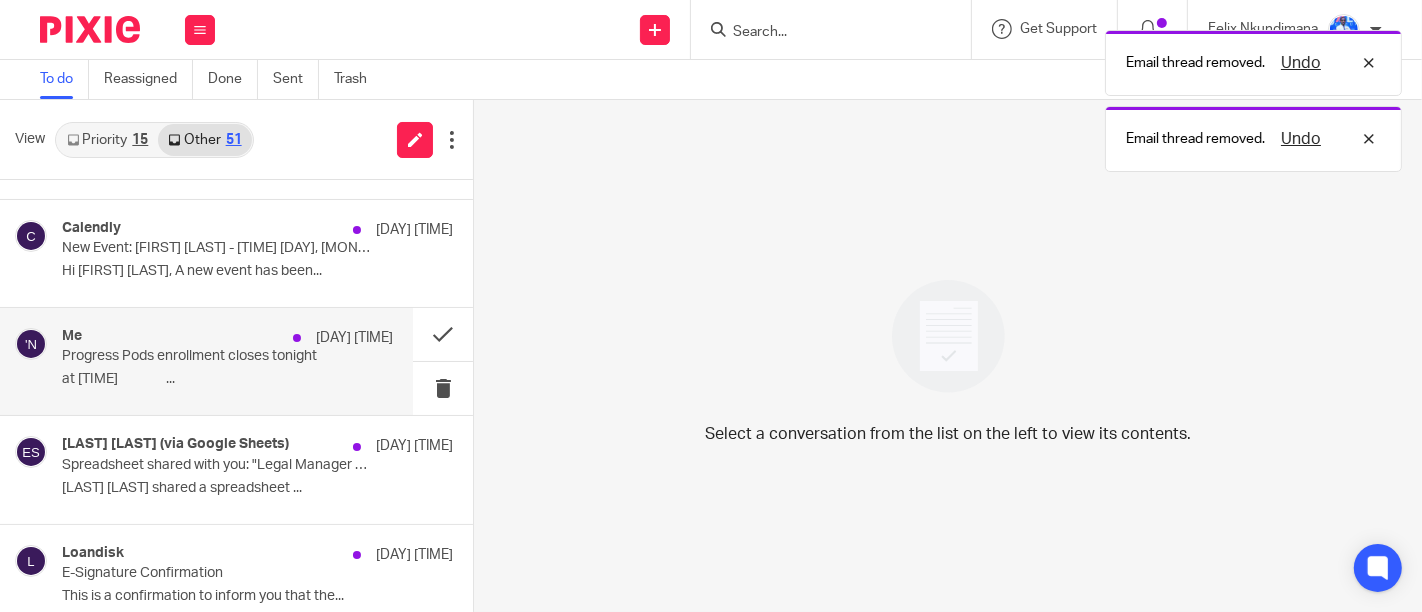 click on "at midnight   ͏ ͏ ͏ ͏ ͏ ͏ ͏ ͏ ͏ ͏ ͏ ͏ ͏ ͏ ͏ ͏ ͏..." at bounding box center [227, 379] 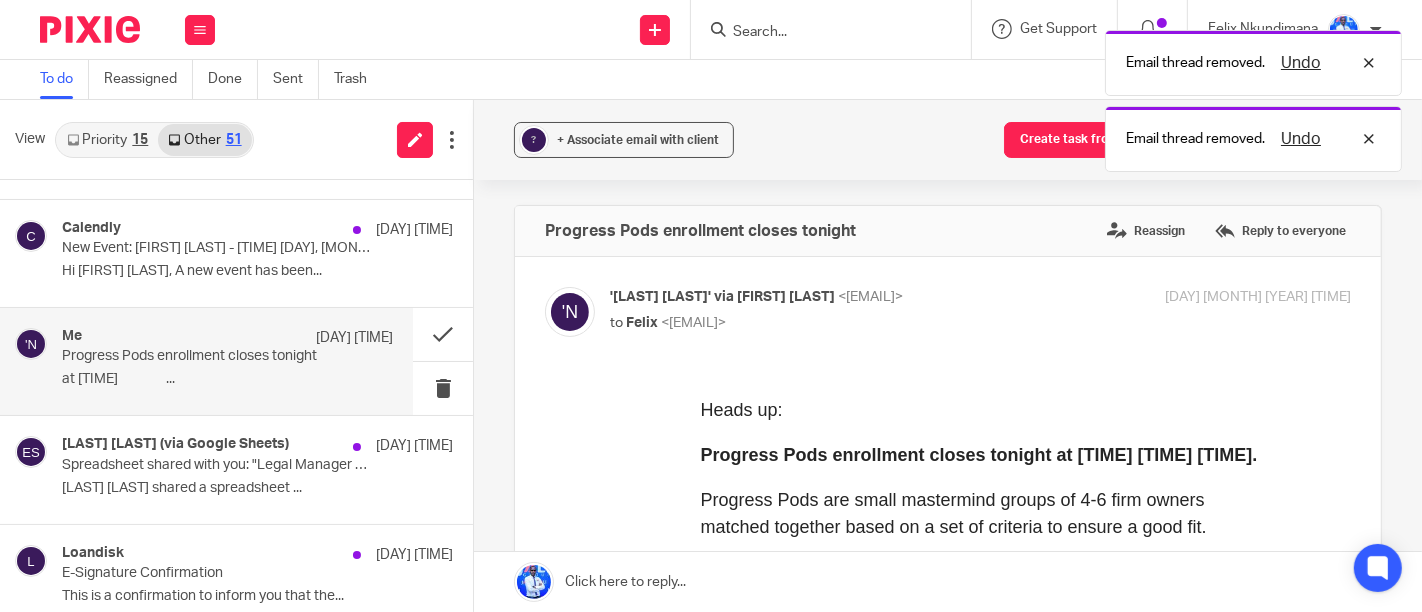 scroll, scrollTop: 0, scrollLeft: 0, axis: both 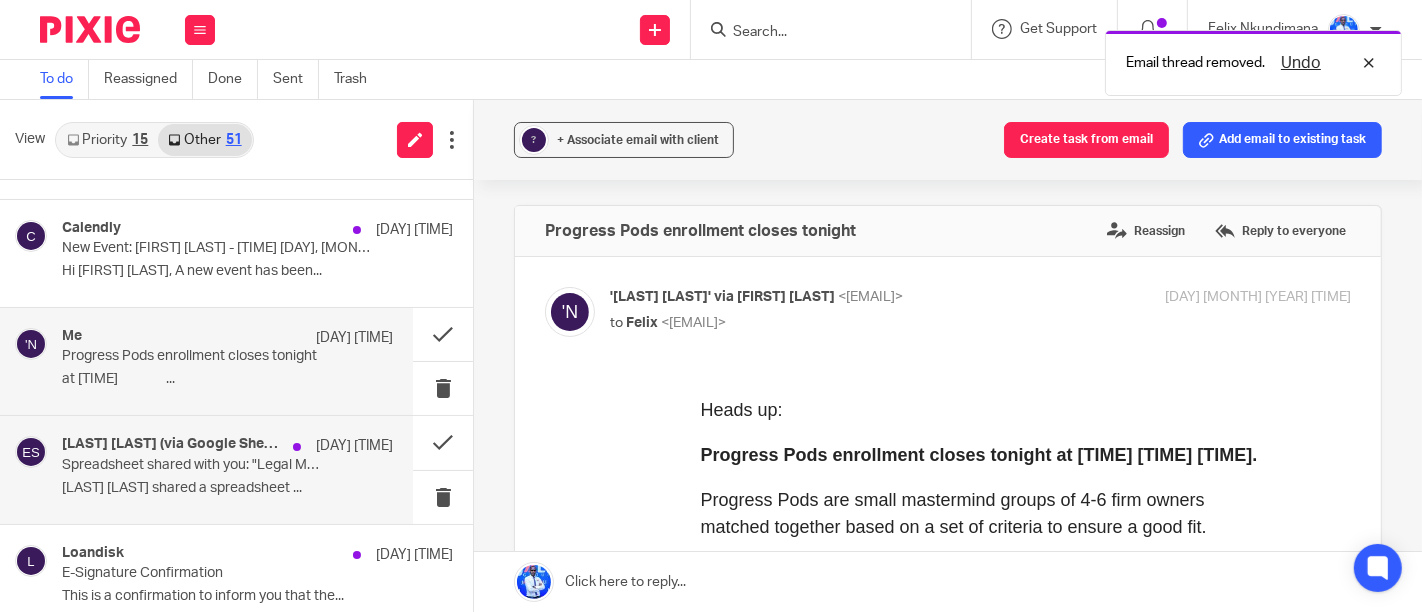 click on "7 Aug 2:50pm" at bounding box center [338, 446] 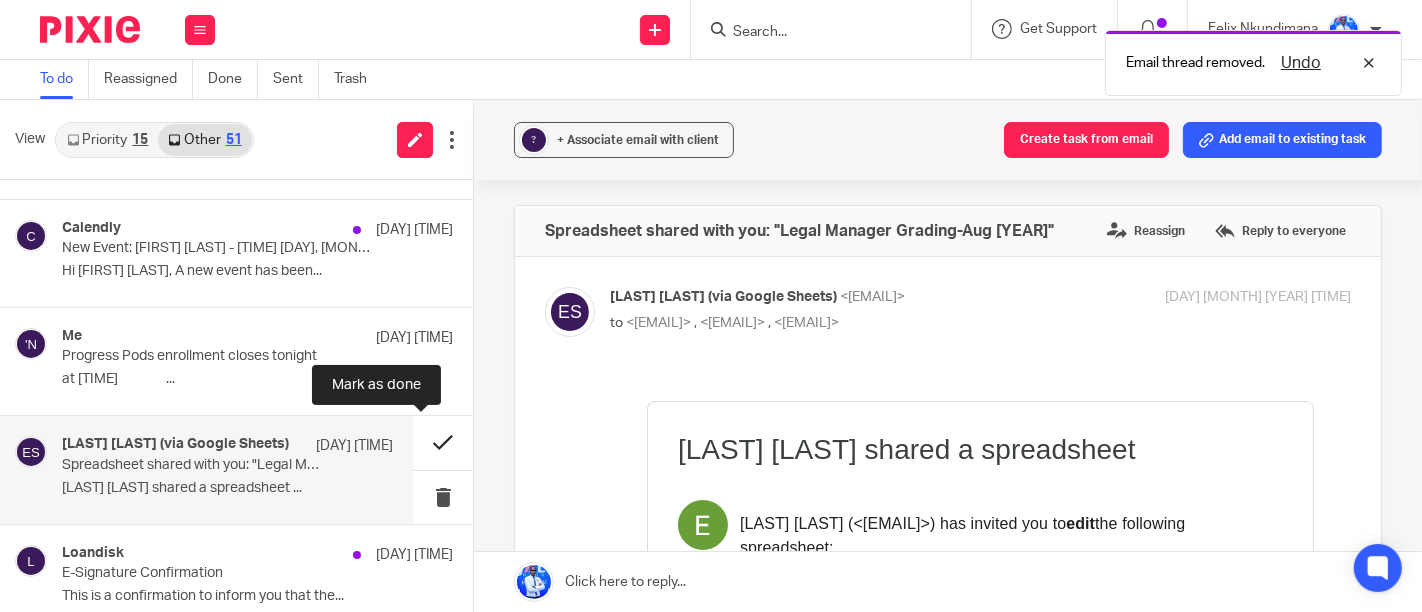 scroll, scrollTop: 0, scrollLeft: 0, axis: both 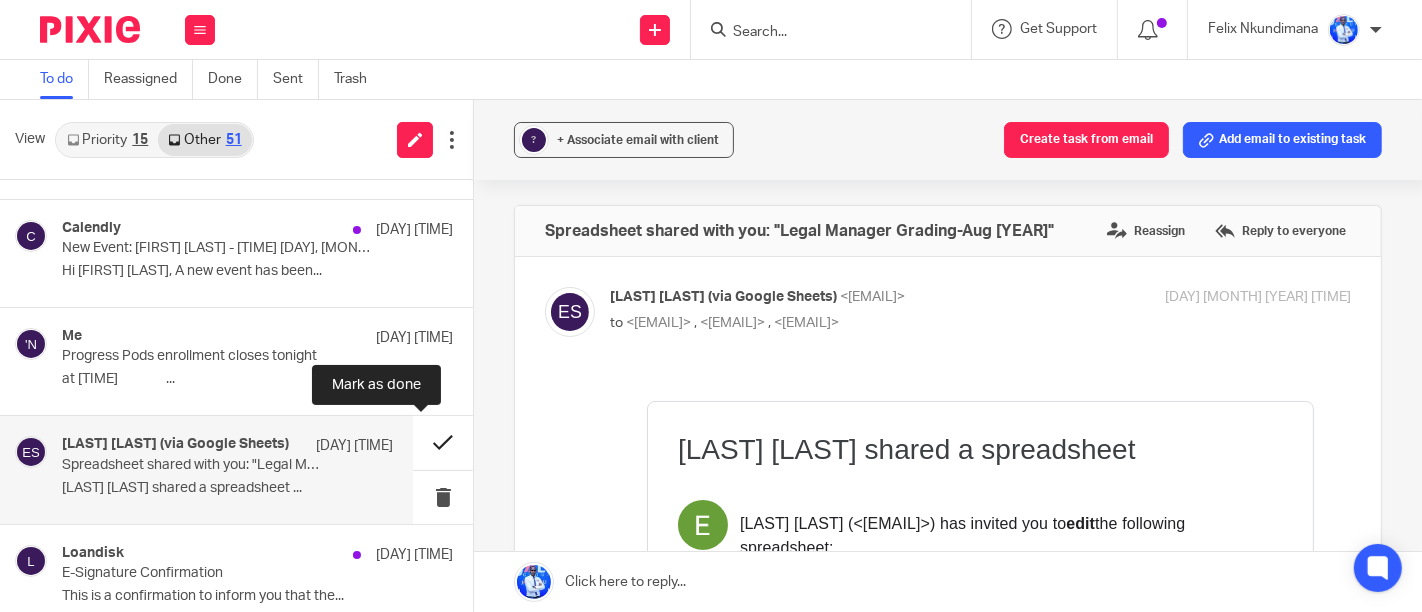 click at bounding box center [443, 442] 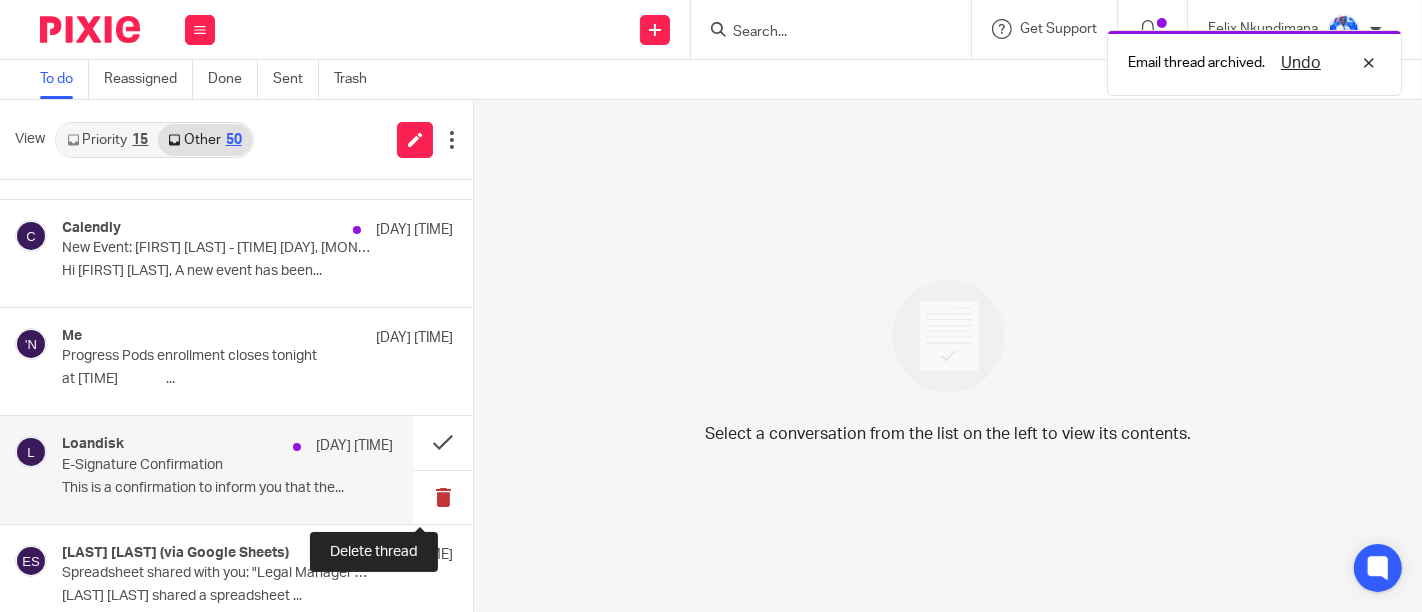 click at bounding box center [443, 497] 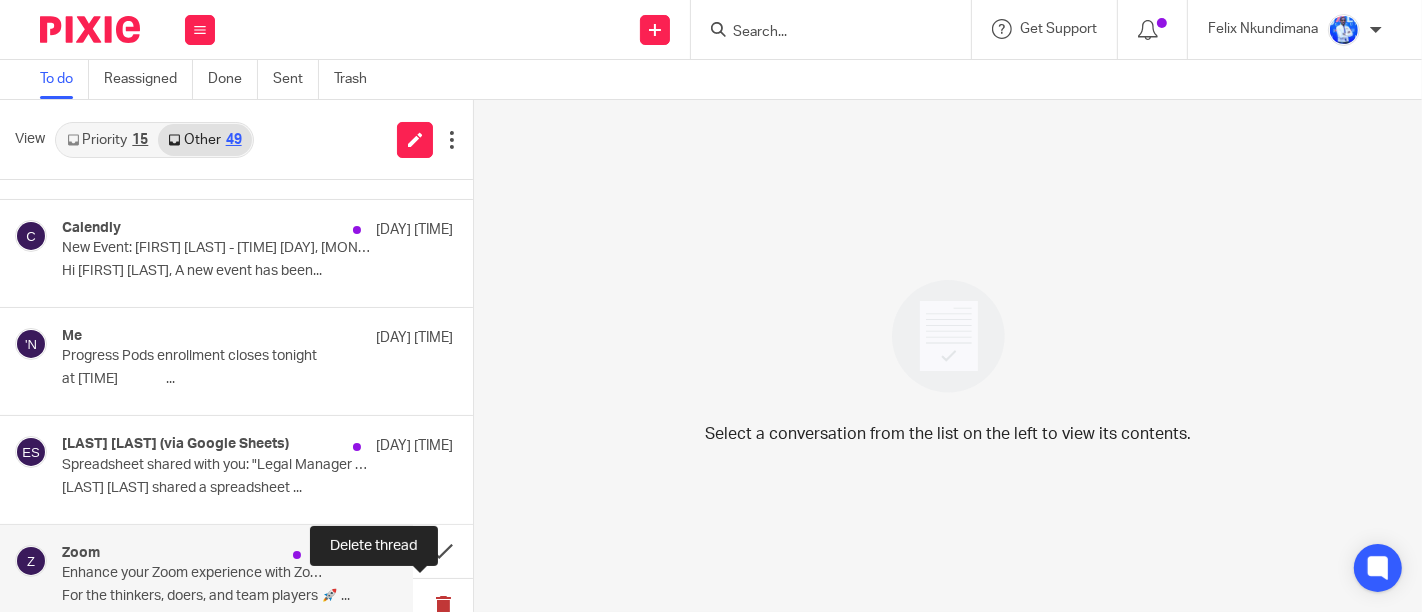 click at bounding box center (443, 605) 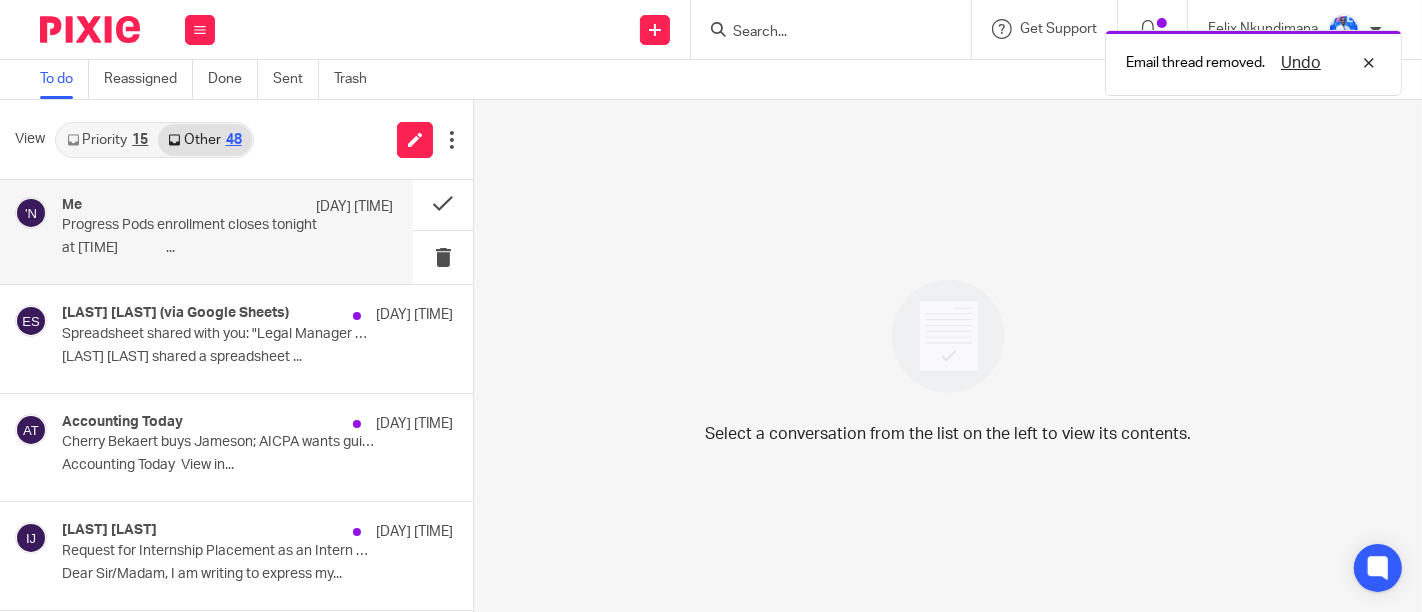 scroll, scrollTop: 335, scrollLeft: 0, axis: vertical 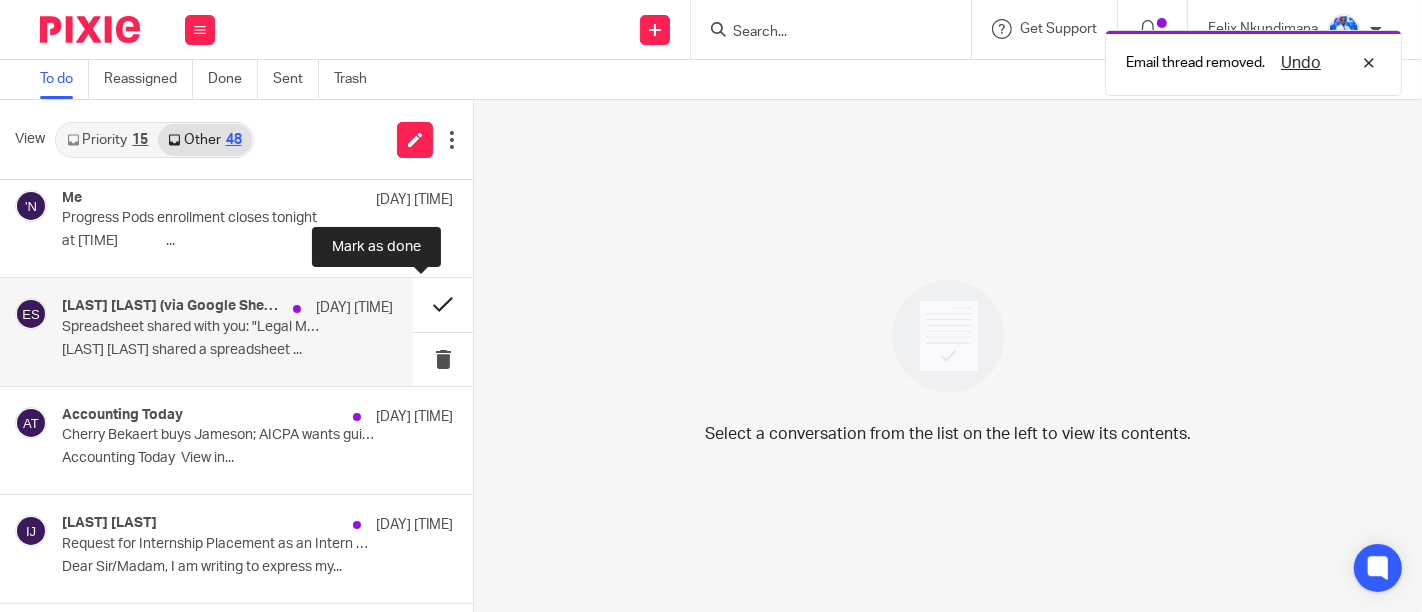 click at bounding box center [443, 304] 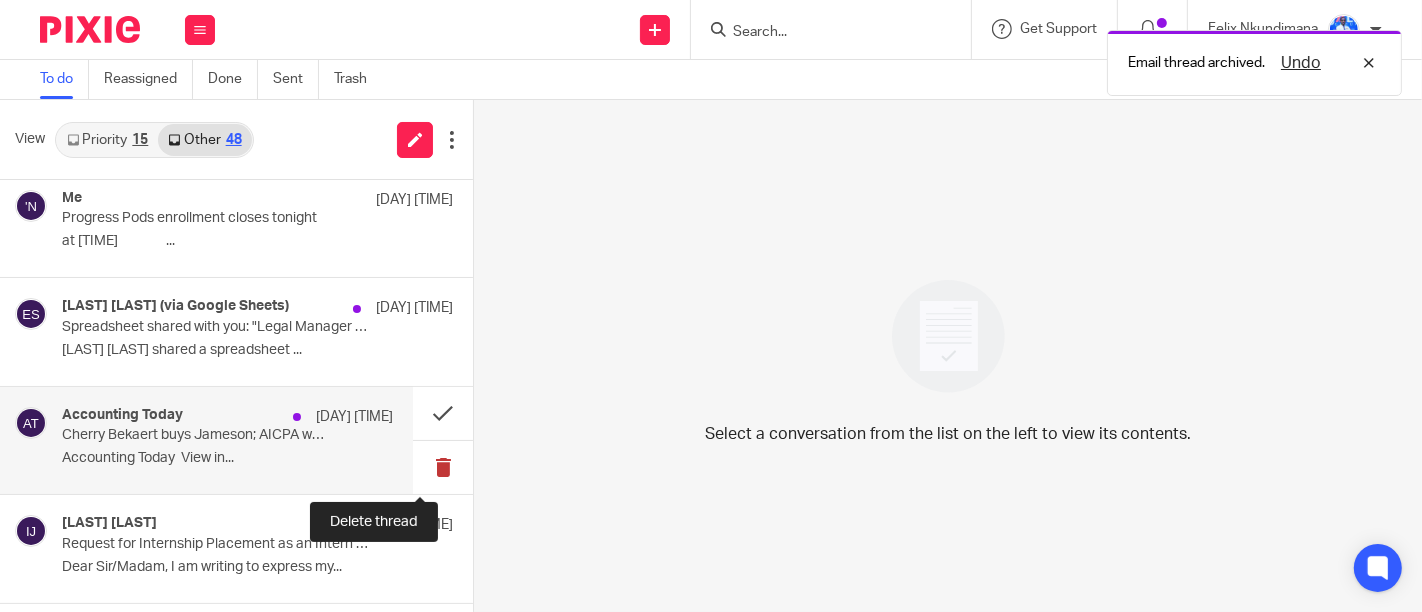 click at bounding box center (443, 467) 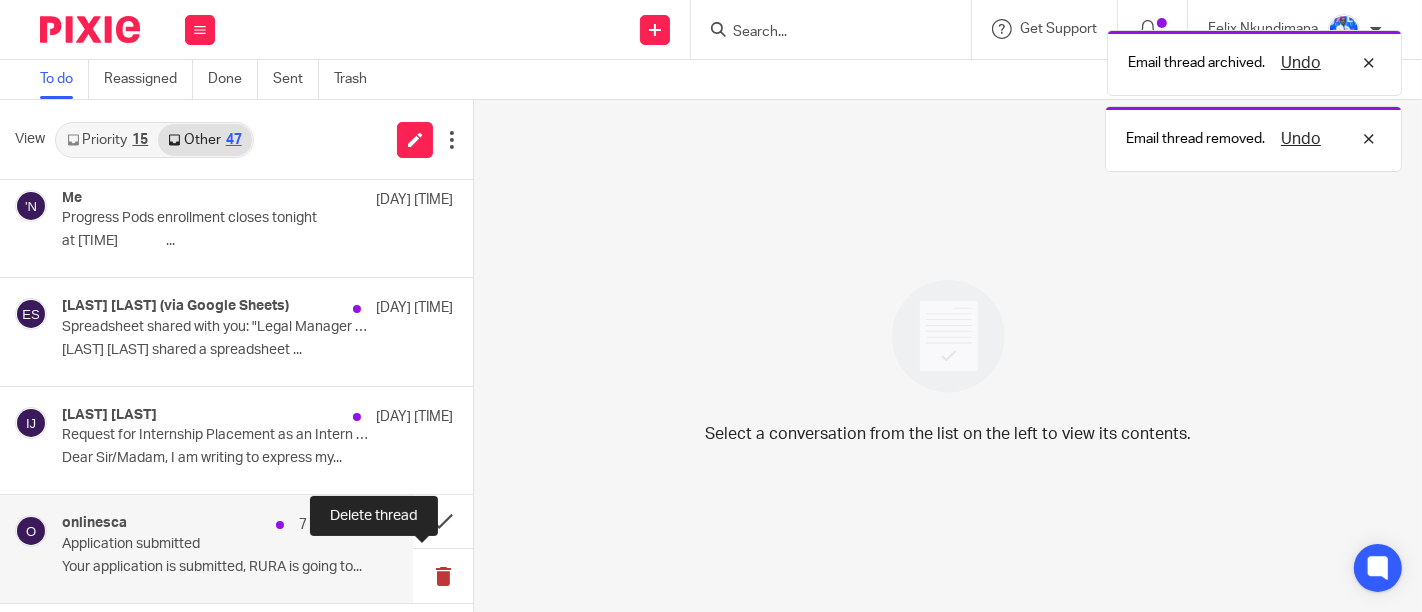 click at bounding box center [443, 575] 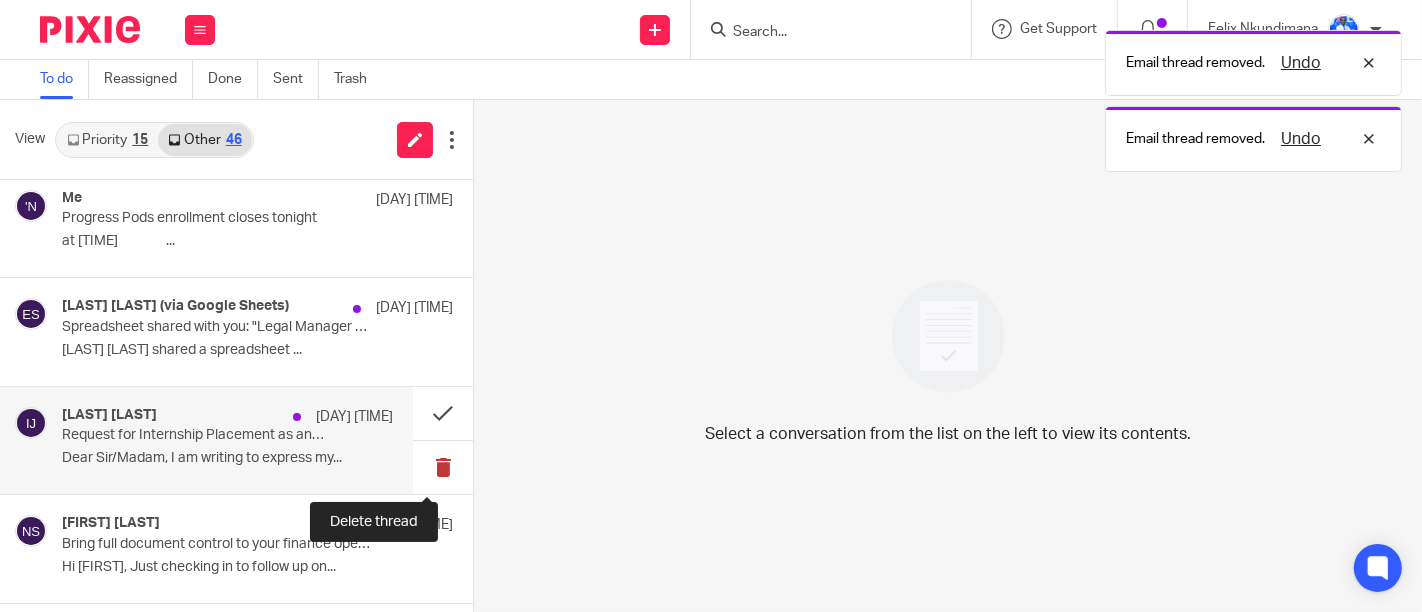 click at bounding box center [443, 467] 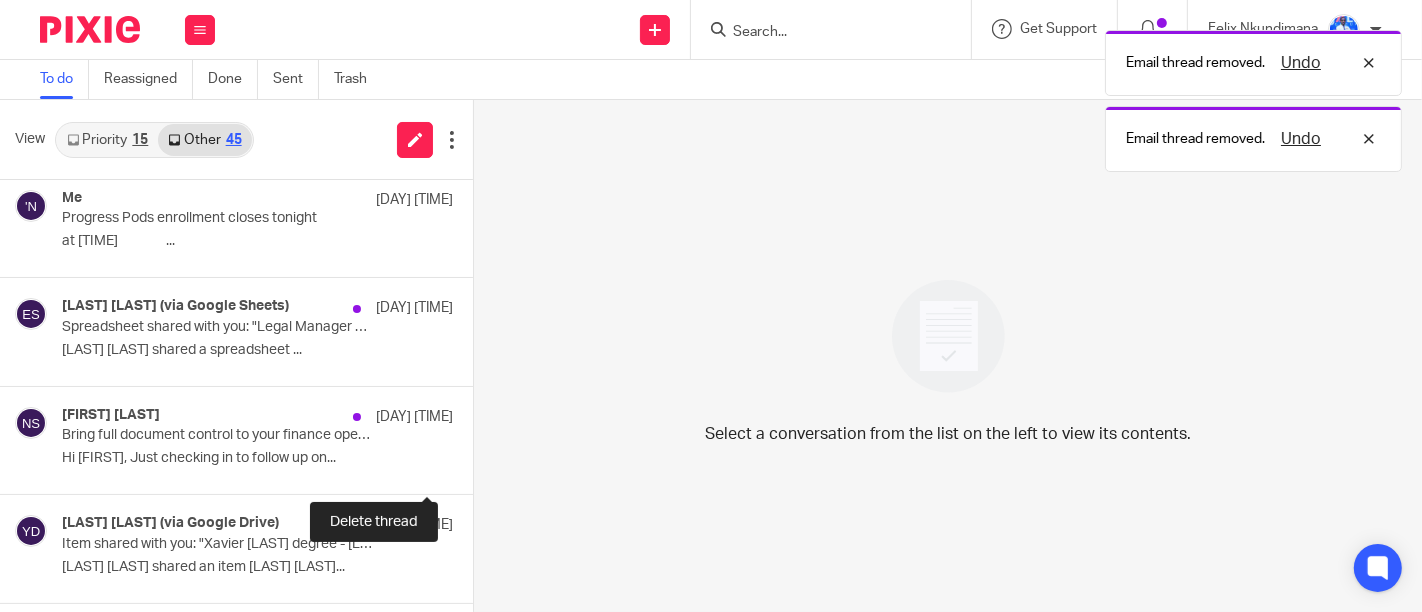 click at bounding box center (481, 467) 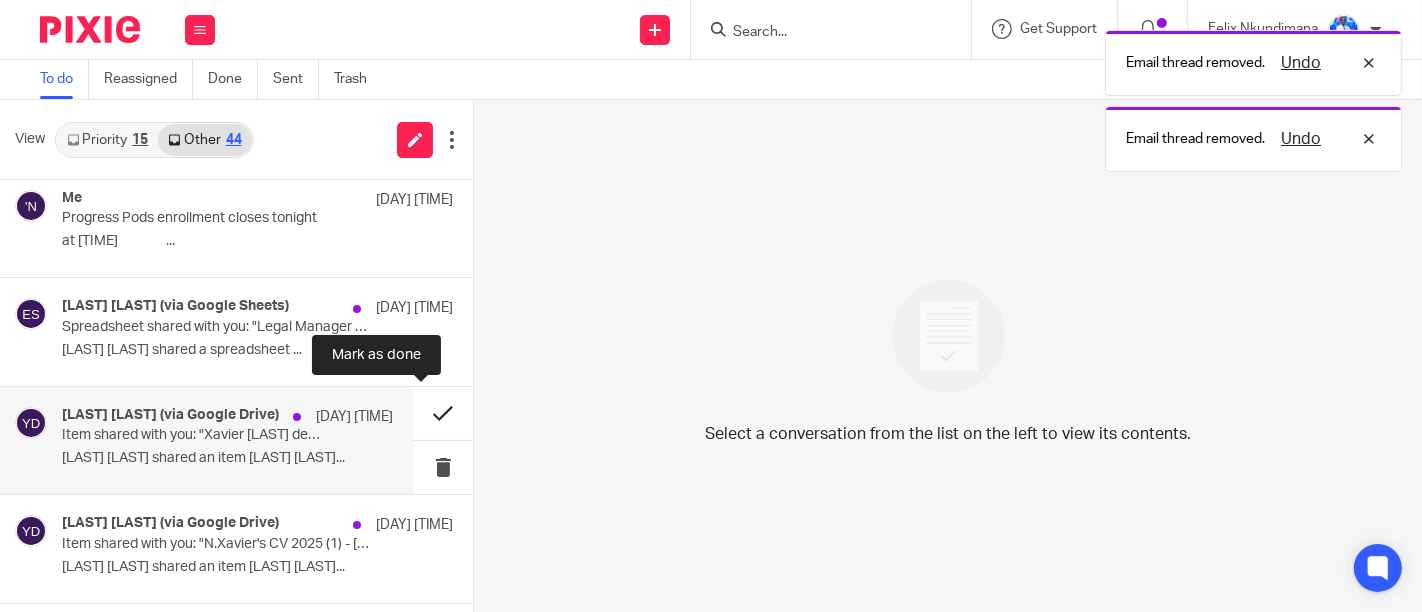 click at bounding box center [443, 413] 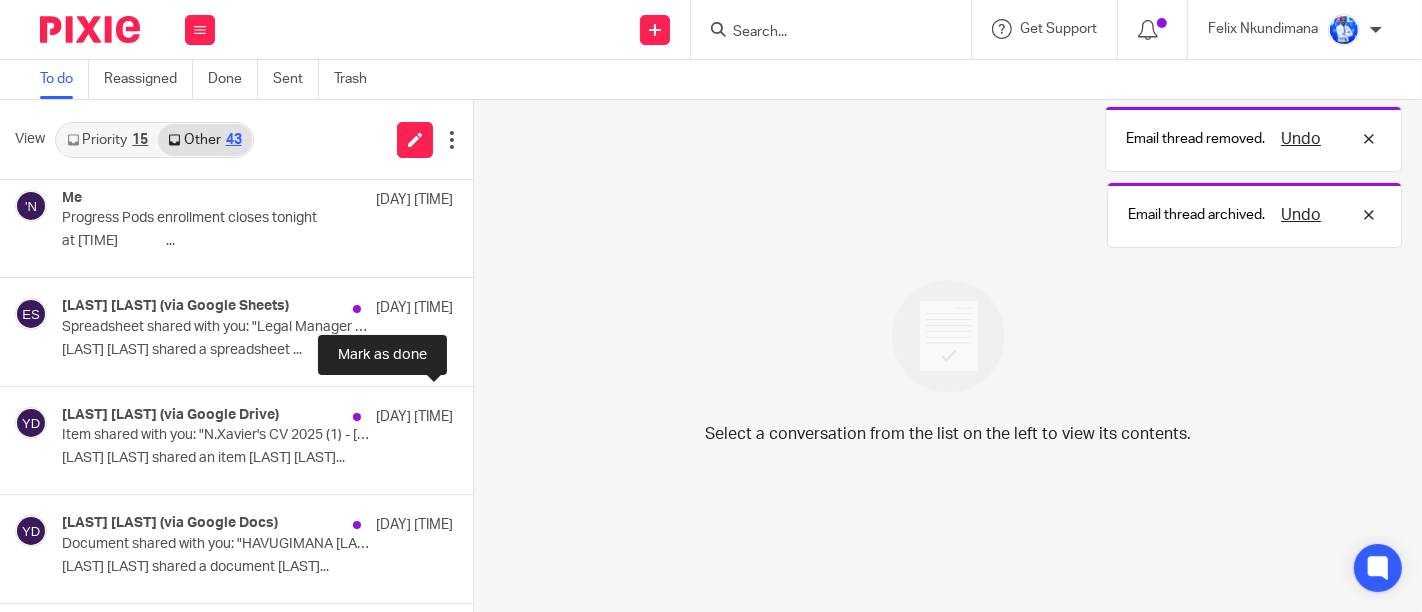 click at bounding box center [481, 413] 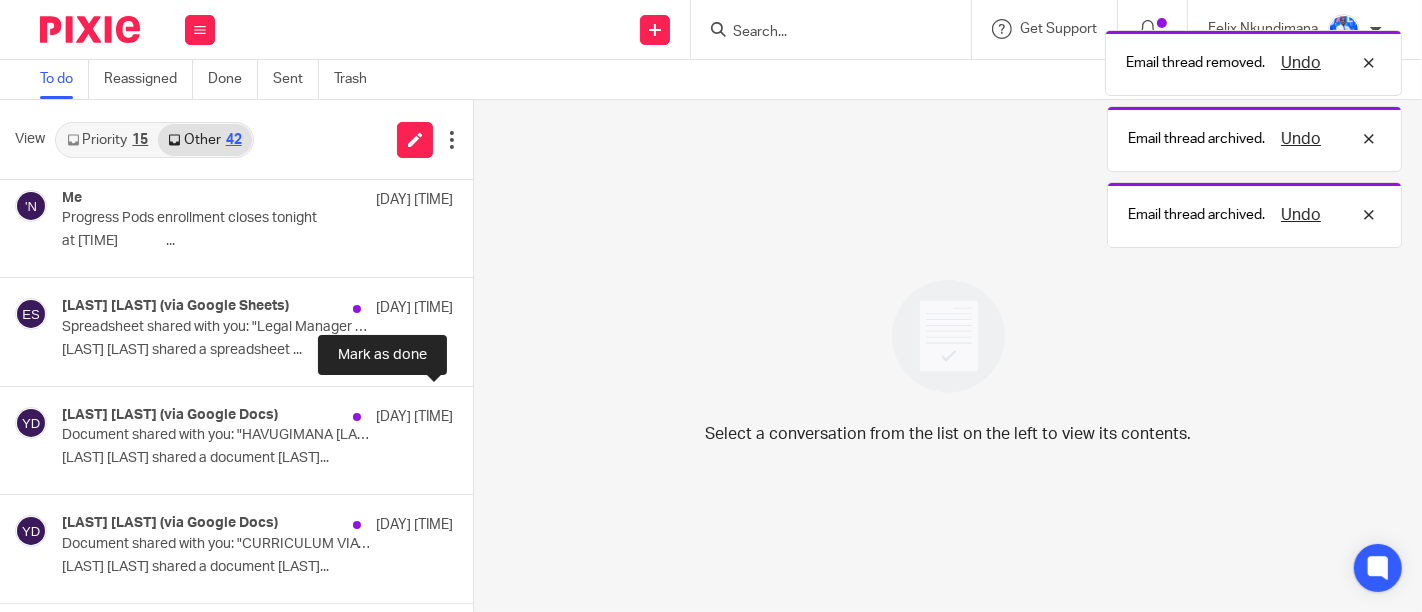 click at bounding box center (481, 413) 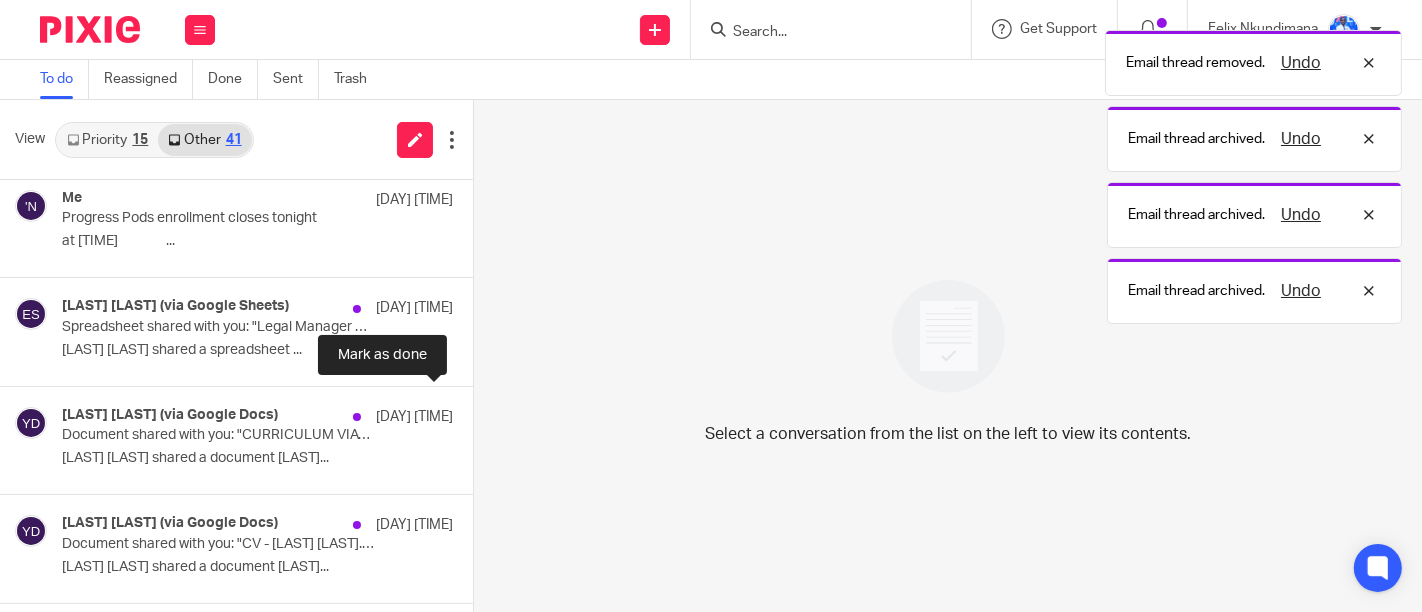 click at bounding box center (481, 413) 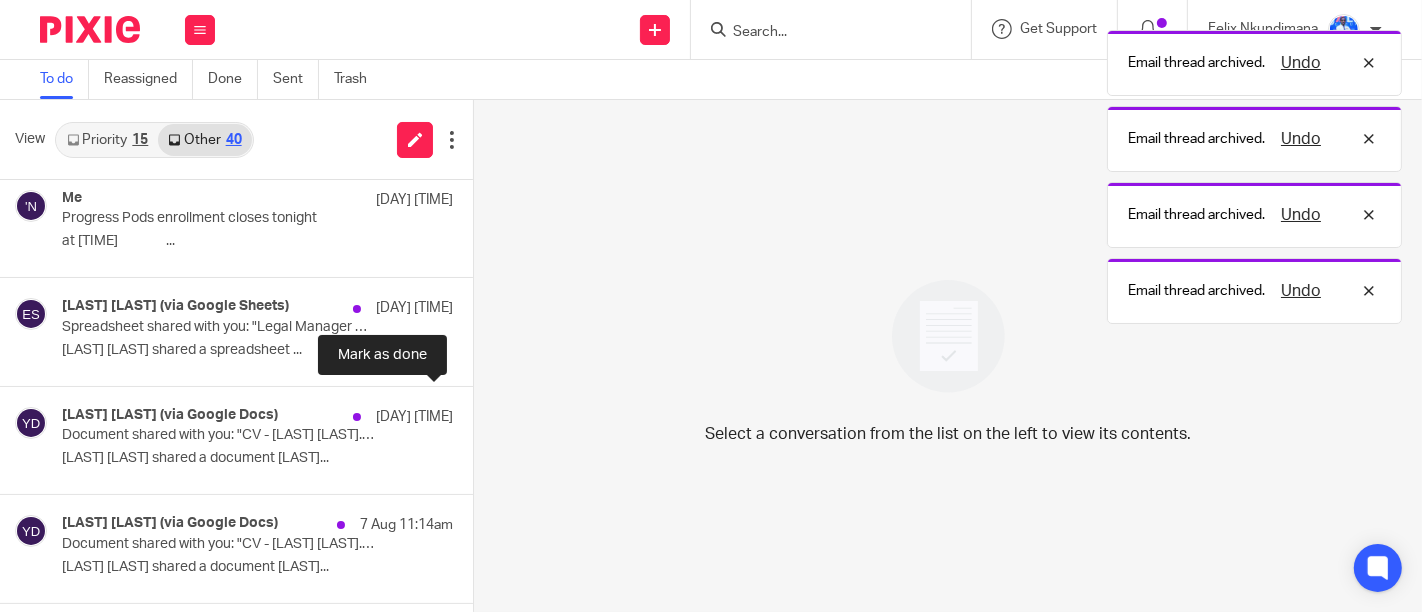 click at bounding box center (481, 413) 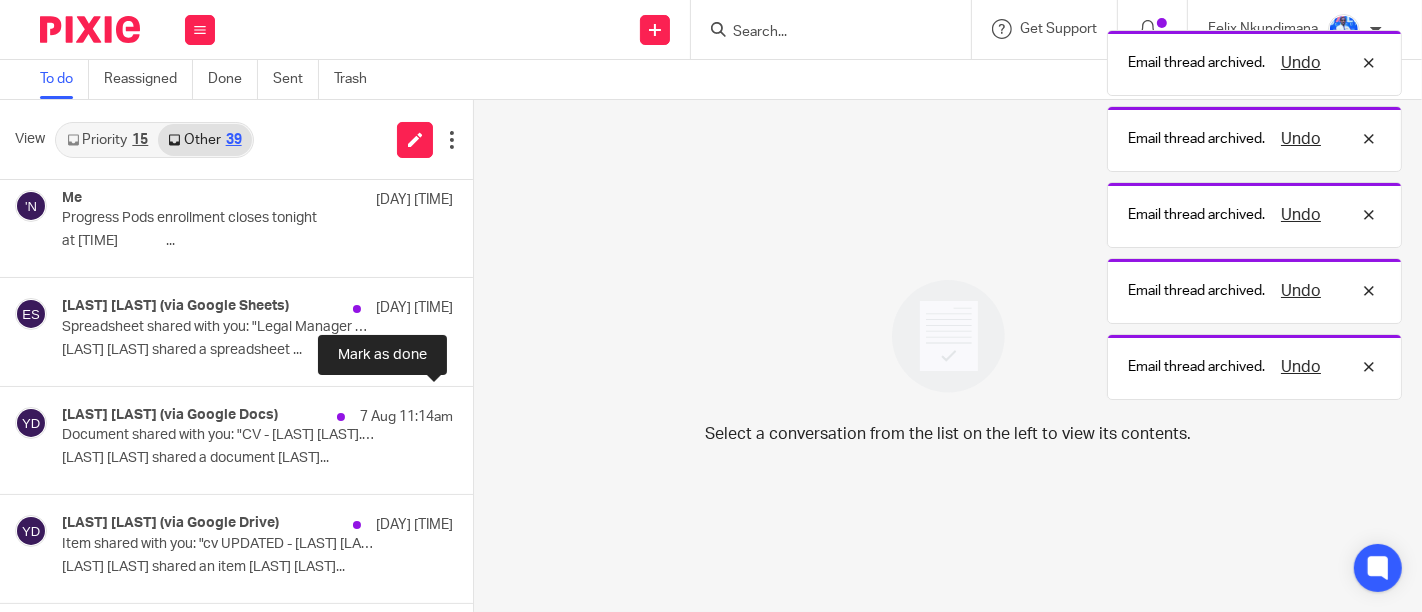 click at bounding box center [481, 413] 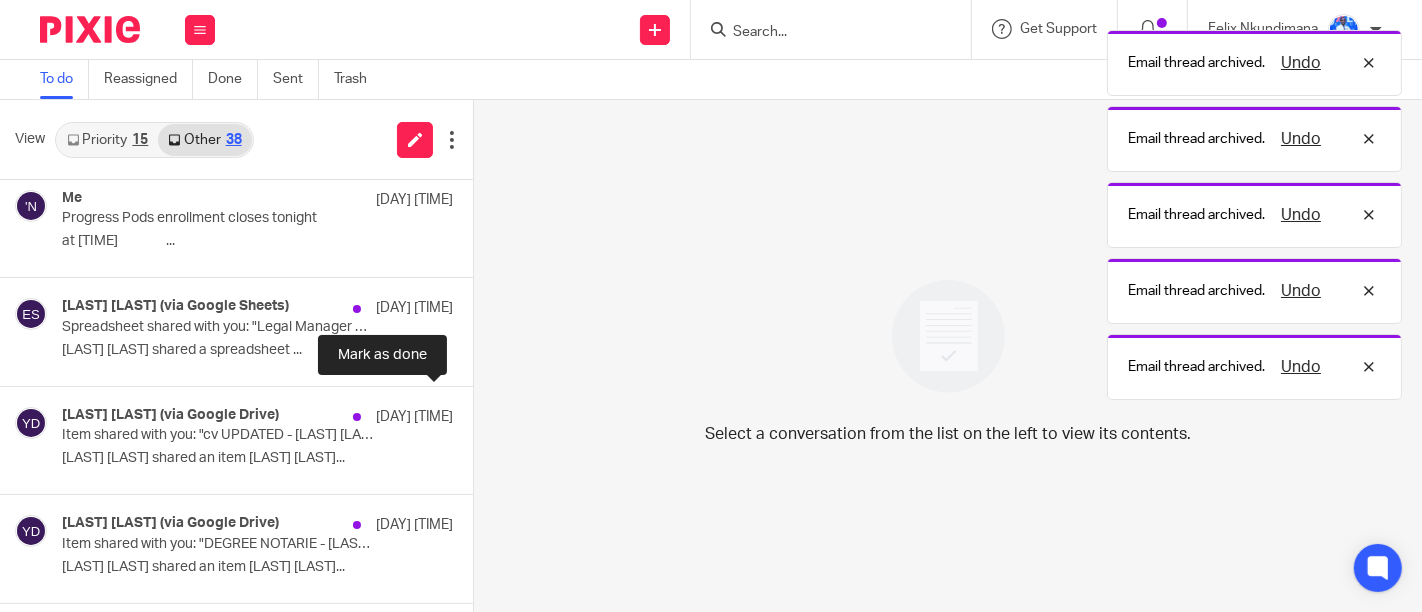 click at bounding box center [481, 413] 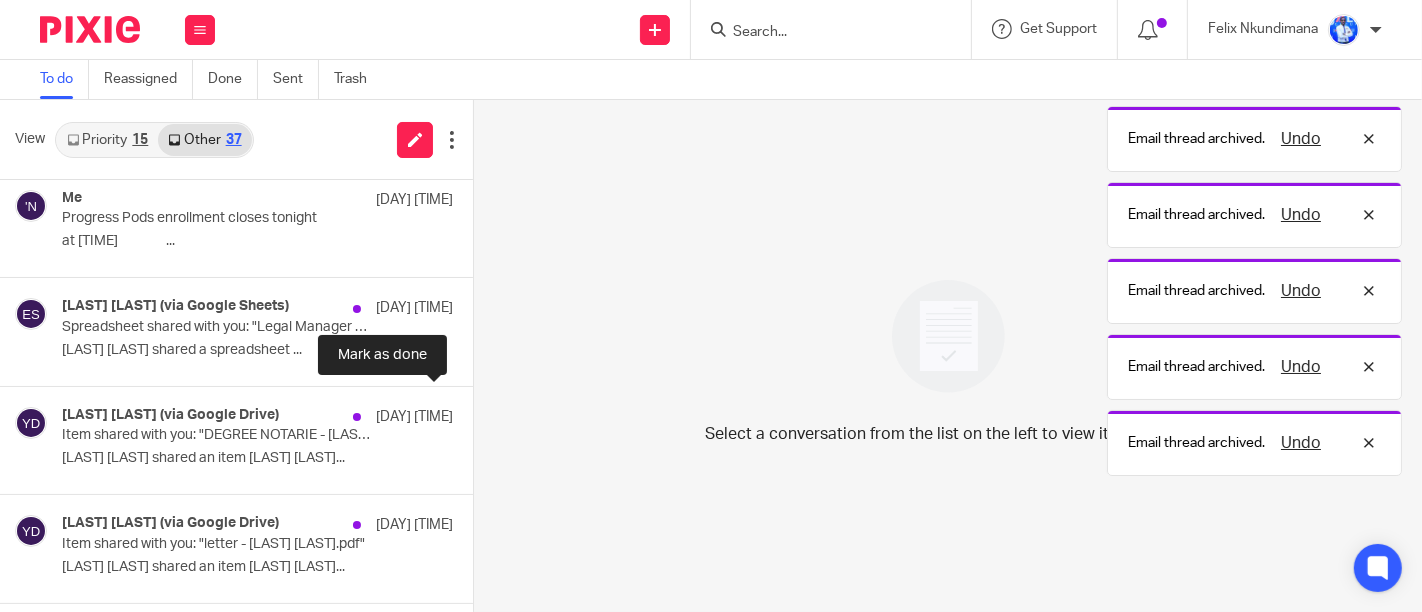click at bounding box center (481, 413) 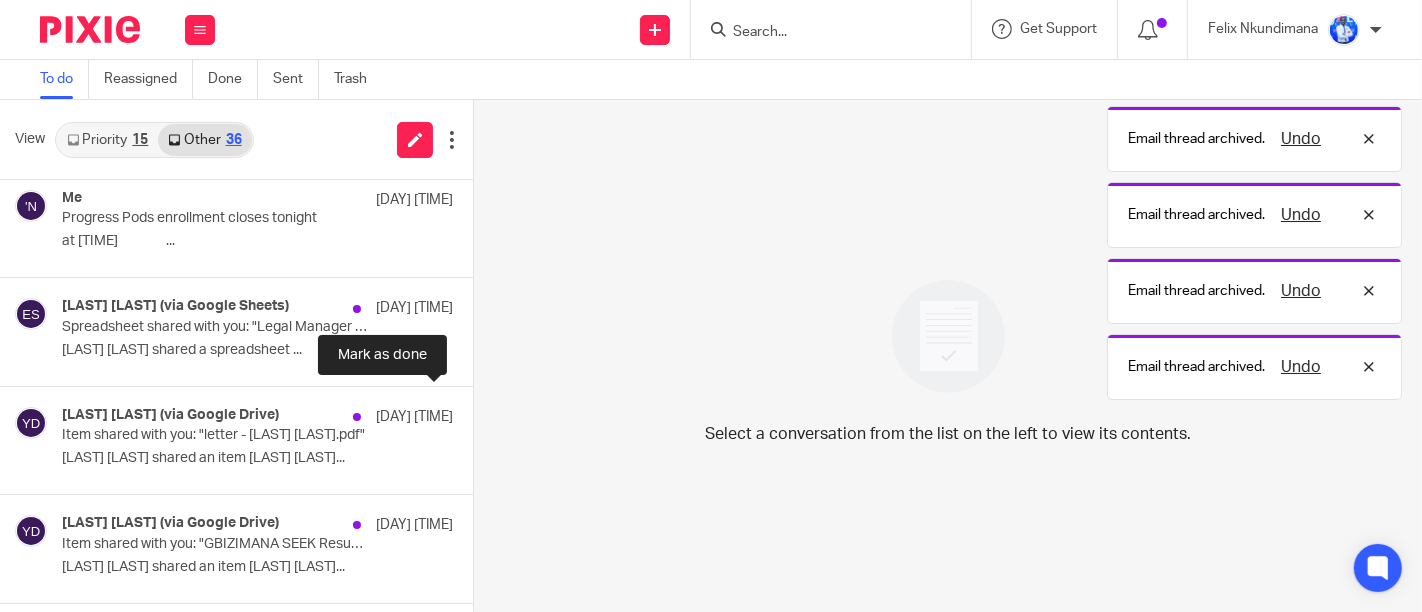 click at bounding box center [481, 413] 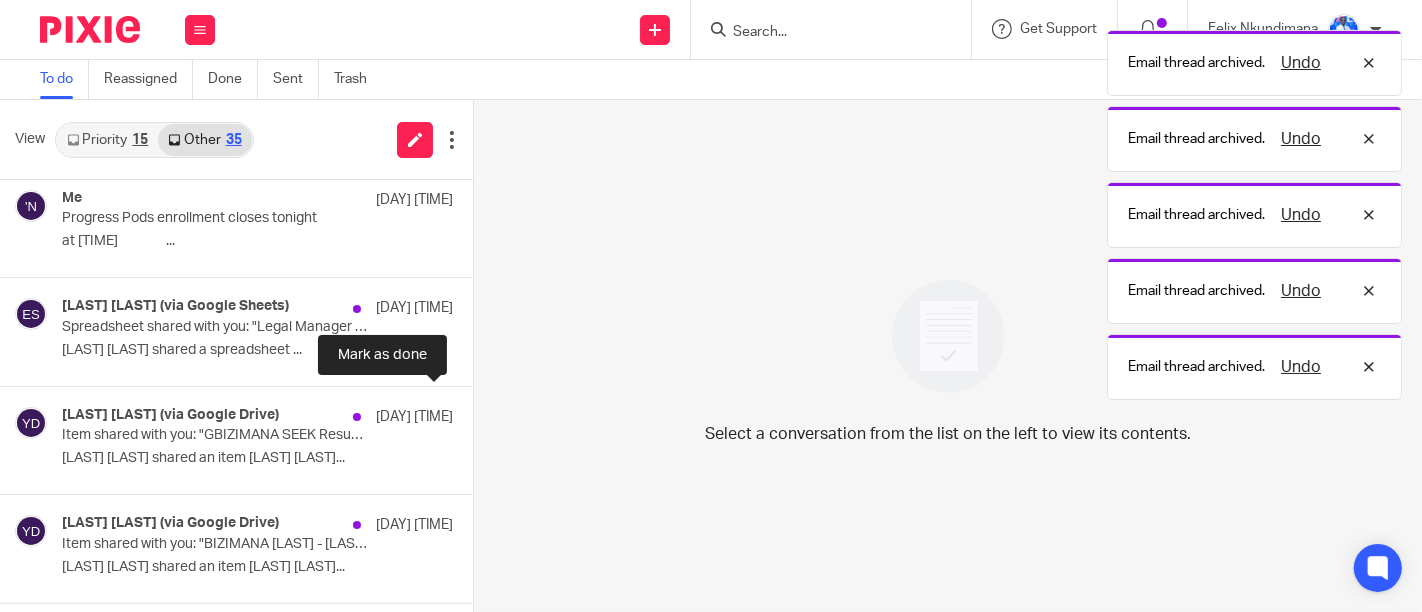 click at bounding box center [481, 413] 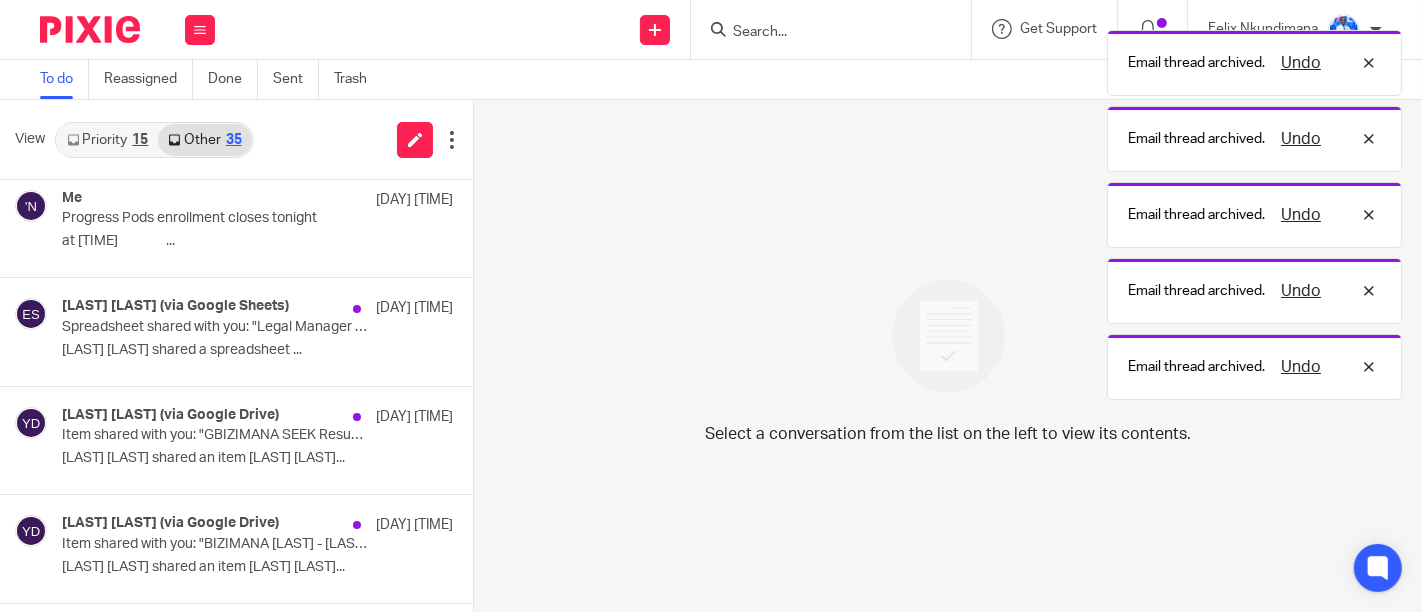 scroll, scrollTop: 335, scrollLeft: 0, axis: vertical 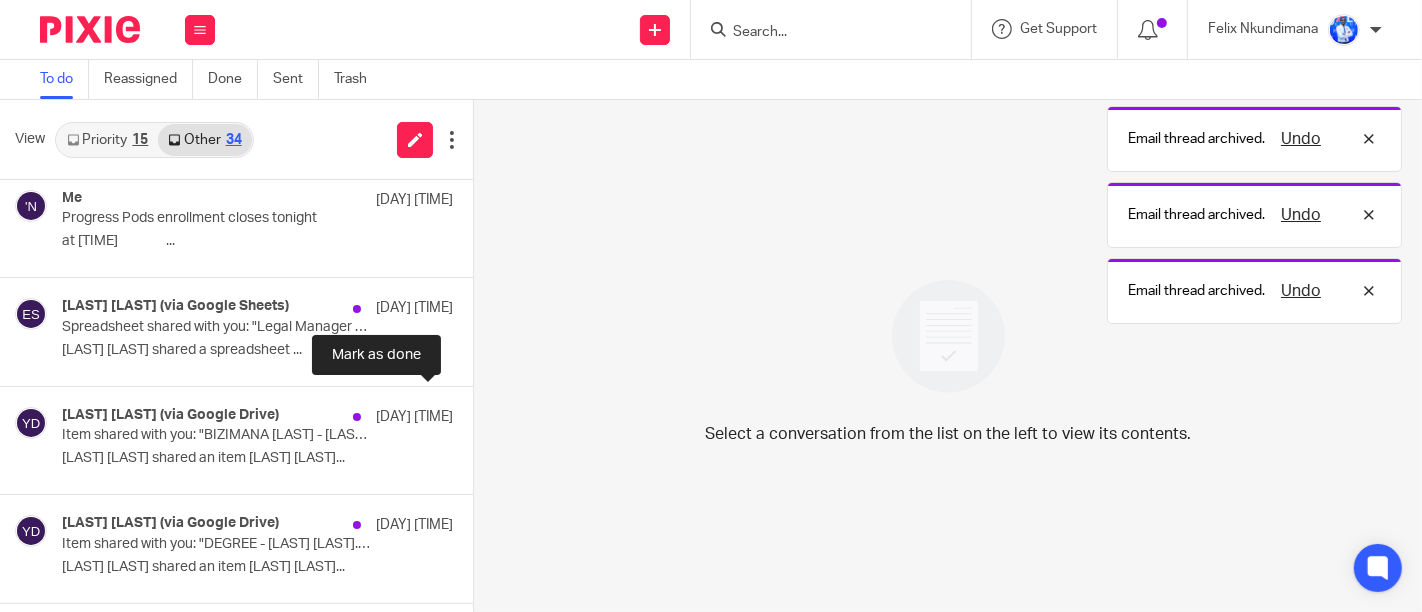 click at bounding box center [481, 413] 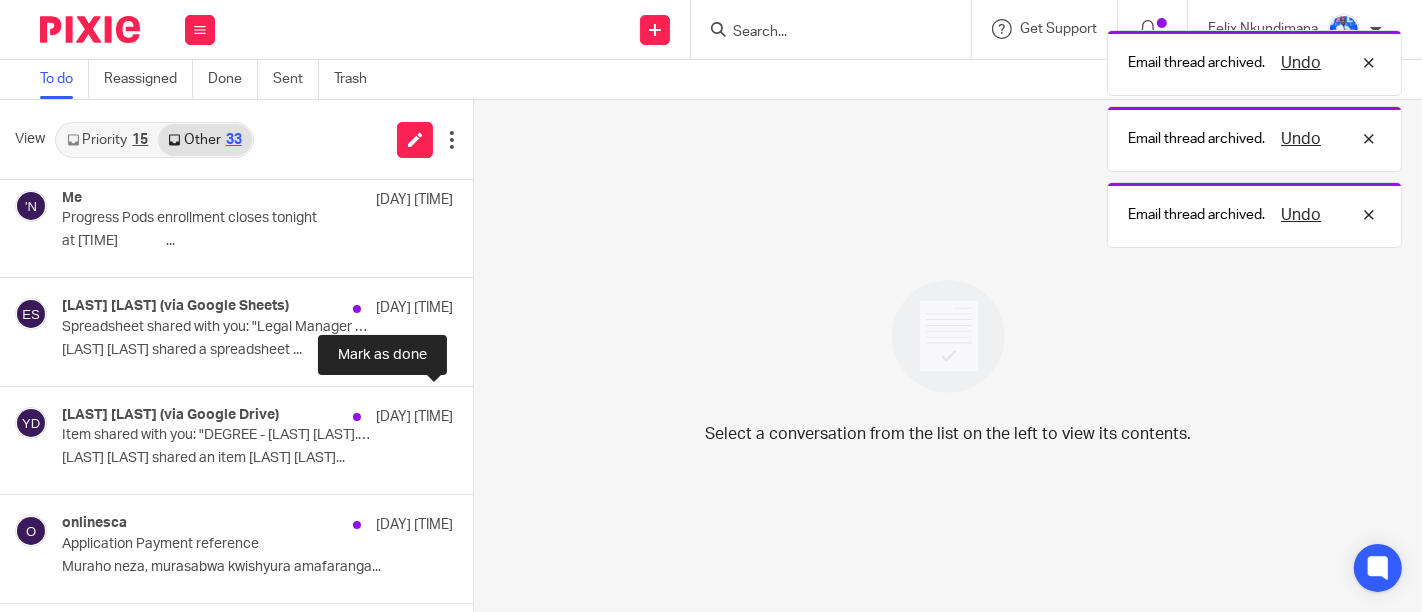 click at bounding box center [481, 413] 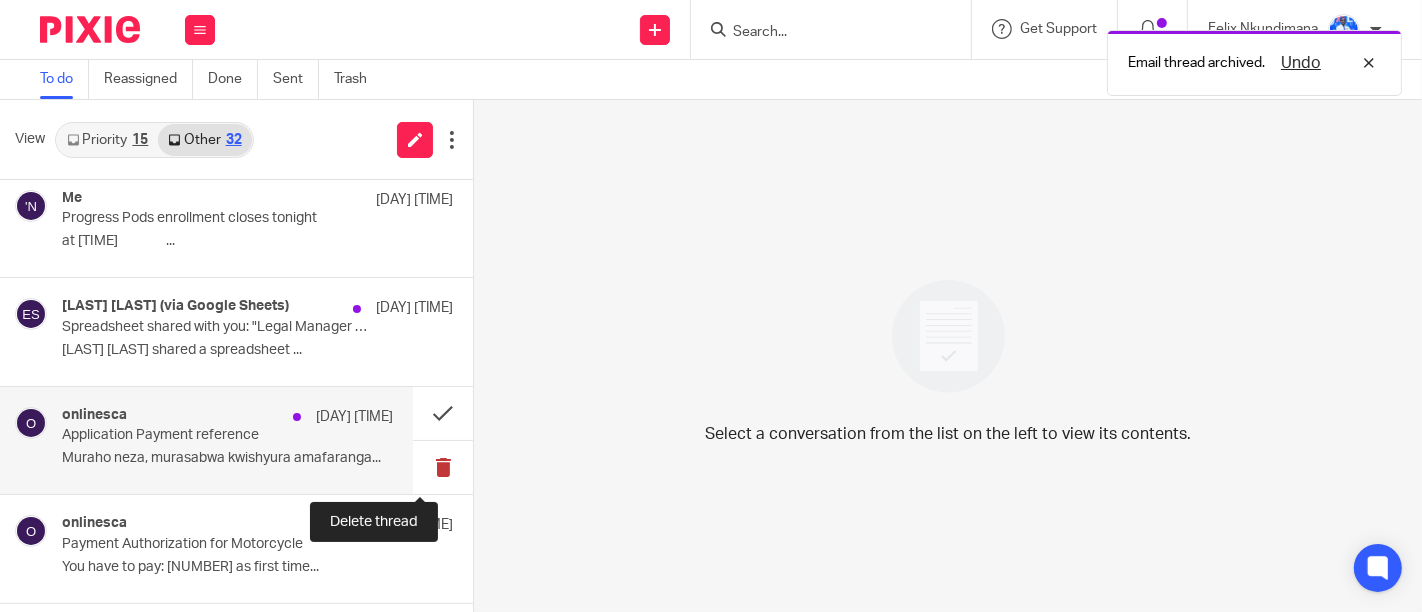 click at bounding box center (443, 467) 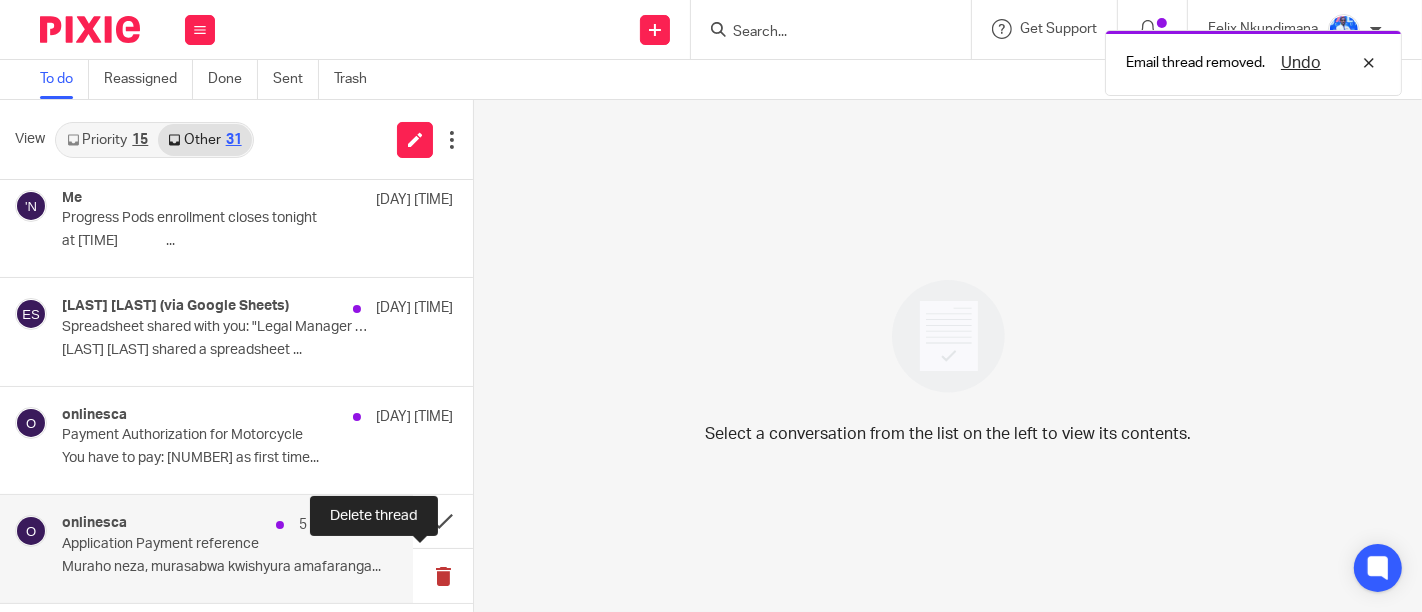 click at bounding box center [443, 575] 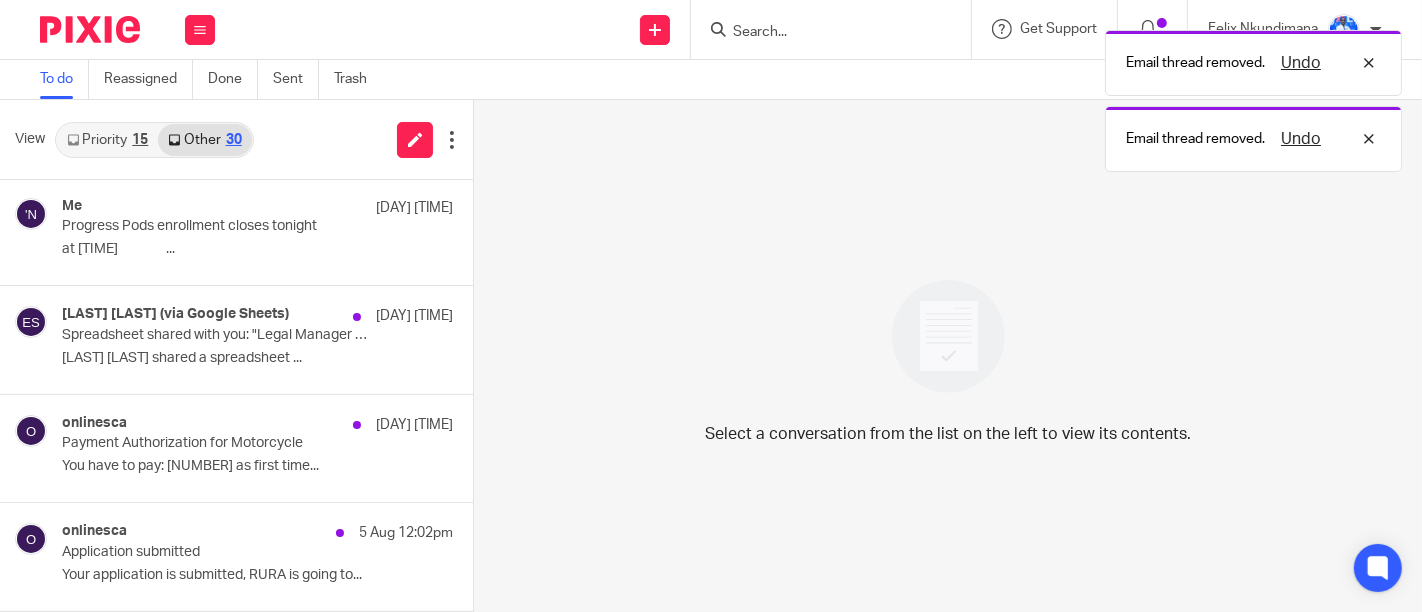 scroll, scrollTop: 323, scrollLeft: 0, axis: vertical 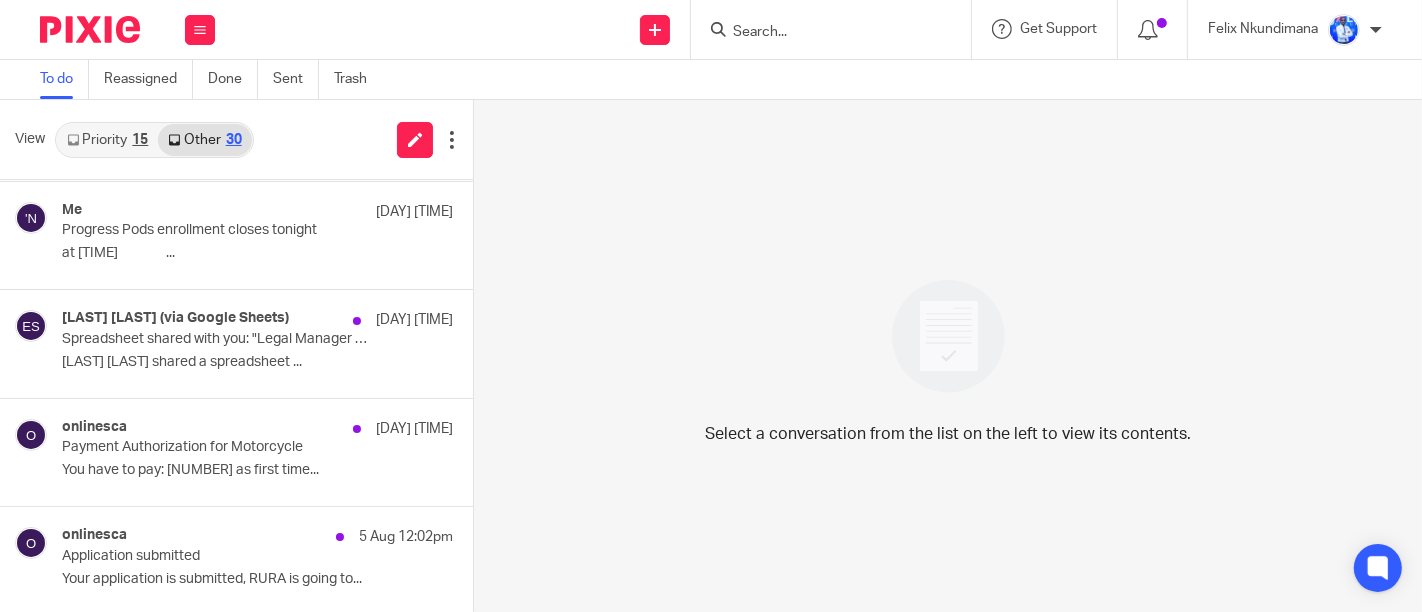 click on "Select a conversation from the list on the left to view its contents." at bounding box center [948, 356] 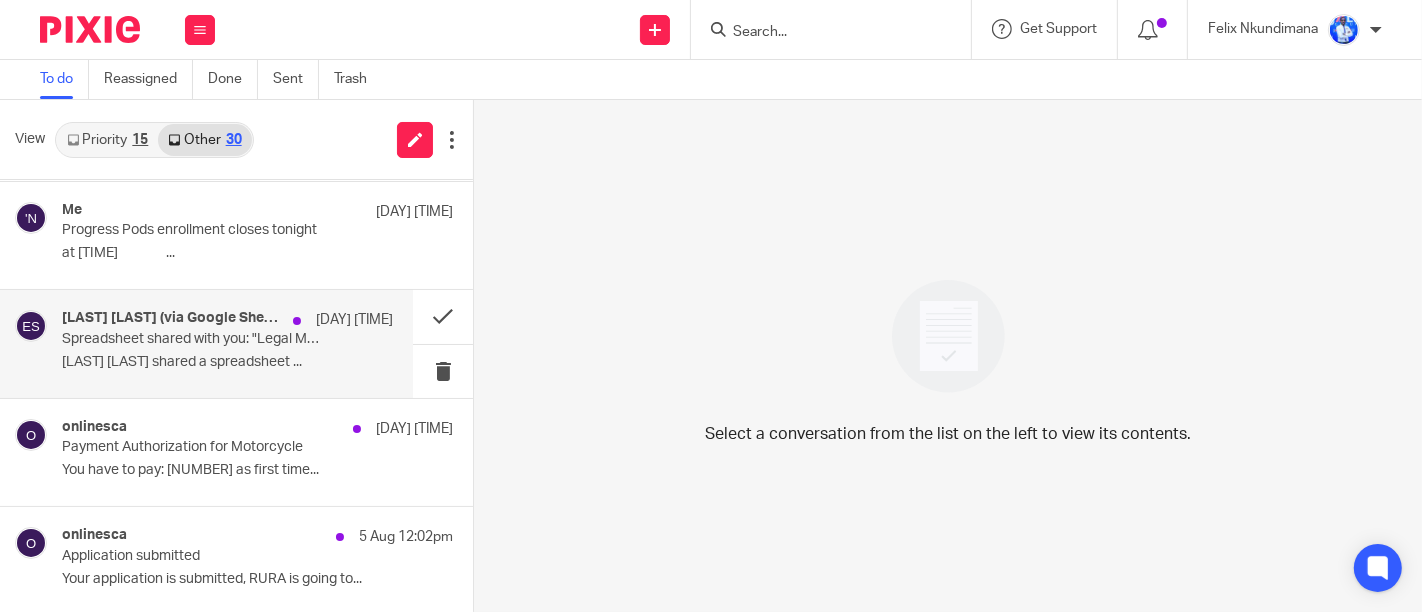click on "Esperance Umubyeyi shared a spreadsheet   ..." at bounding box center (227, 362) 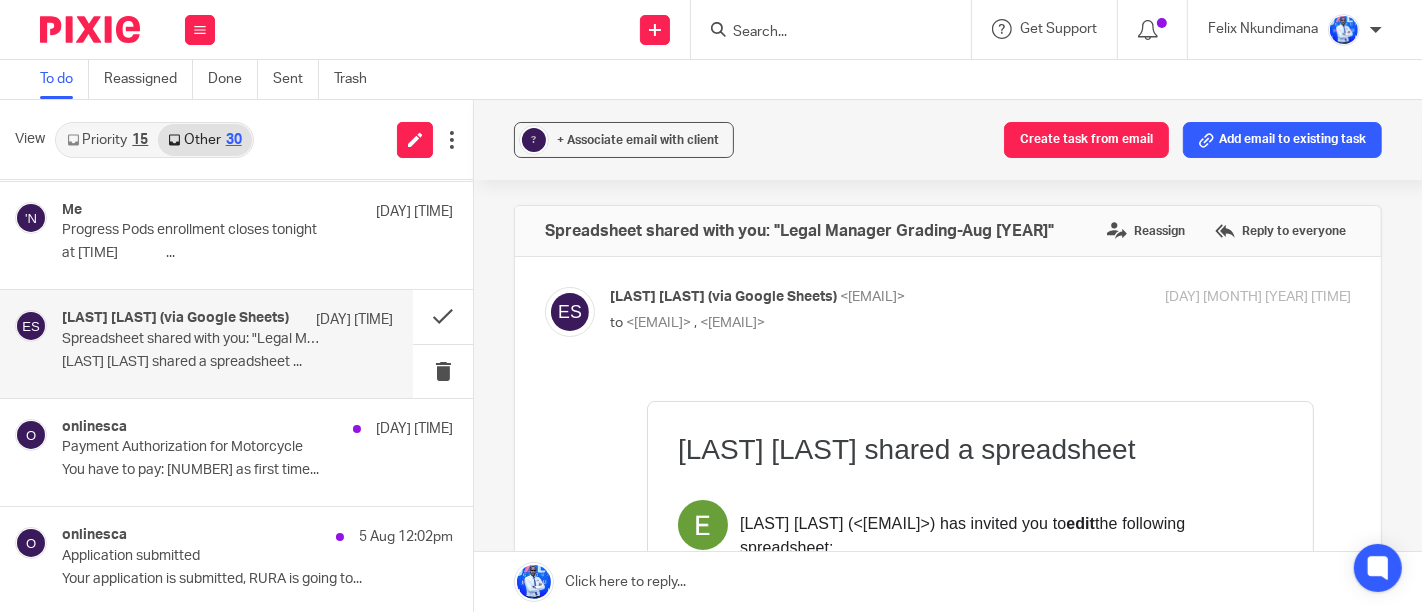 scroll, scrollTop: 0, scrollLeft: 0, axis: both 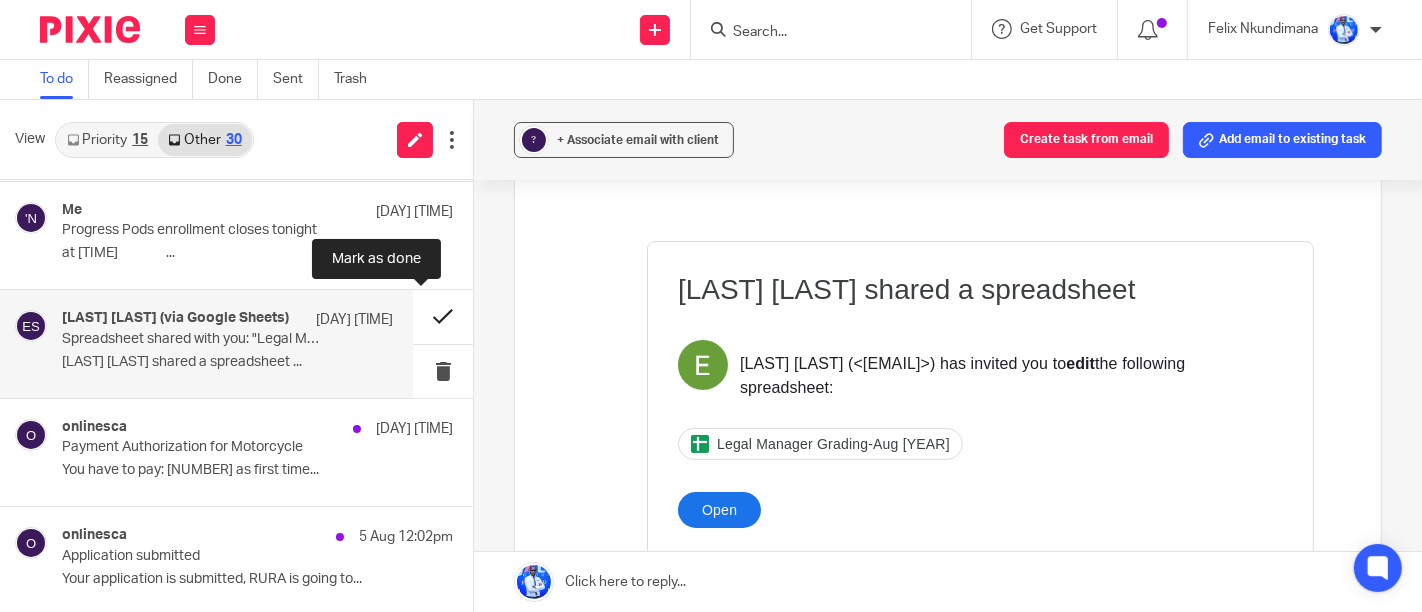 click at bounding box center [443, 316] 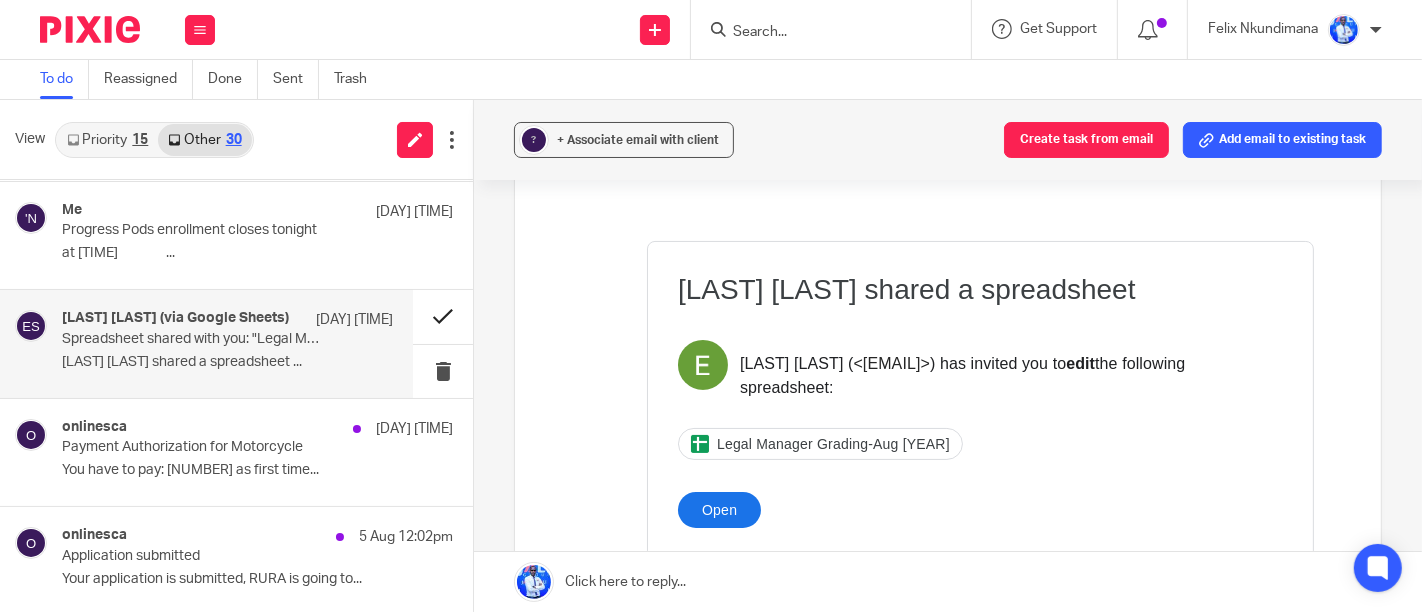 scroll, scrollTop: 216, scrollLeft: 0, axis: vertical 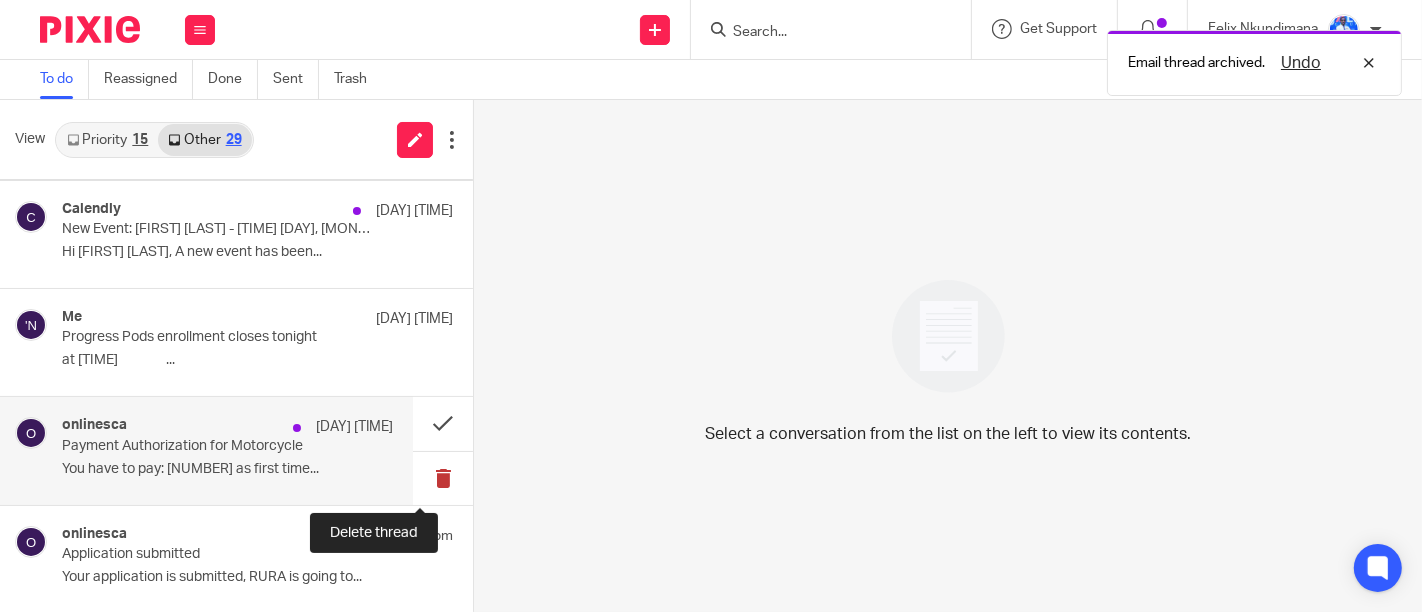 click at bounding box center [443, 478] 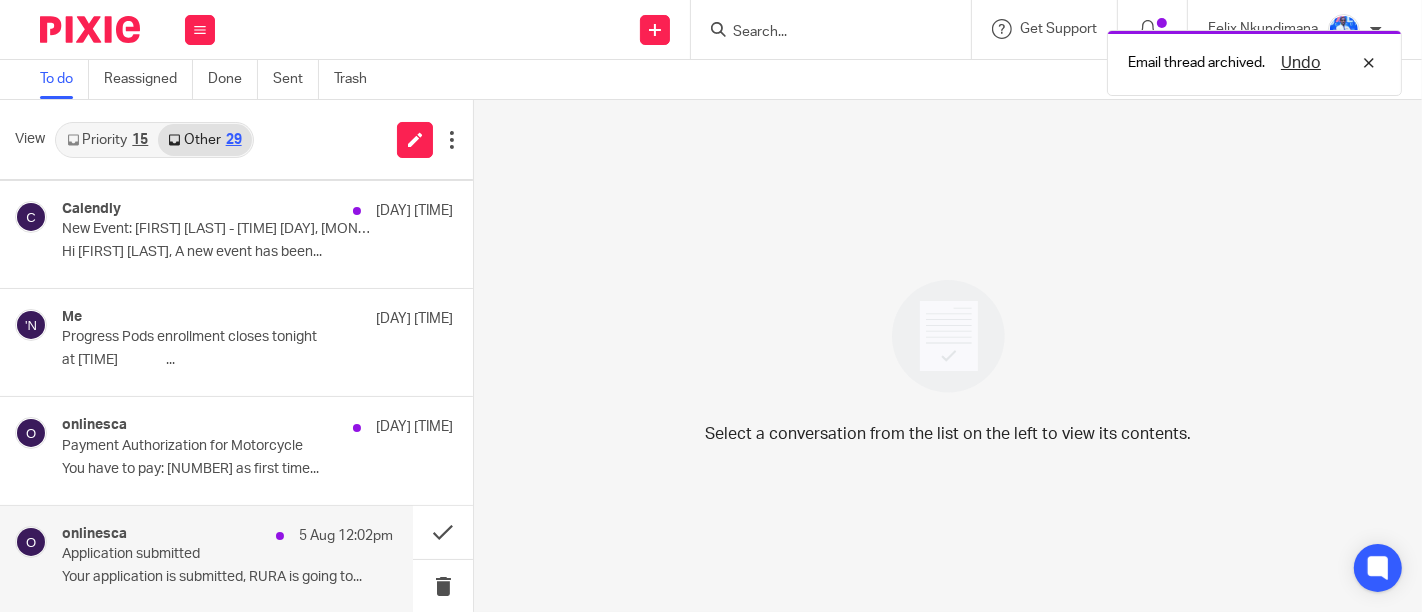 scroll, scrollTop: 108, scrollLeft: 0, axis: vertical 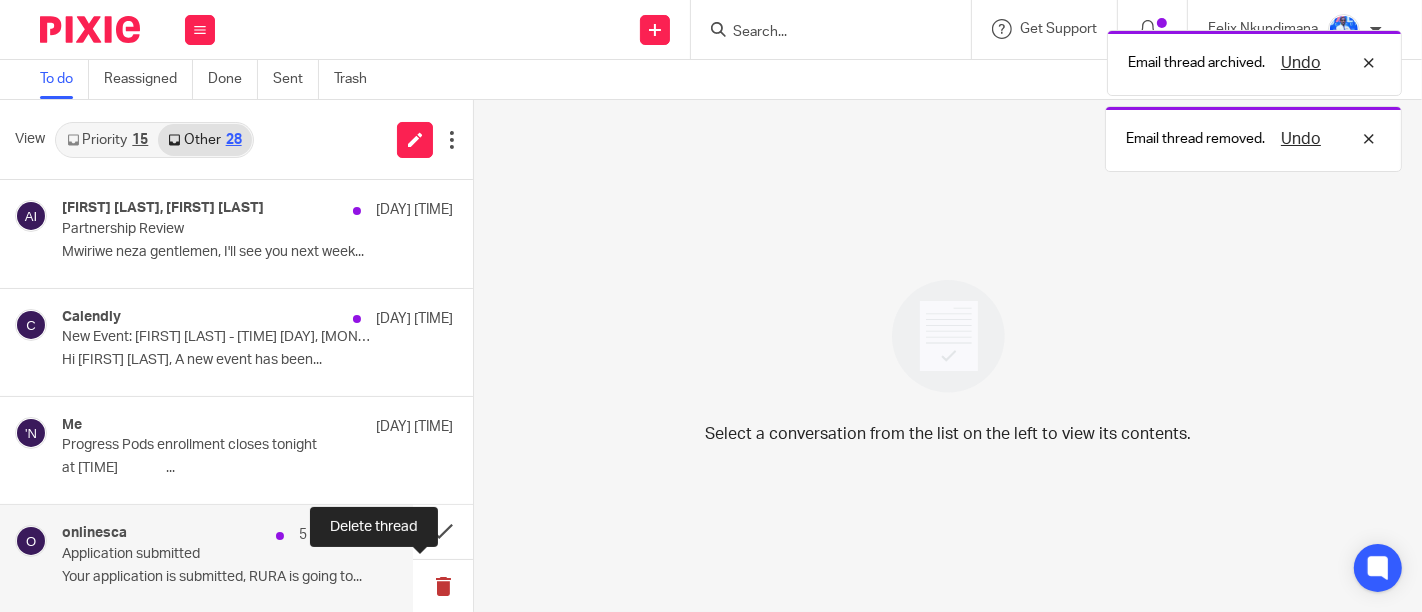 click at bounding box center (443, 586) 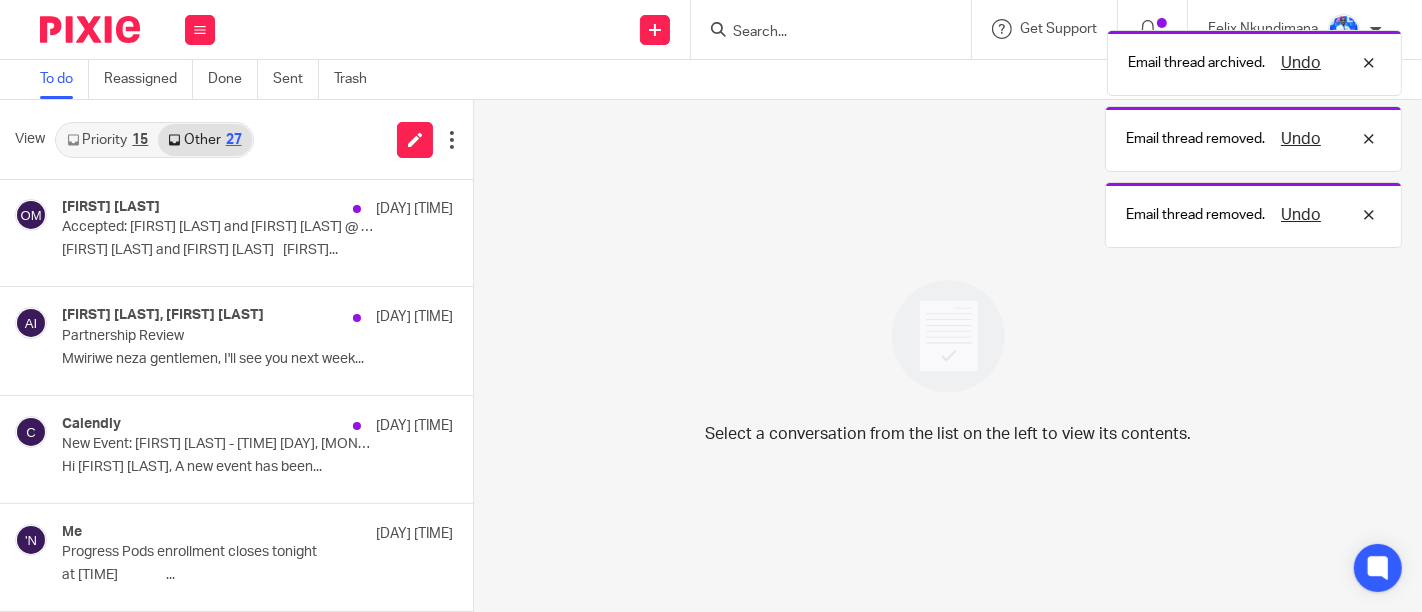 scroll, scrollTop: 0, scrollLeft: 0, axis: both 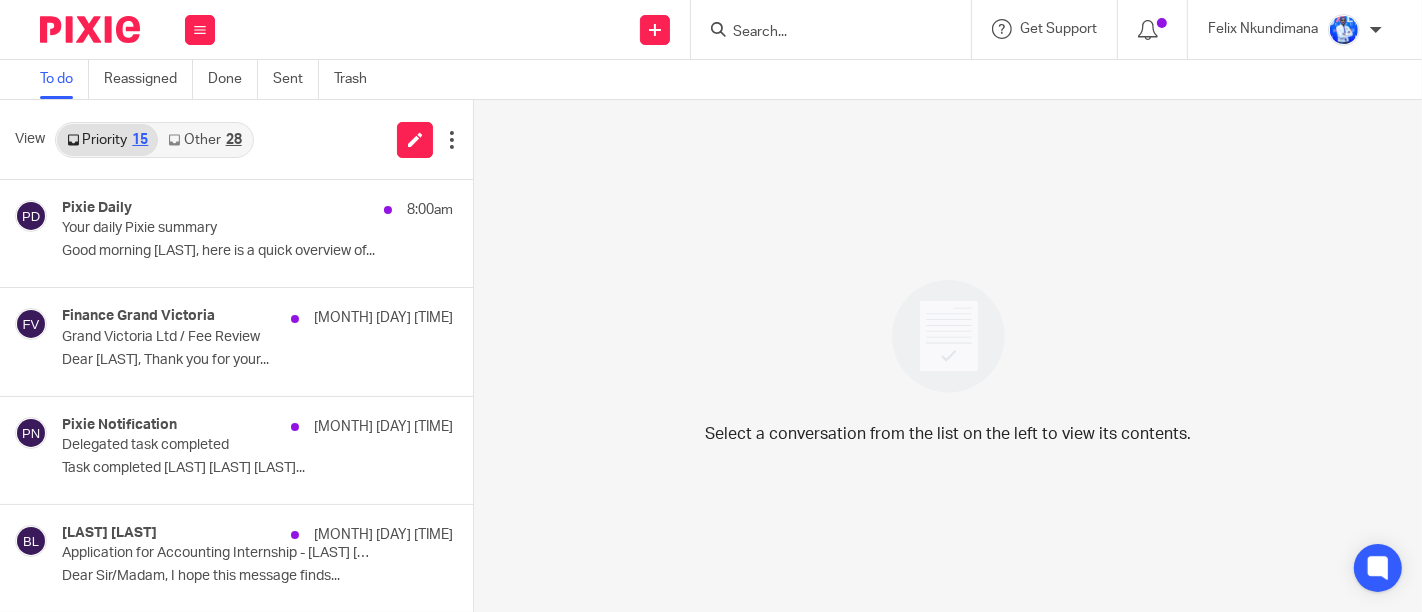 click on "Other
28" at bounding box center [204, 140] 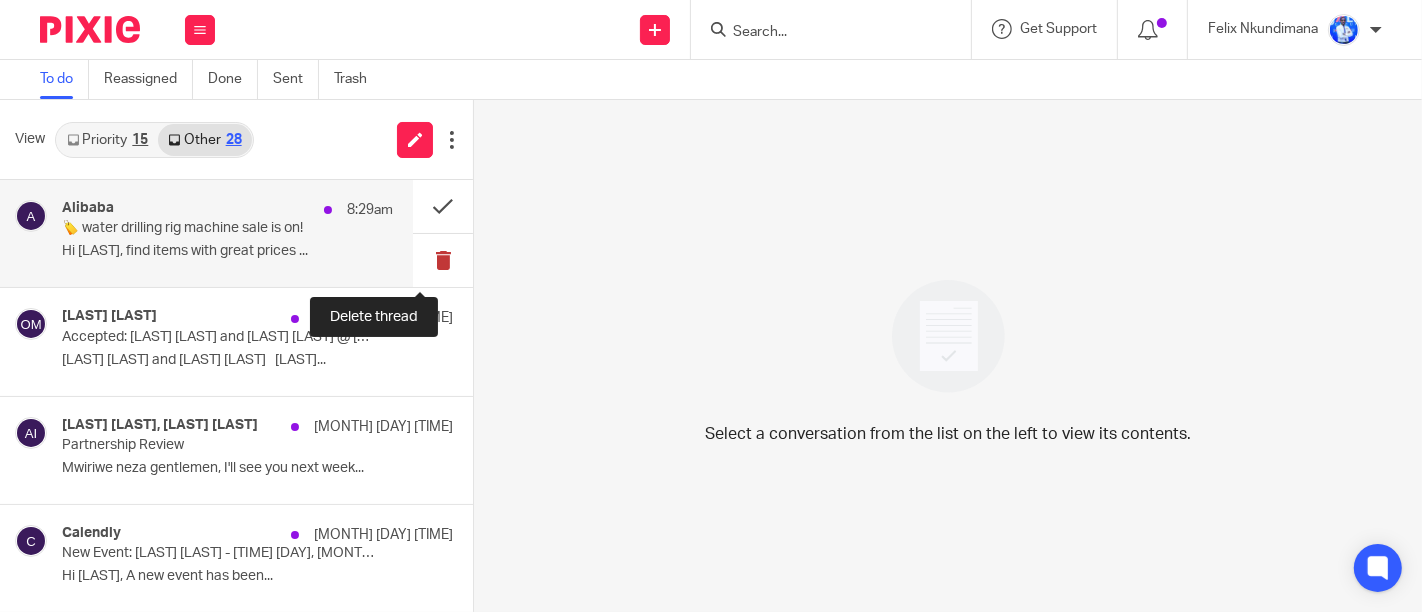 click at bounding box center [443, 260] 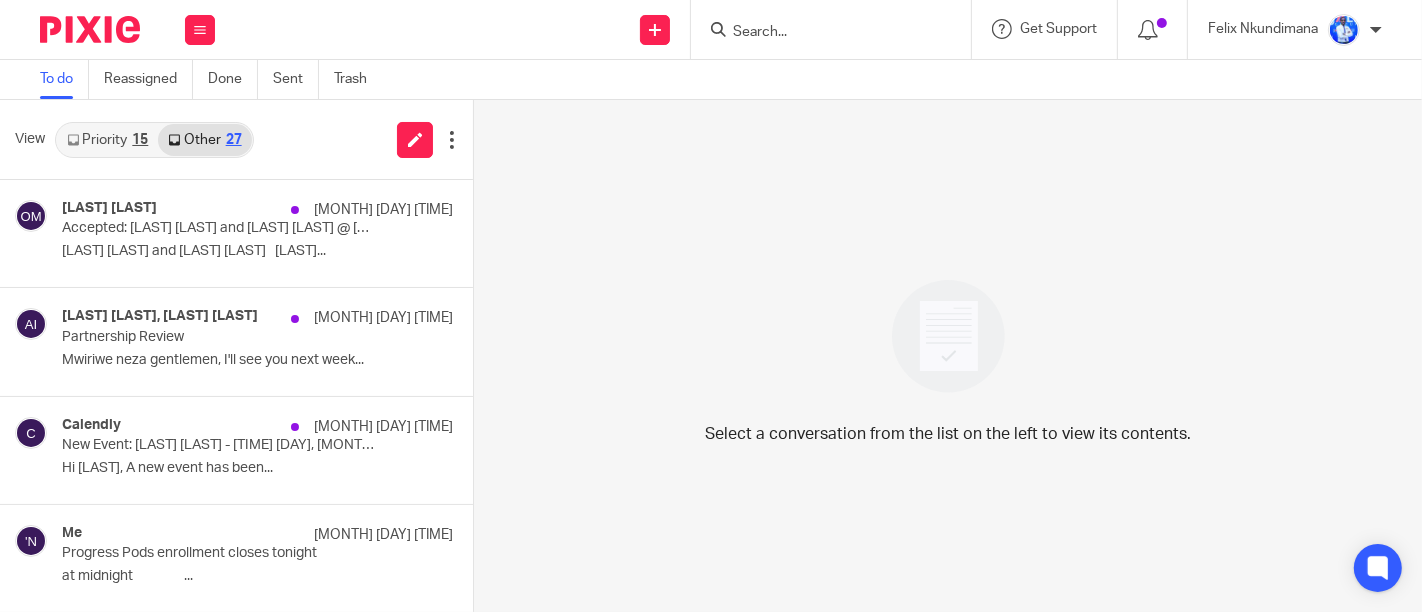 click on "Select a conversation from the list on the left to view its contents." at bounding box center [948, 356] 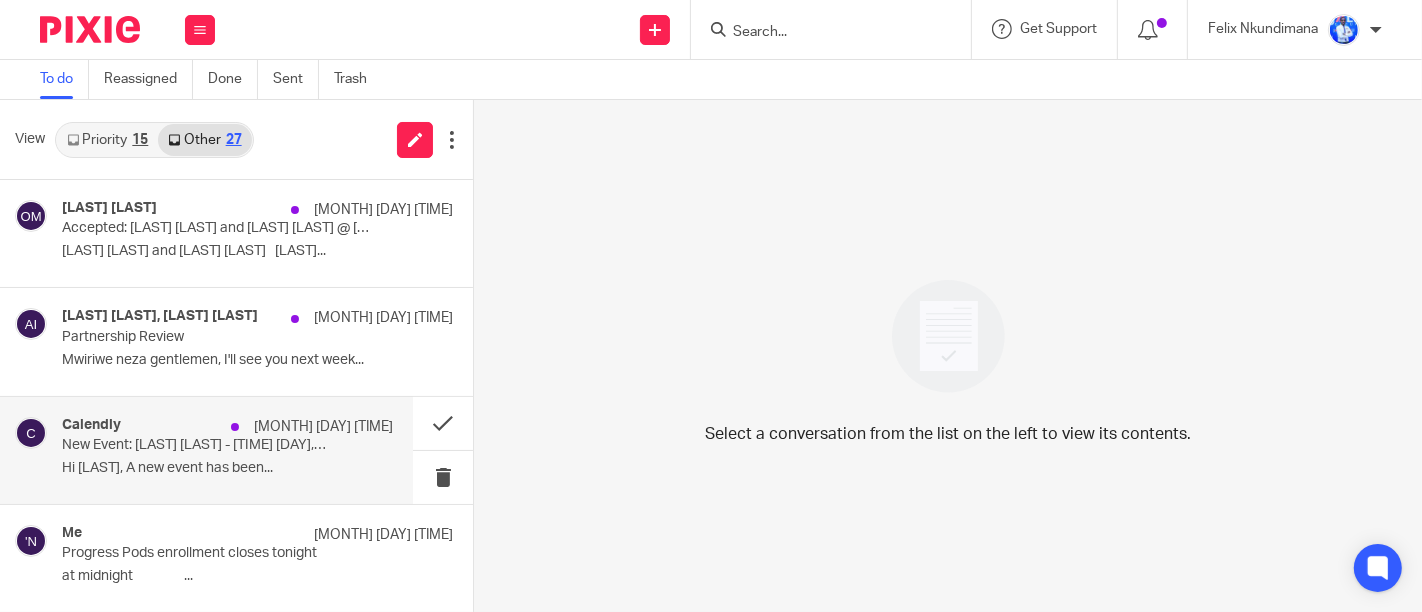 scroll, scrollTop: 604, scrollLeft: 0, axis: vertical 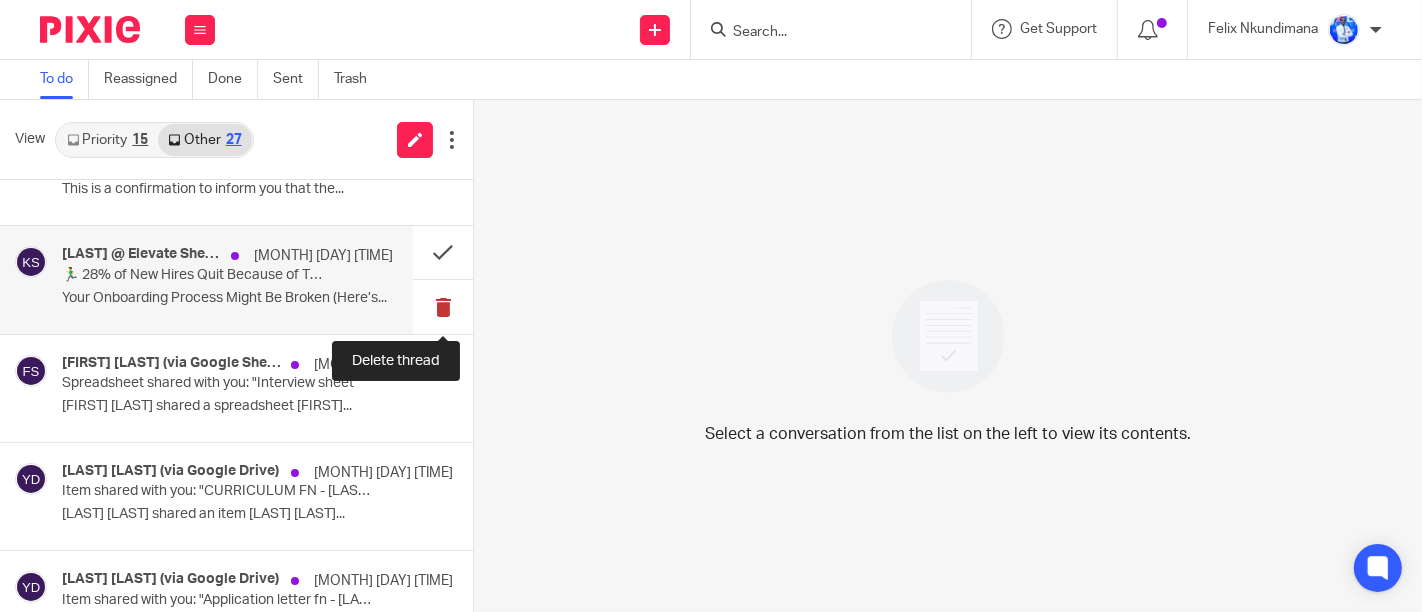 click at bounding box center (443, 306) 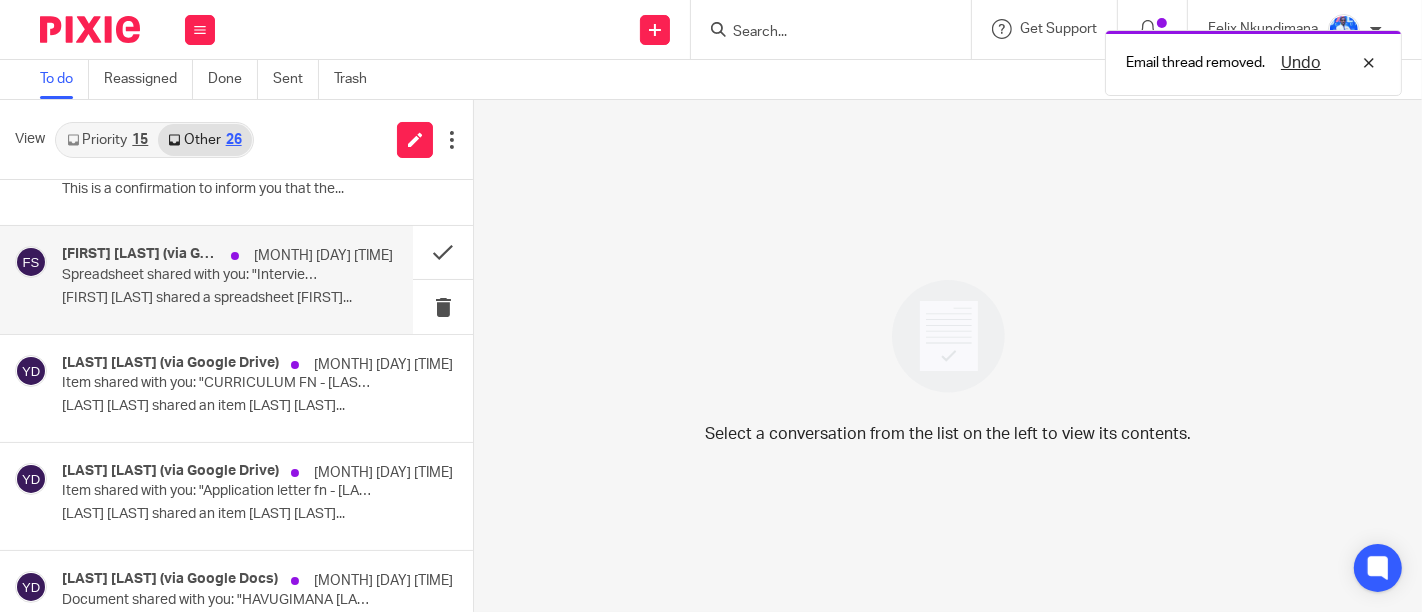 click on "Spreadsheet shared with you: "Interview sheet"" at bounding box center (194, 275) 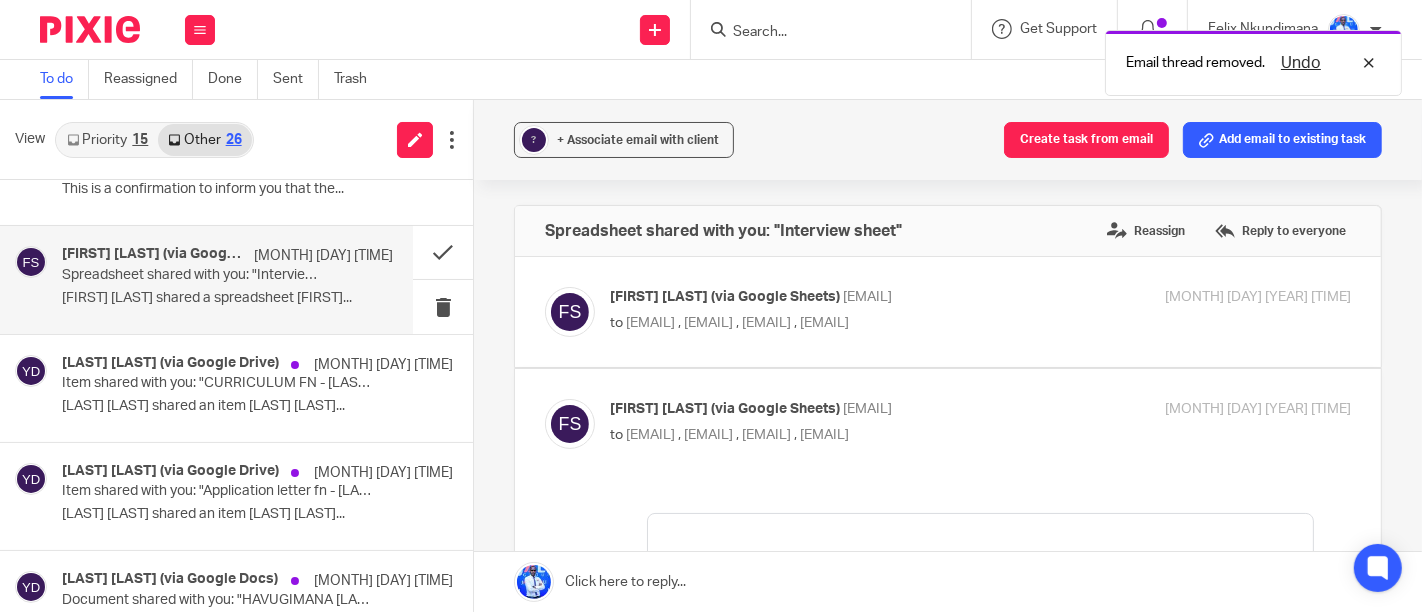 scroll, scrollTop: 0, scrollLeft: 0, axis: both 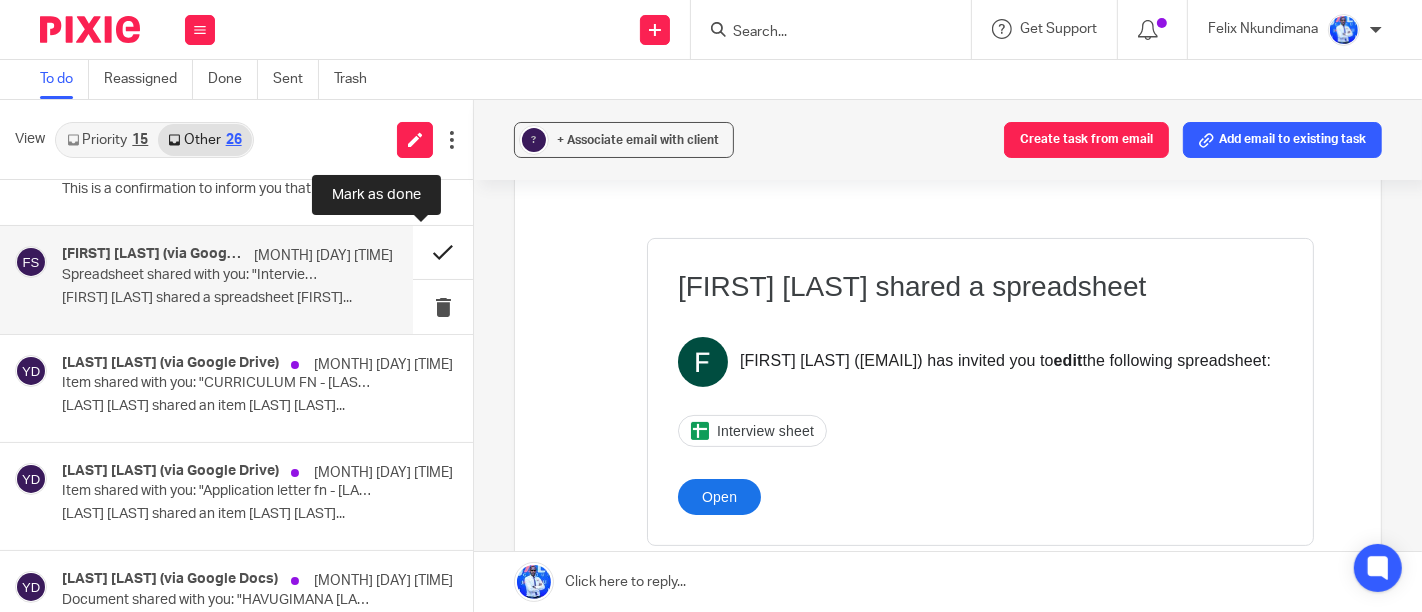 click at bounding box center [443, 252] 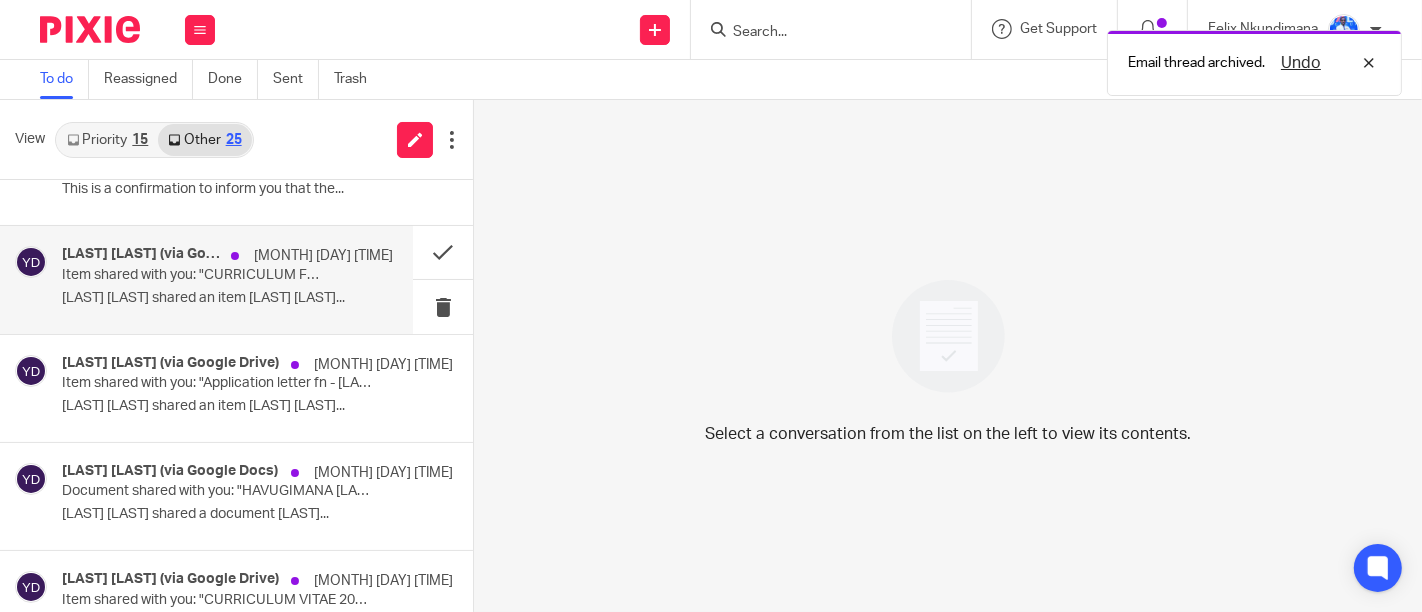 click on "Yonah Tashobya (via Google Drive)
7 Aug 11:18am   Item shared with you: "CURRICULUM  FN - Hagenimana J.Claude.pdf"   Yonah Tashobya shared an item    Yonah Tashobya..." at bounding box center [227, 279] 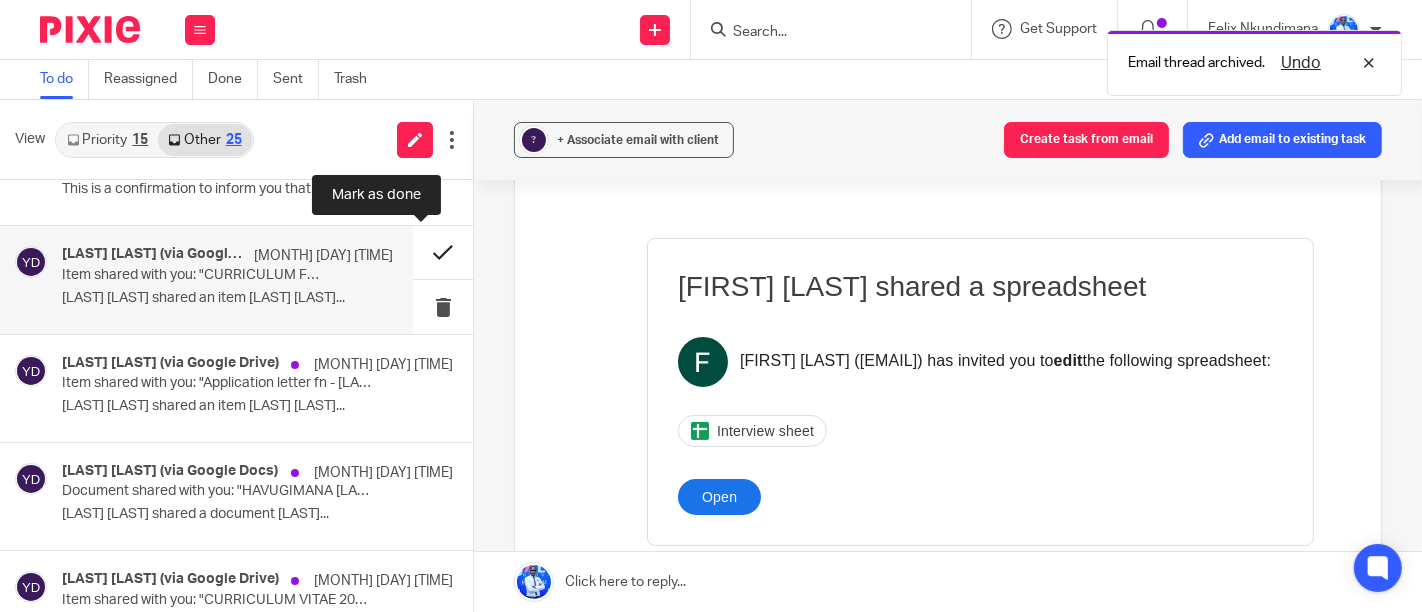 scroll, scrollTop: 0, scrollLeft: 0, axis: both 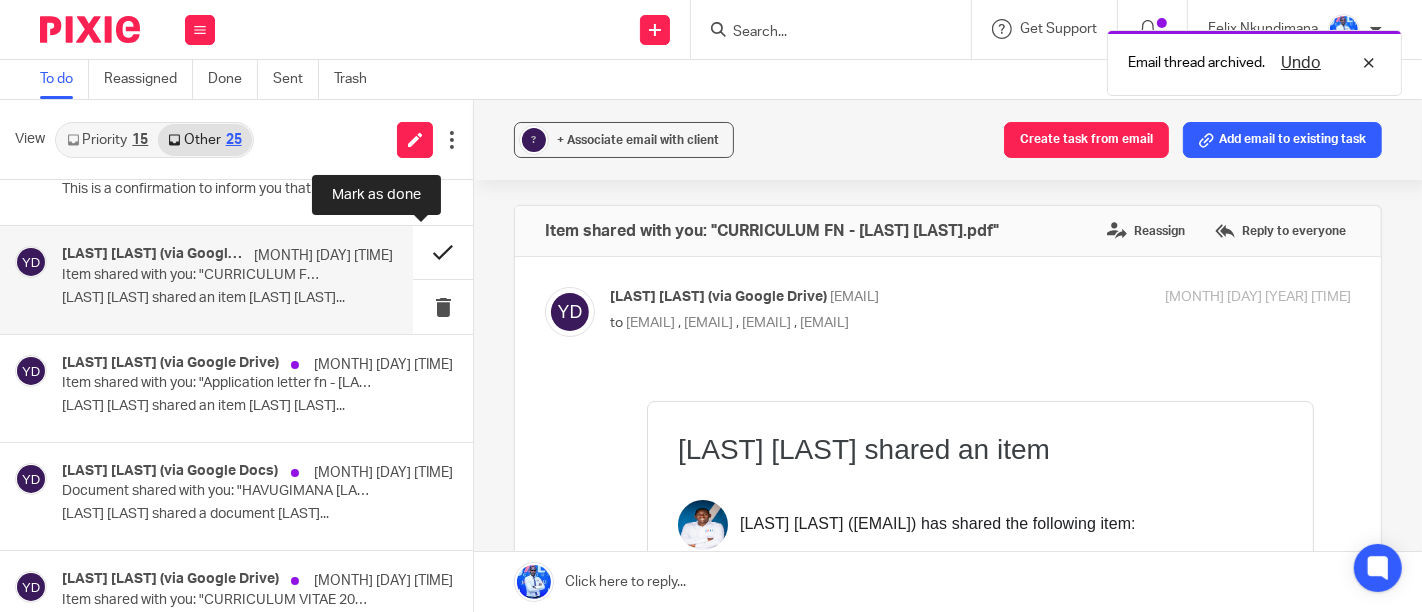 click at bounding box center [443, 252] 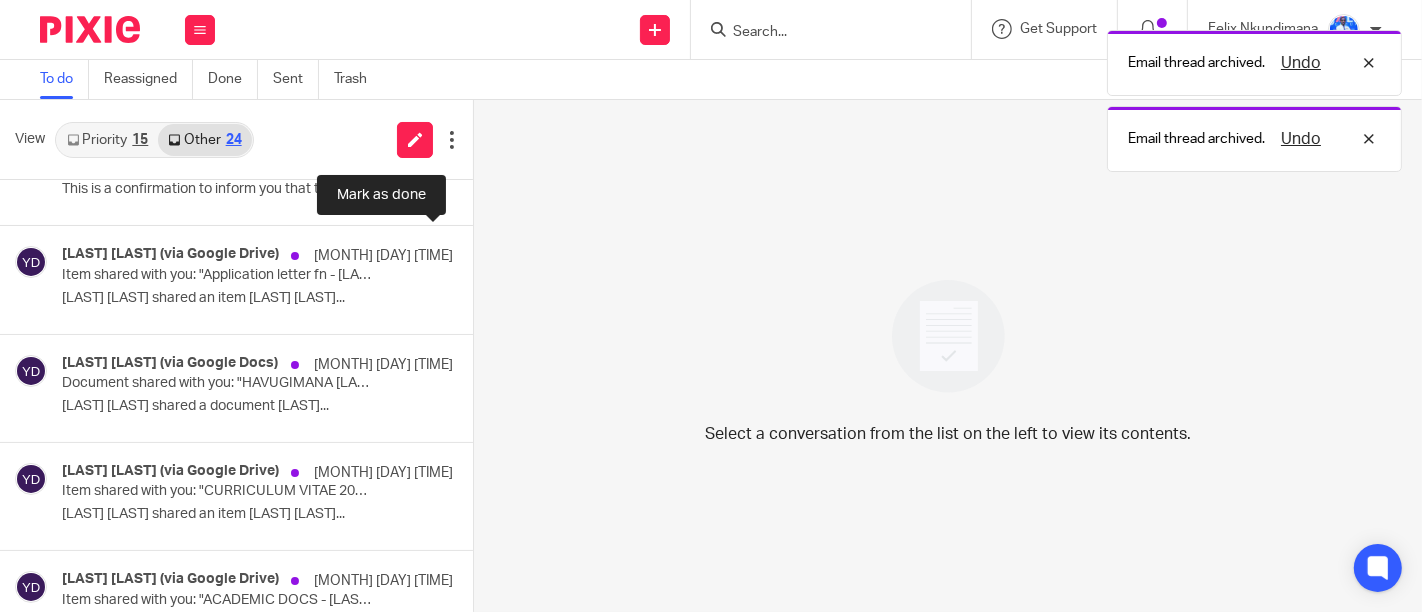 click at bounding box center (481, 252) 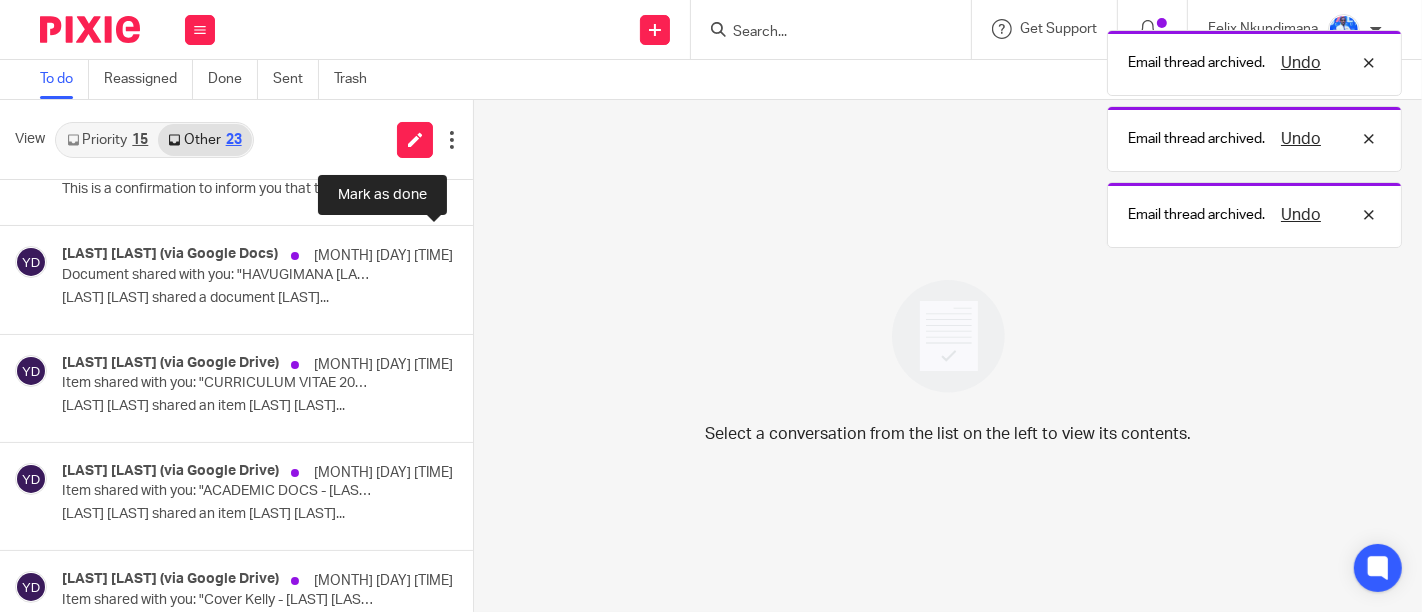 click at bounding box center [481, 252] 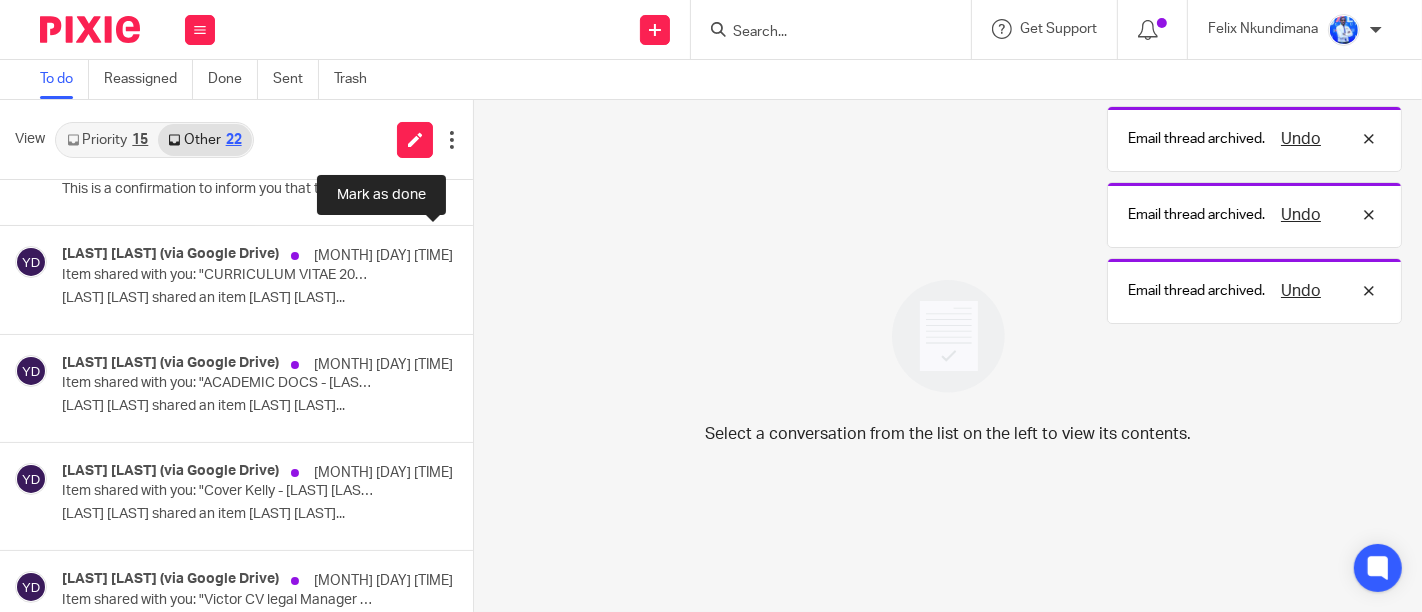 click at bounding box center [481, 252] 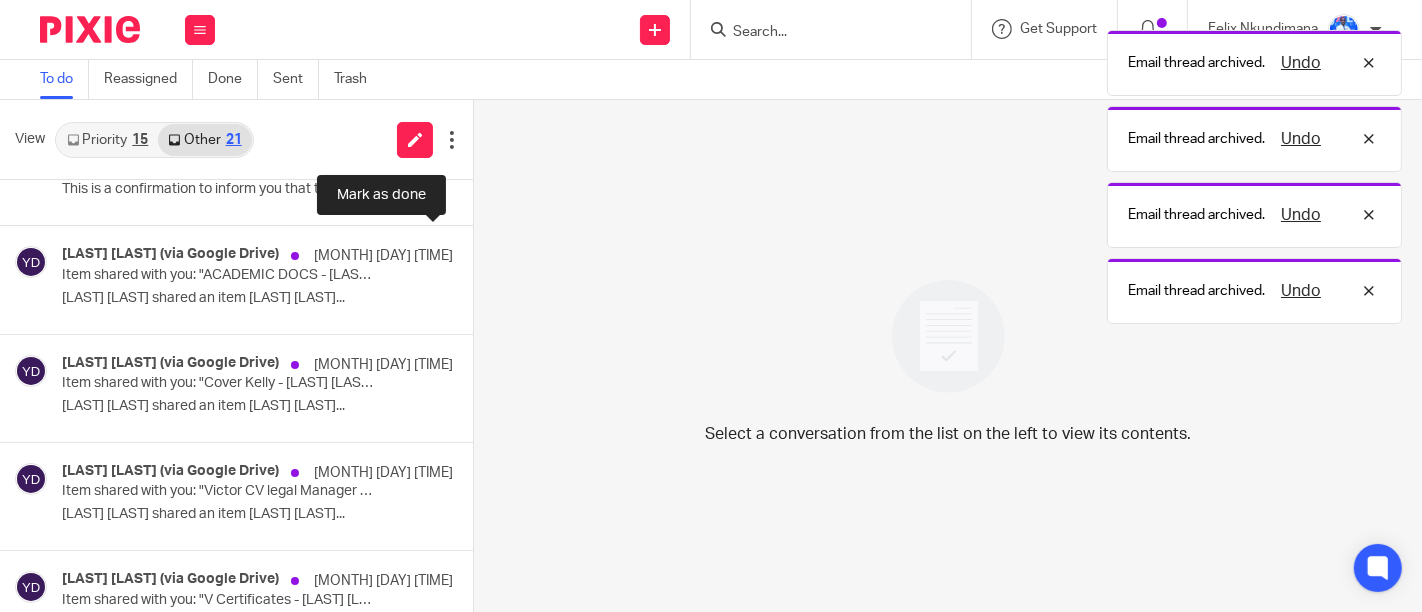 click at bounding box center (481, 252) 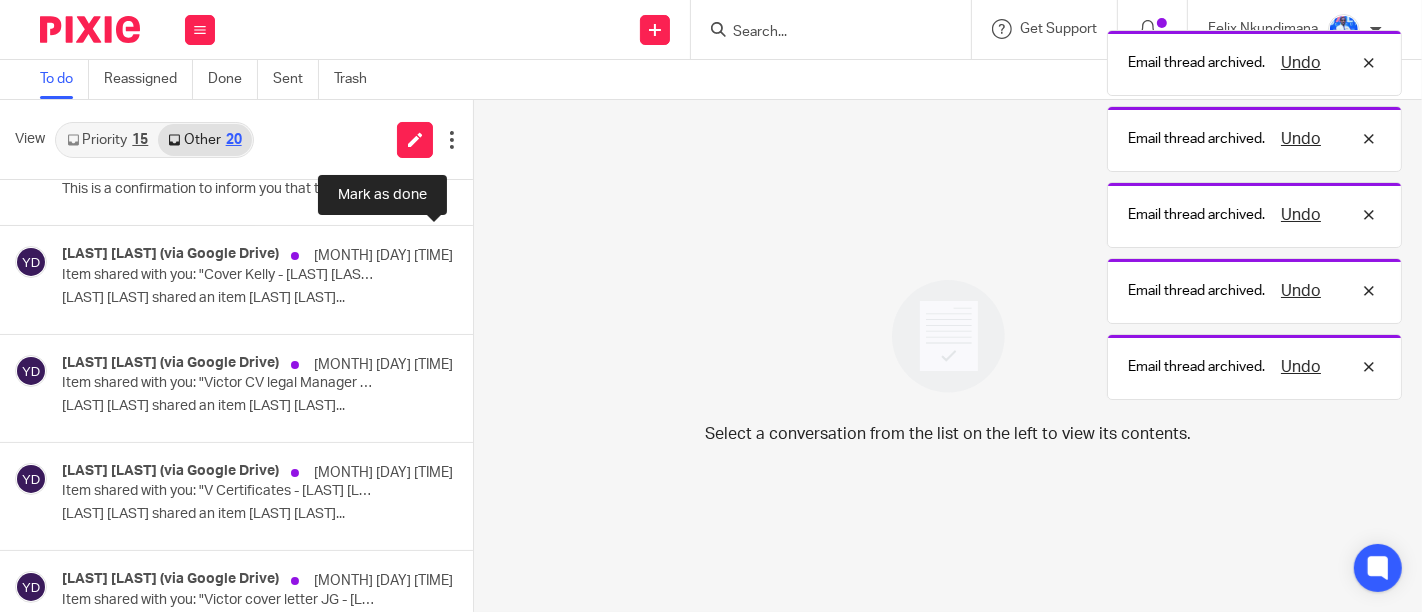 click at bounding box center (481, 252) 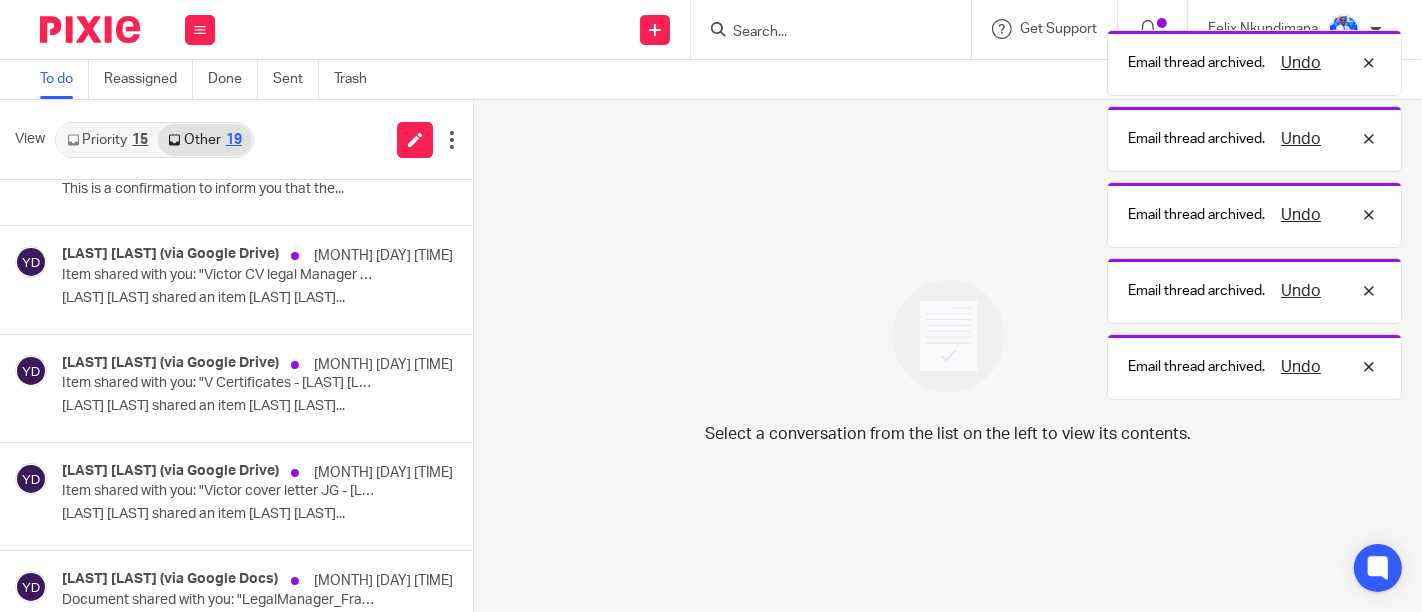 click on "Yonah Tashobya (via Google Drive)
7 Aug 11:07am   Item shared with you: "Victor CV legal Manager - KAMUGISHA Victor.pdf"   Yonah Tashobya shared an item    Yonah Tashobya..." at bounding box center [236, 280] 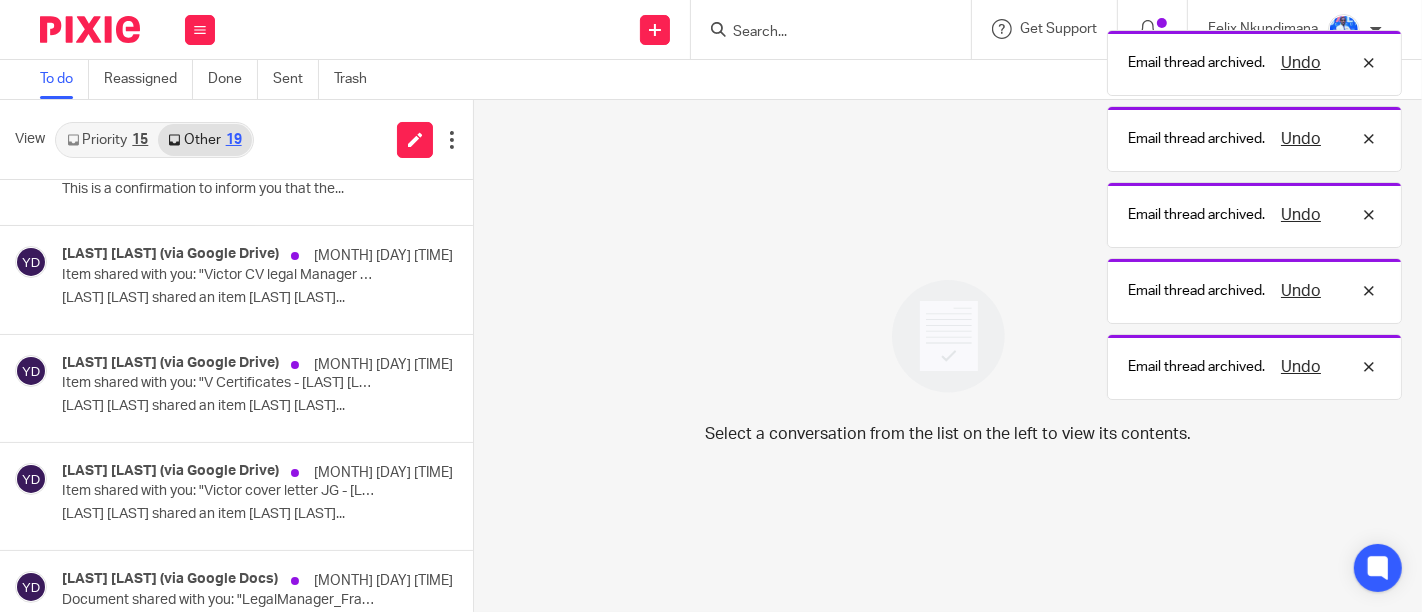 click at bounding box center (481, 252) 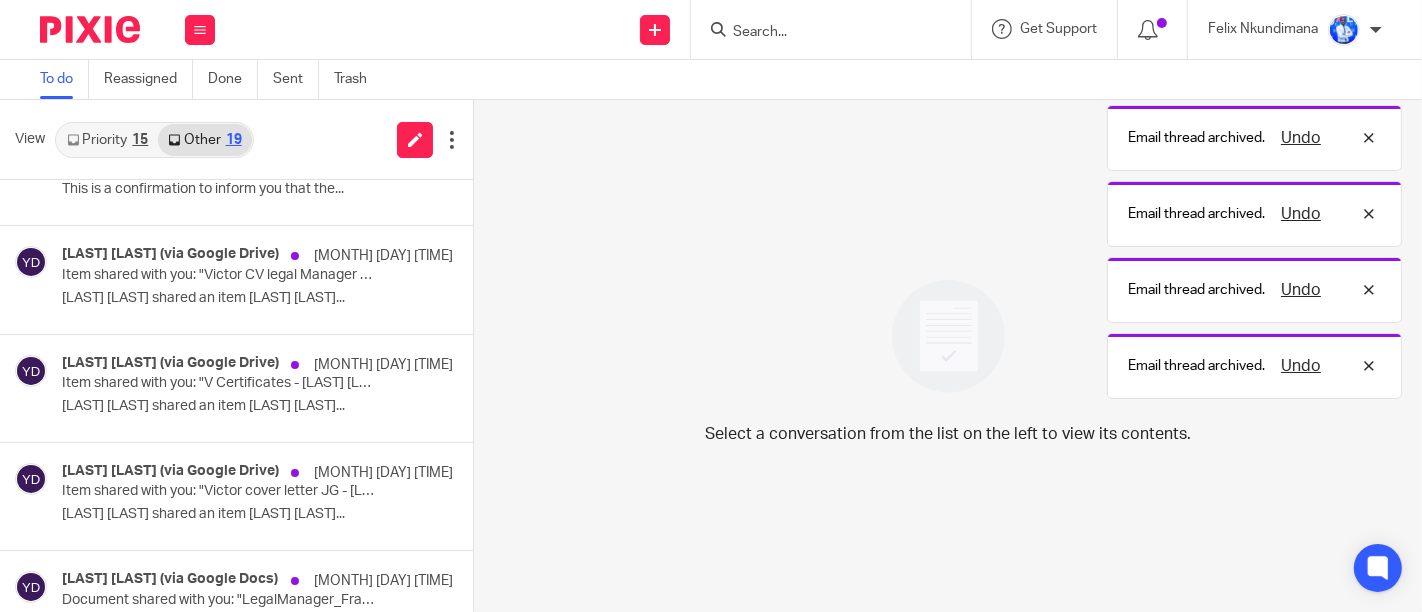 click at bounding box center (481, 252) 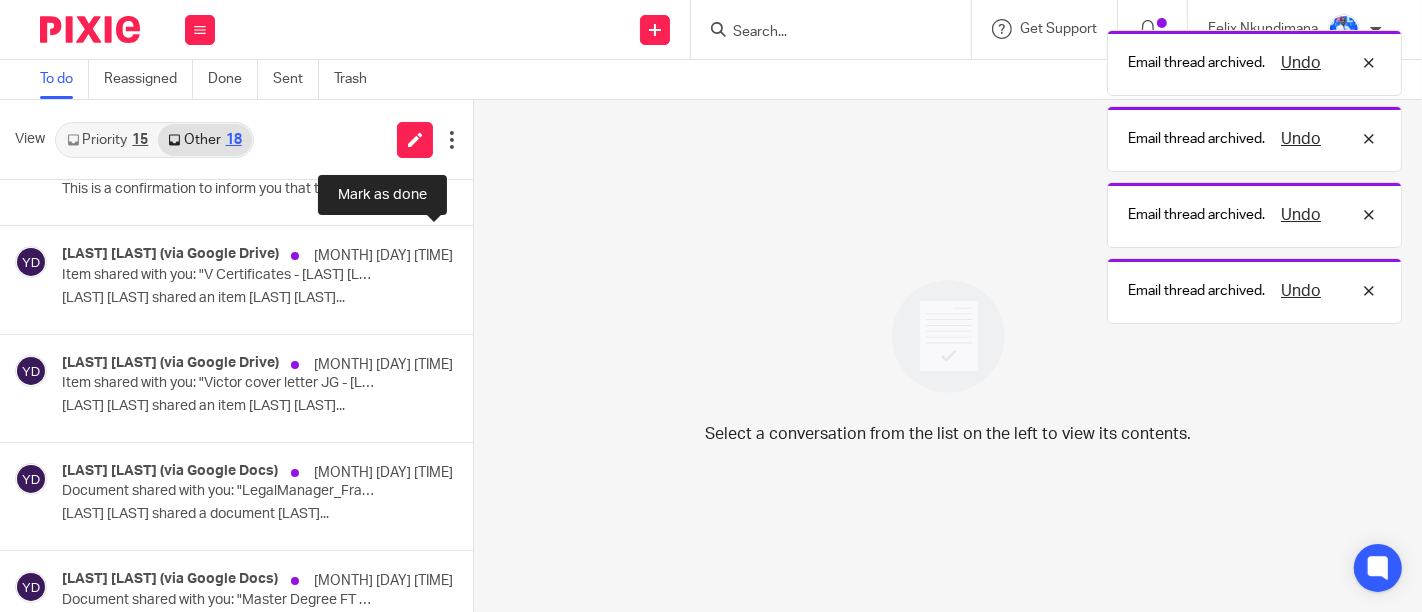 click at bounding box center [481, 252] 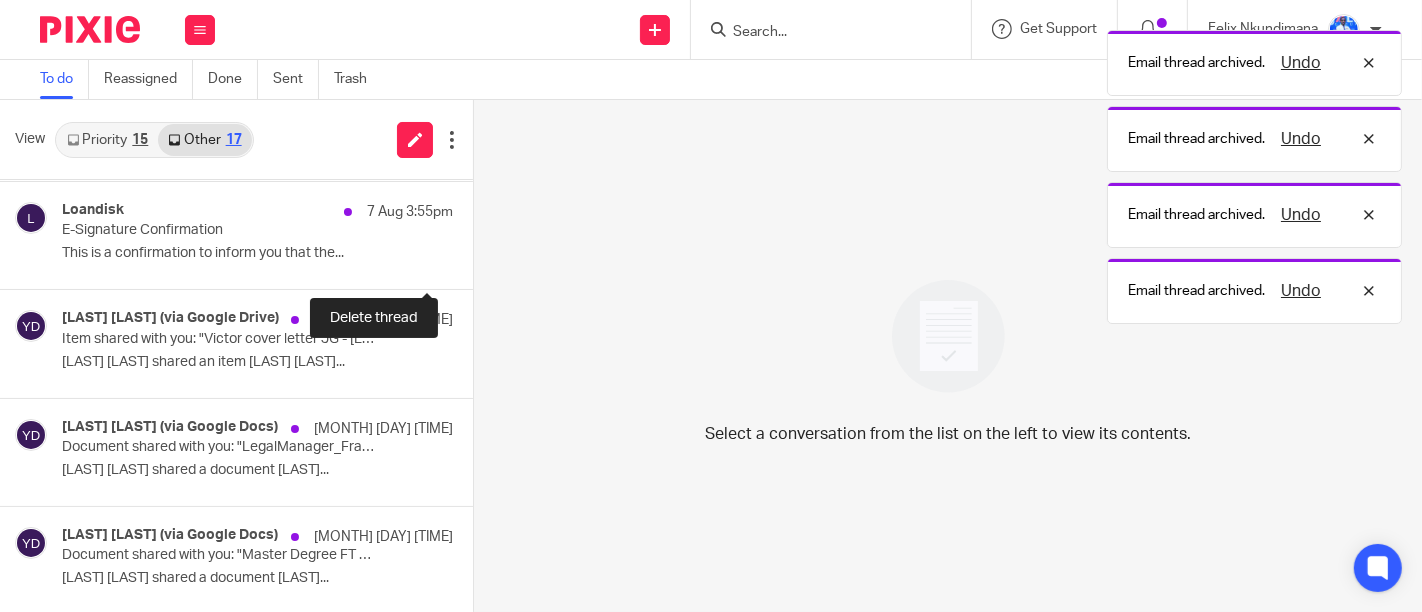 click at bounding box center (481, 262) 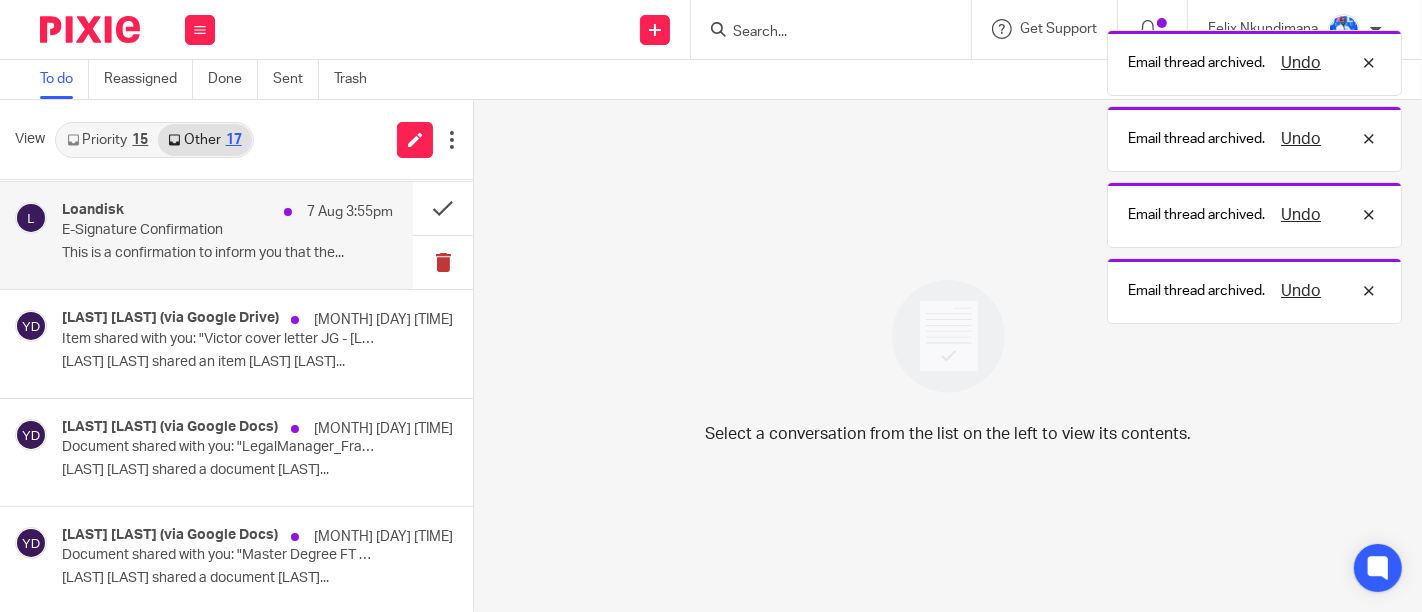 click at bounding box center (443, 262) 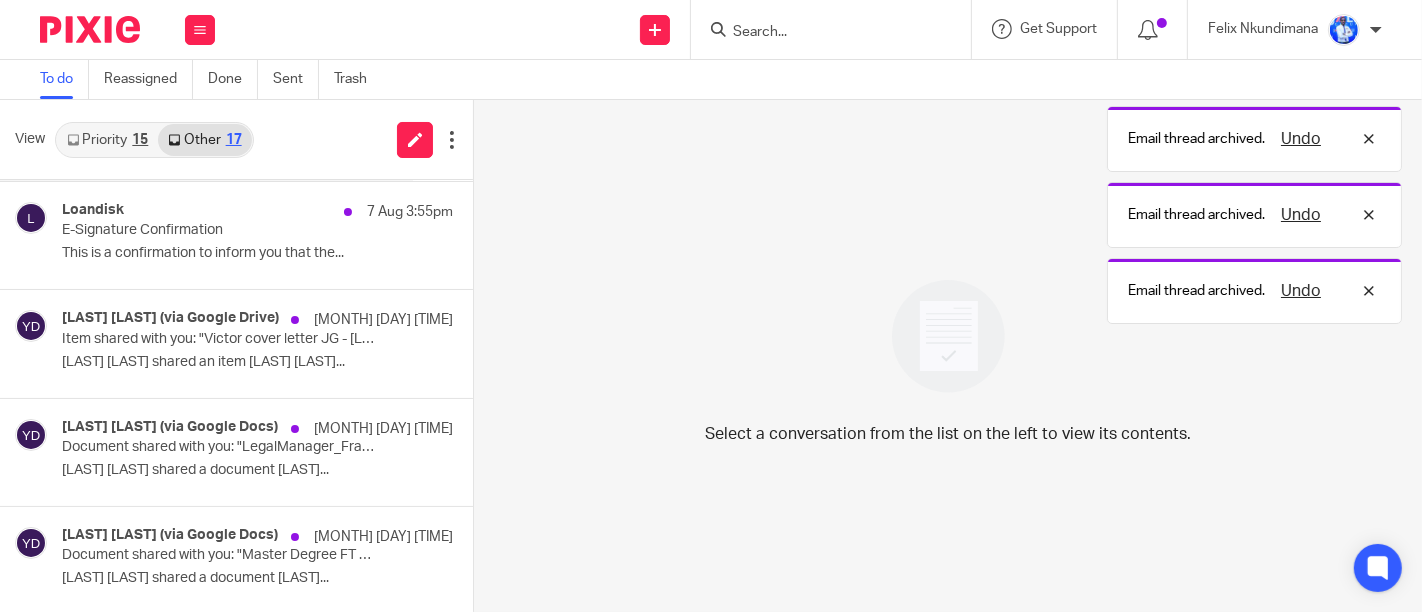 scroll, scrollTop: 431, scrollLeft: 0, axis: vertical 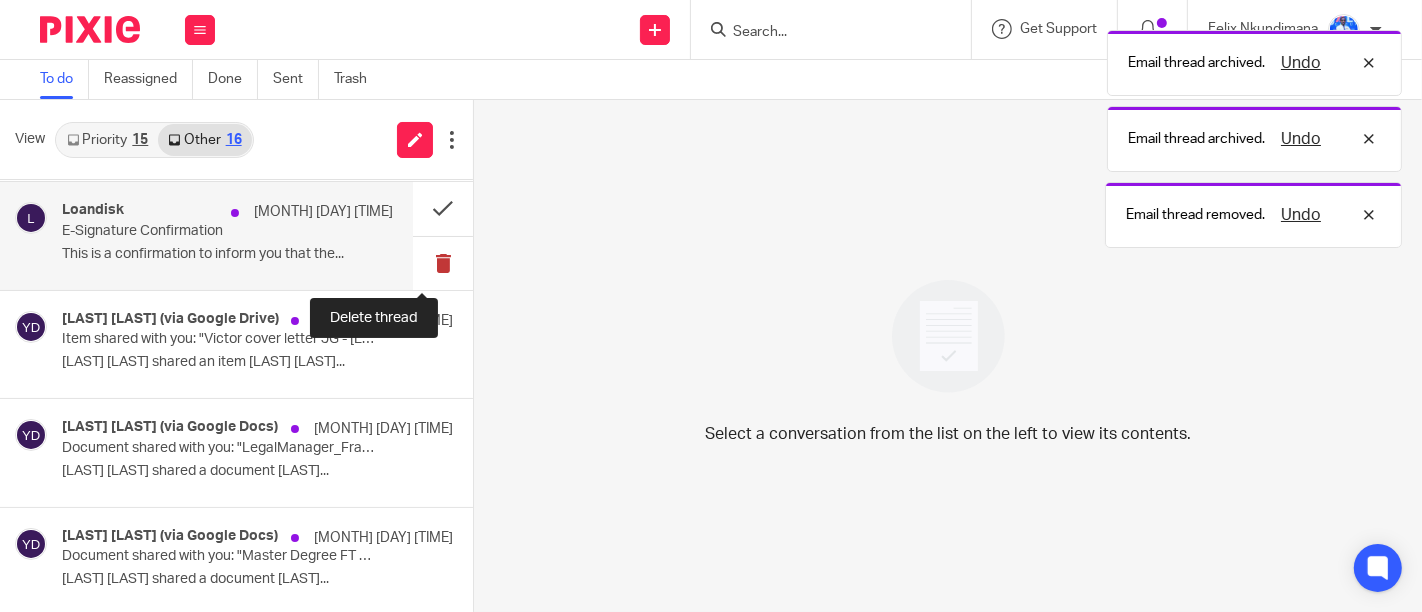 click at bounding box center (443, 263) 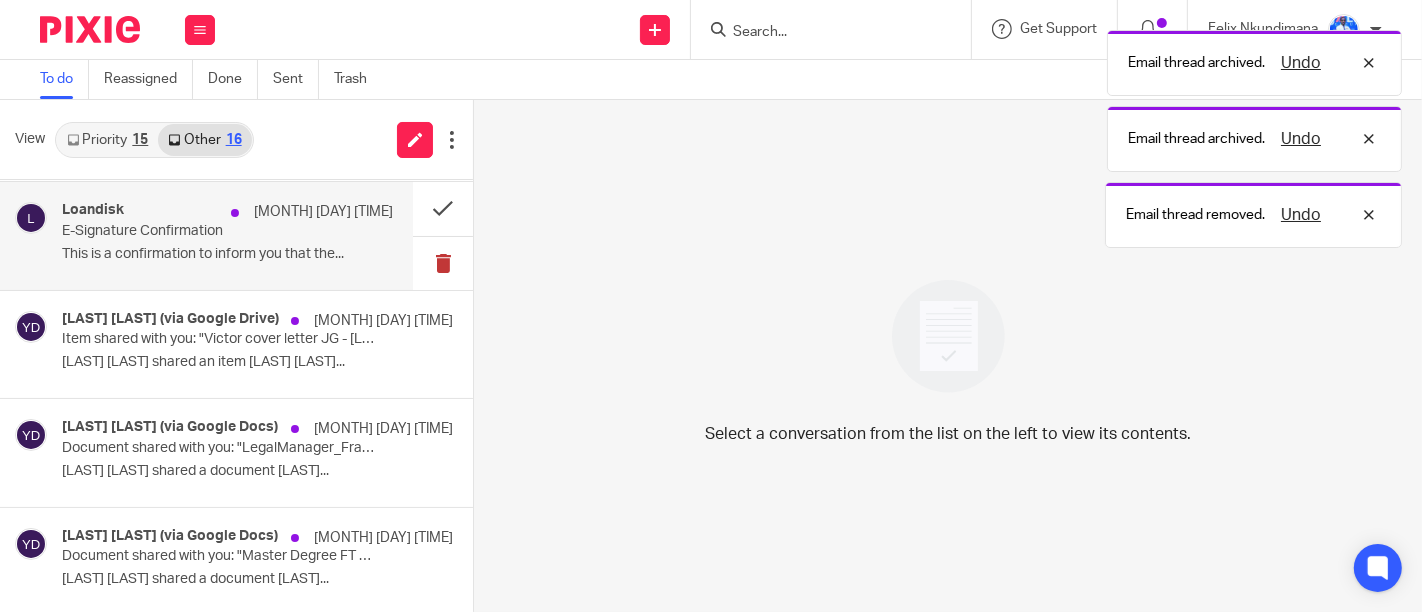 scroll, scrollTop: 323, scrollLeft: 0, axis: vertical 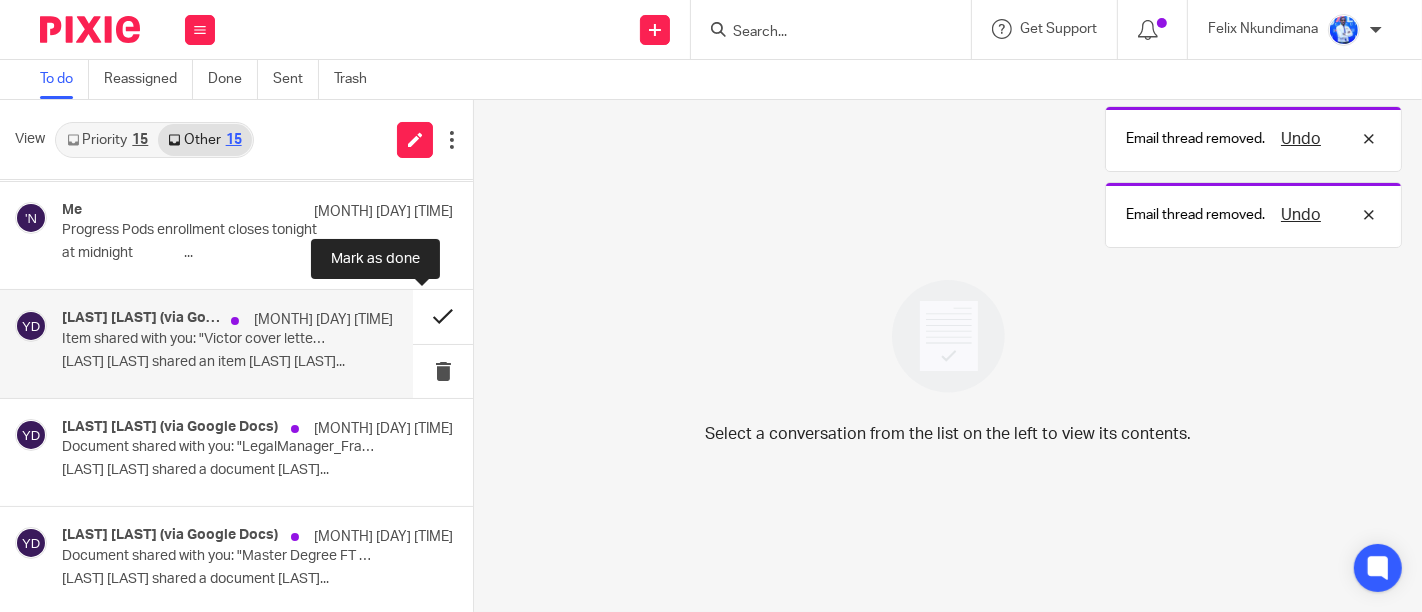 click at bounding box center (443, 316) 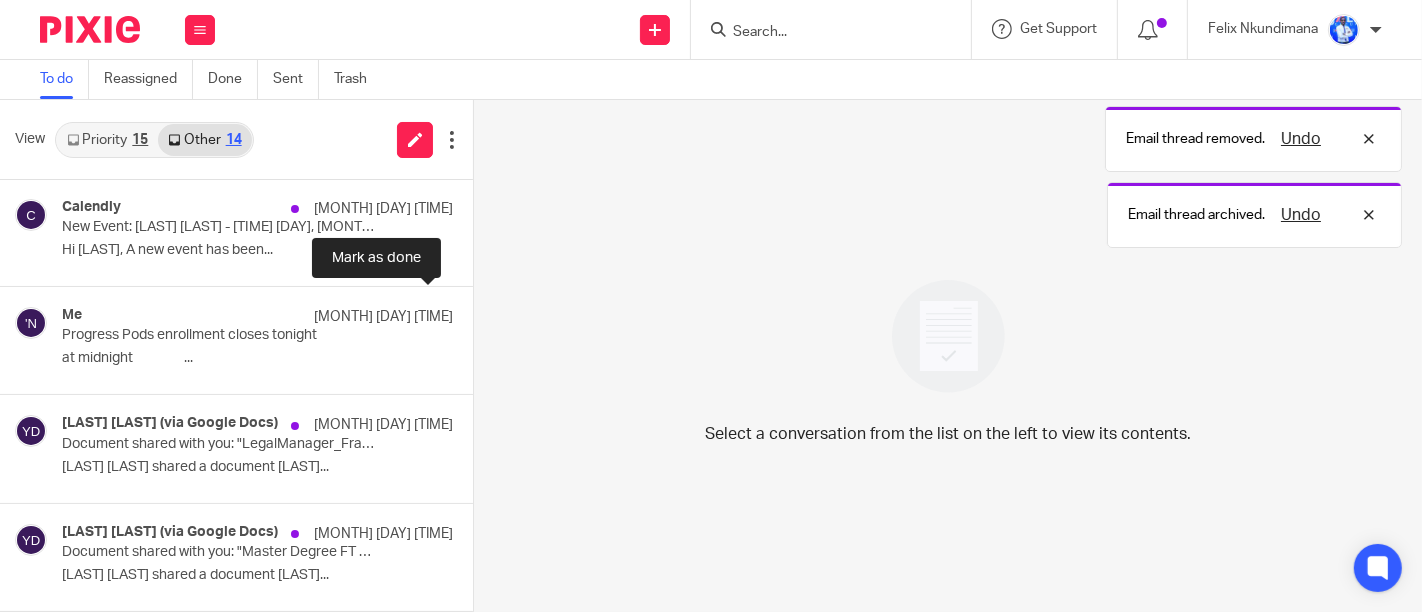 scroll, scrollTop: 216, scrollLeft: 0, axis: vertical 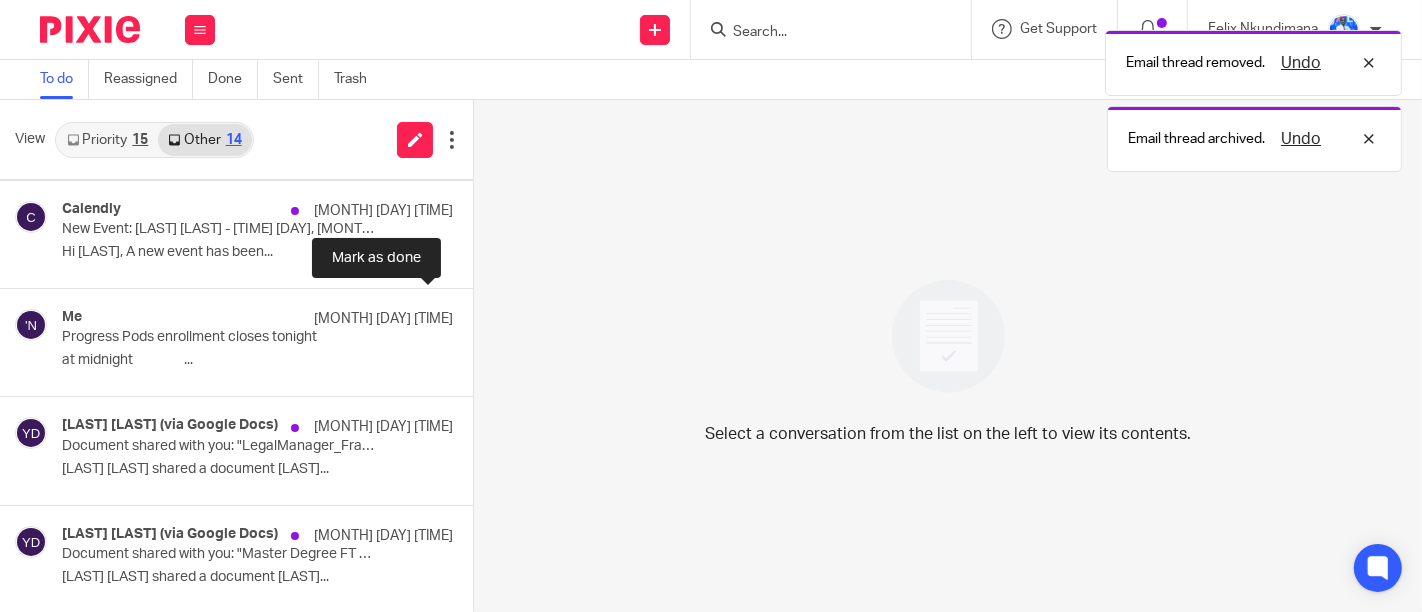 click at bounding box center (481, 315) 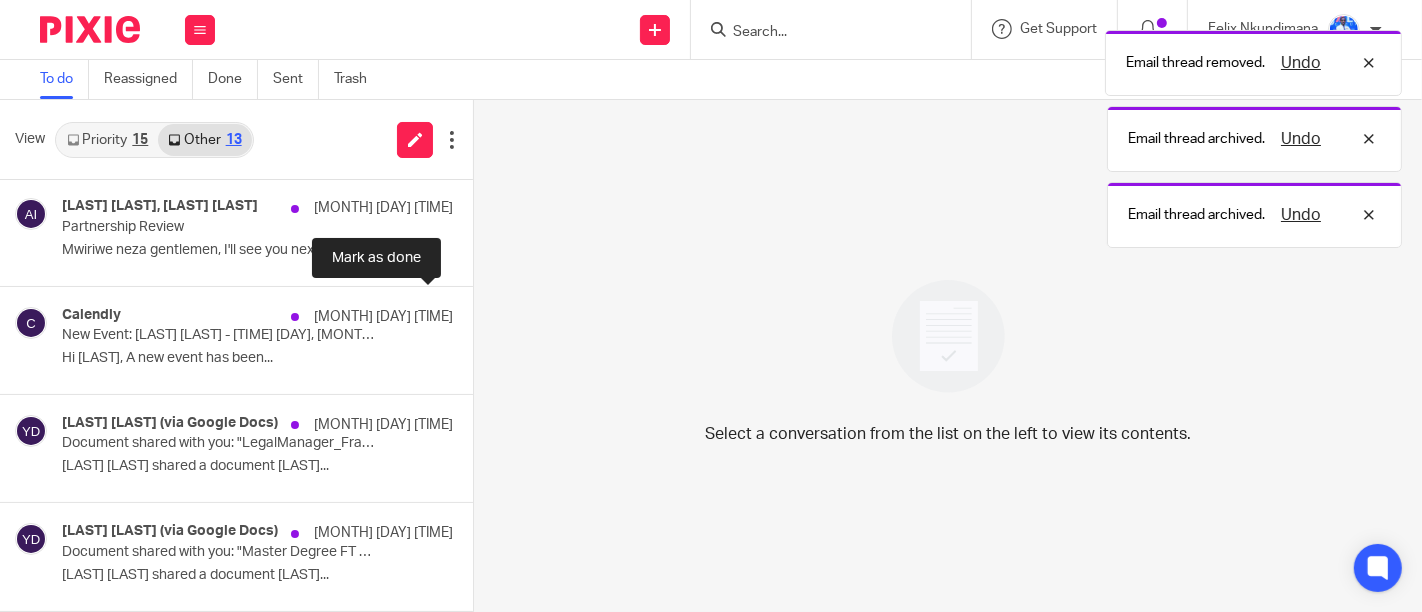 scroll, scrollTop: 108, scrollLeft: 0, axis: vertical 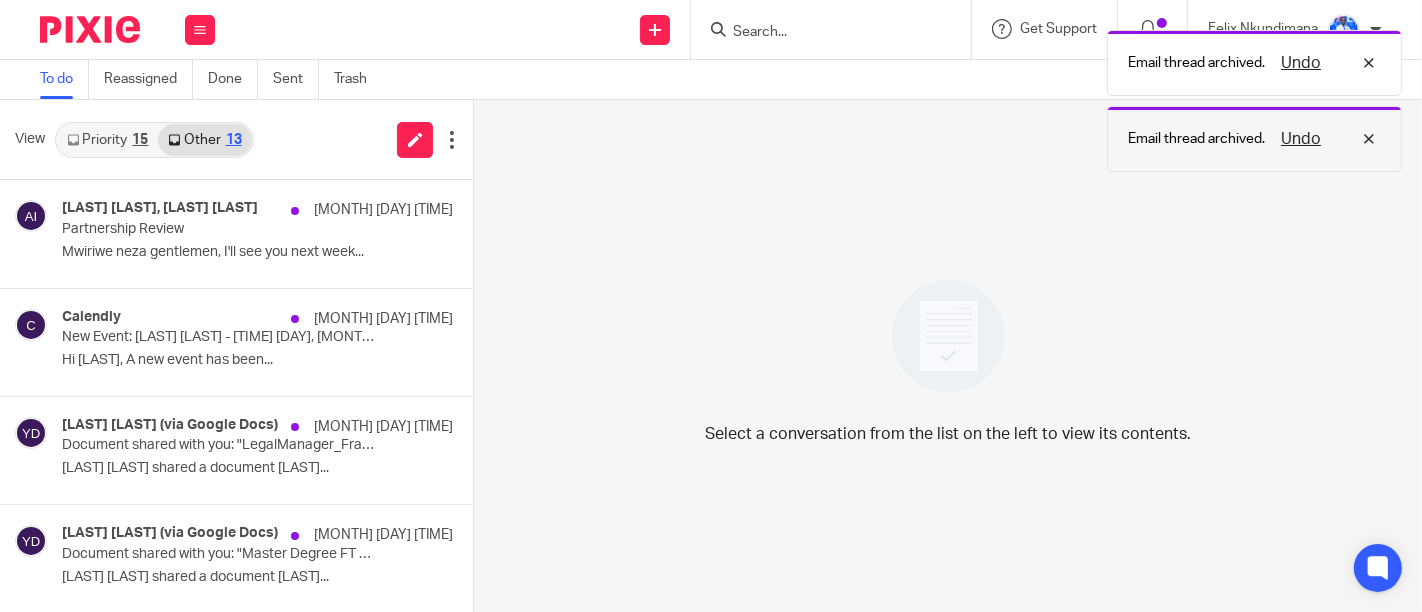 click on "Undo" at bounding box center [1301, 139] 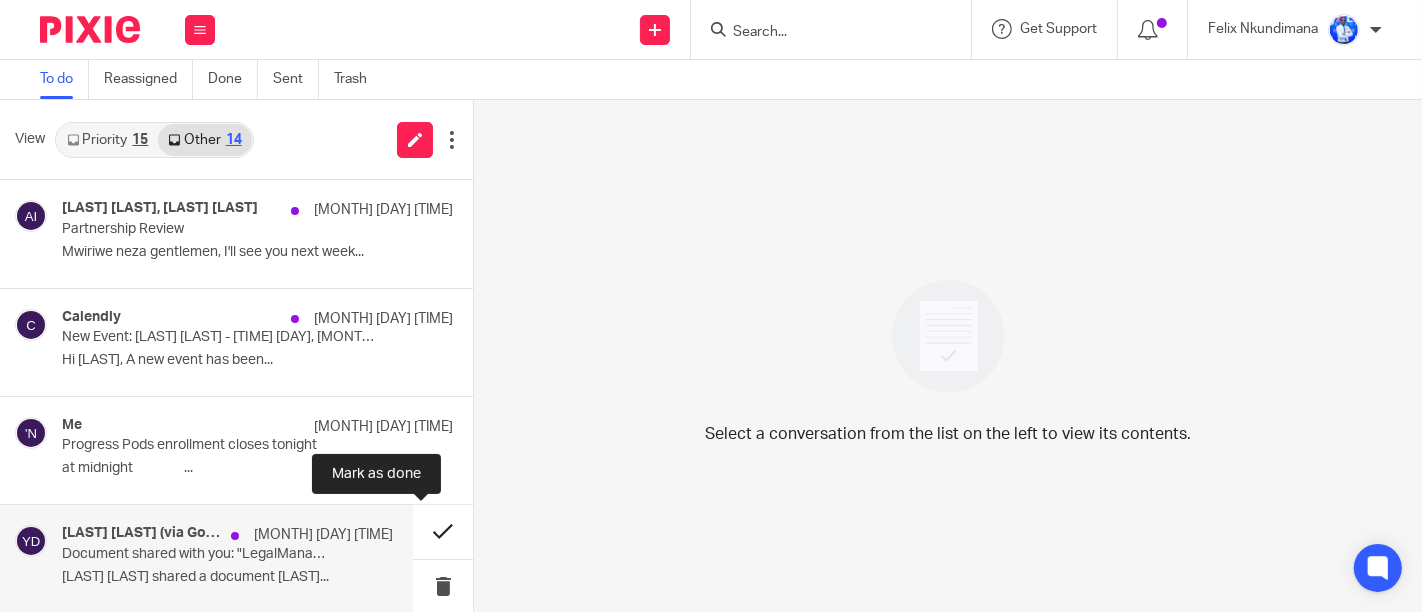 click at bounding box center [443, 531] 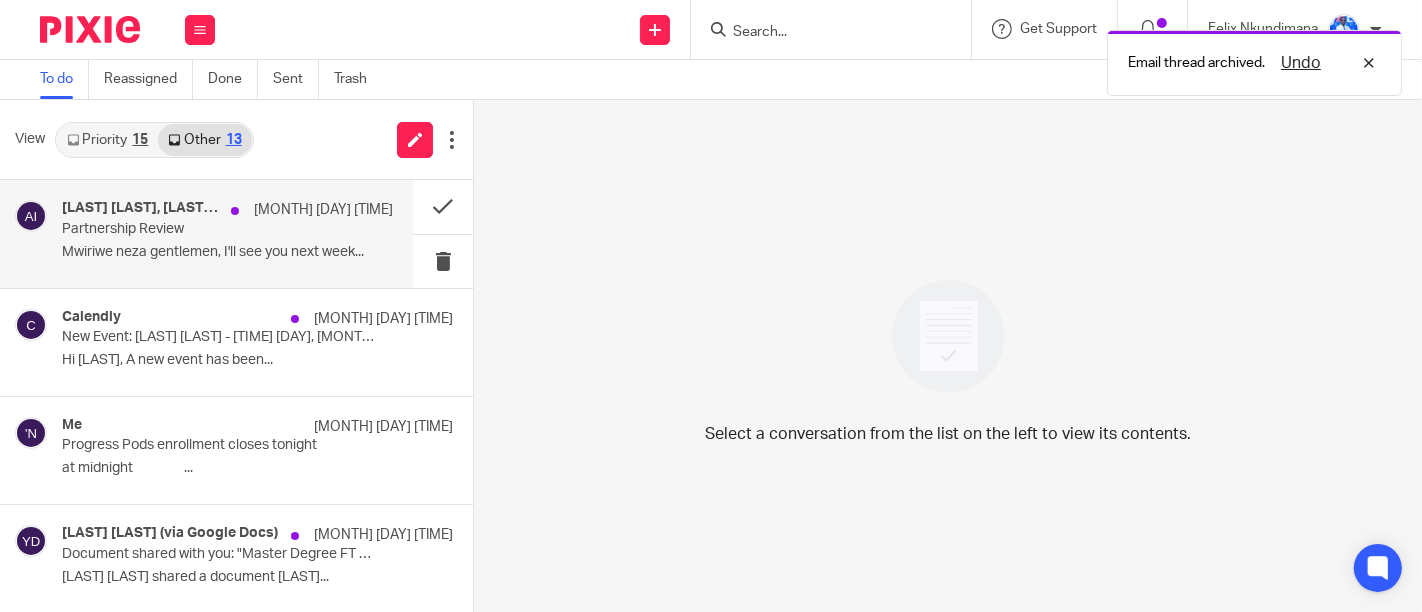 click on "7 Aug 5:30pm" at bounding box center (307, 210) 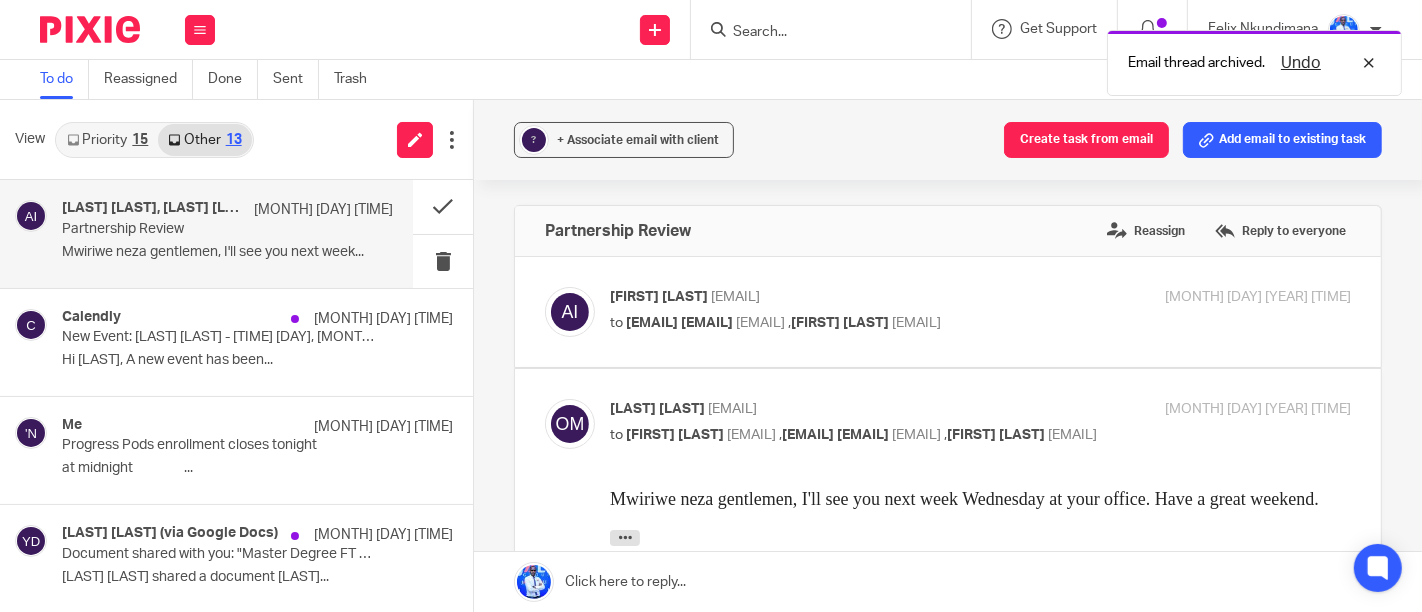 scroll, scrollTop: 0, scrollLeft: 0, axis: both 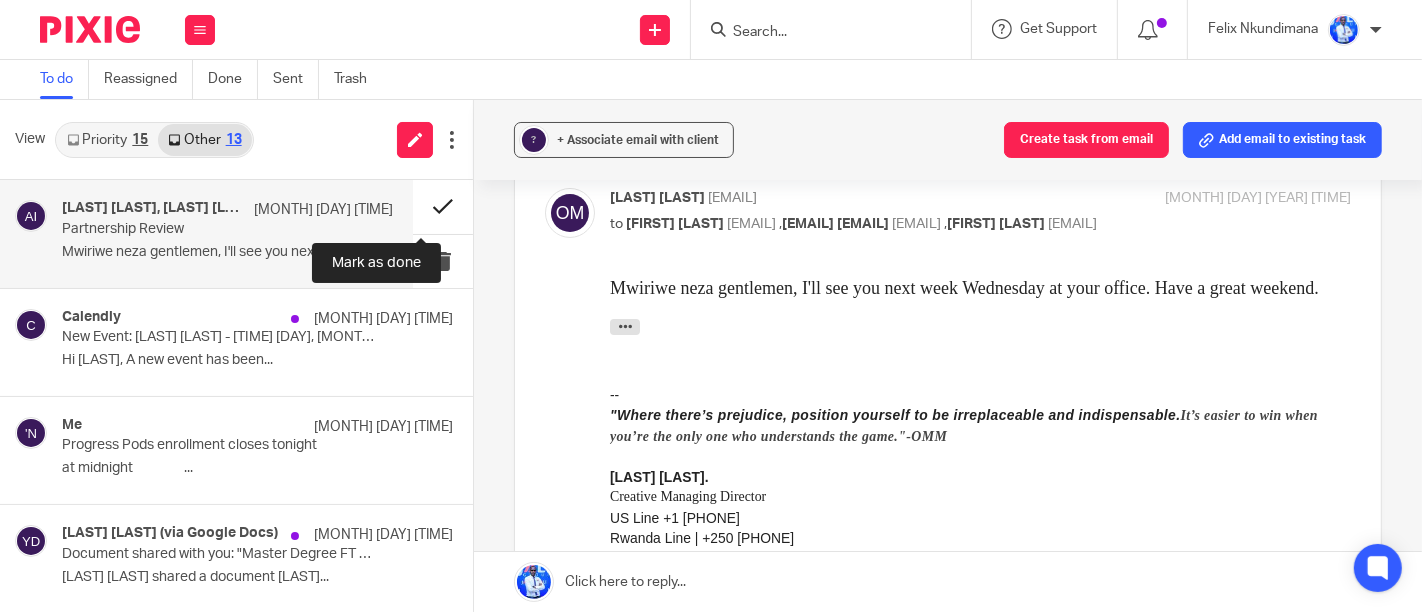 click at bounding box center [443, 206] 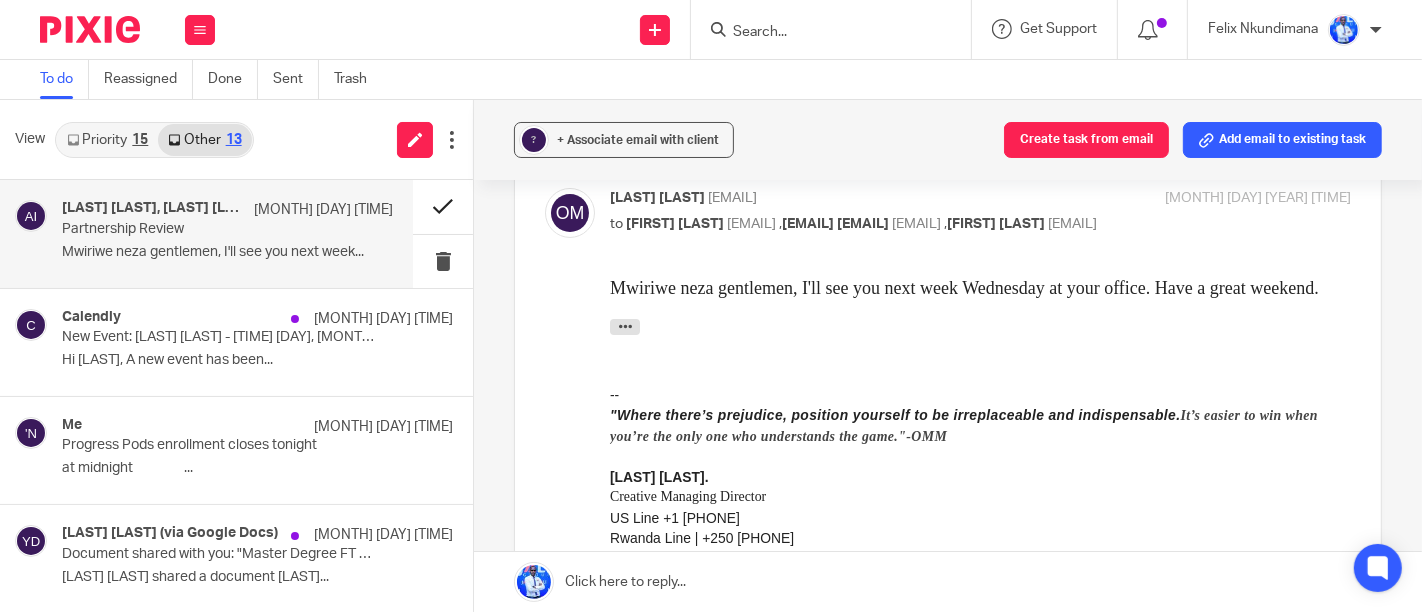 scroll, scrollTop: 0, scrollLeft: 0, axis: both 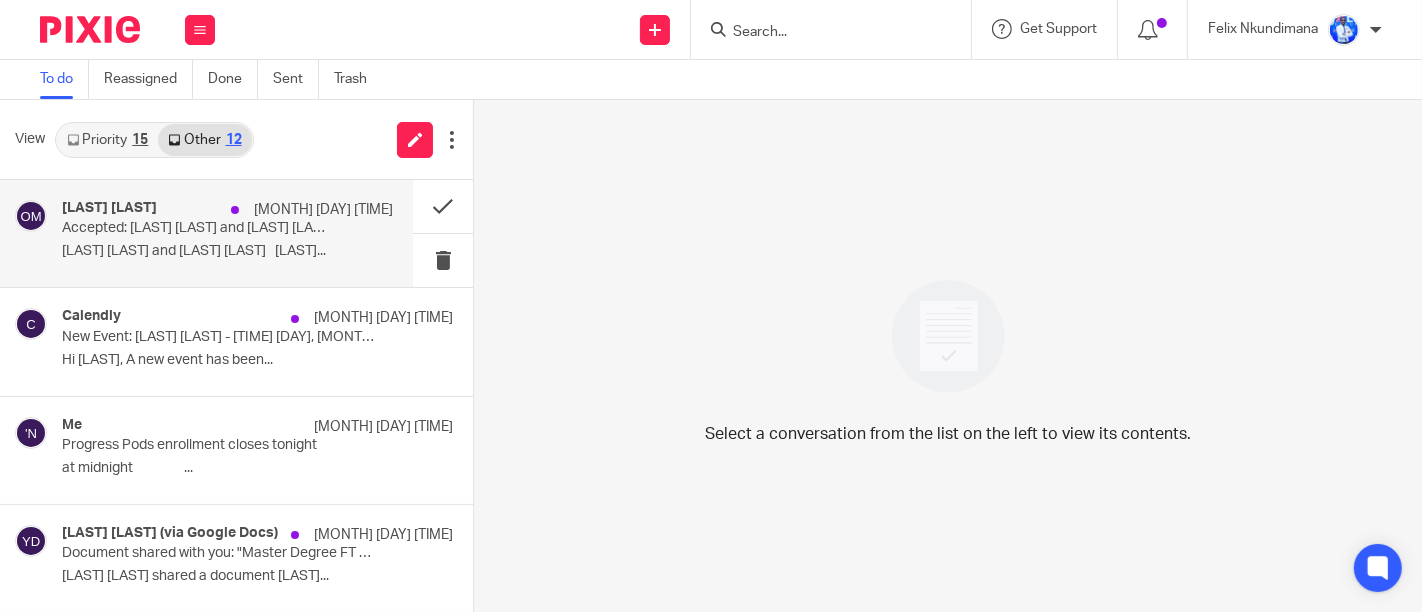 click on "[DAY] [MONTH] [TIME]" at bounding box center (323, 210) 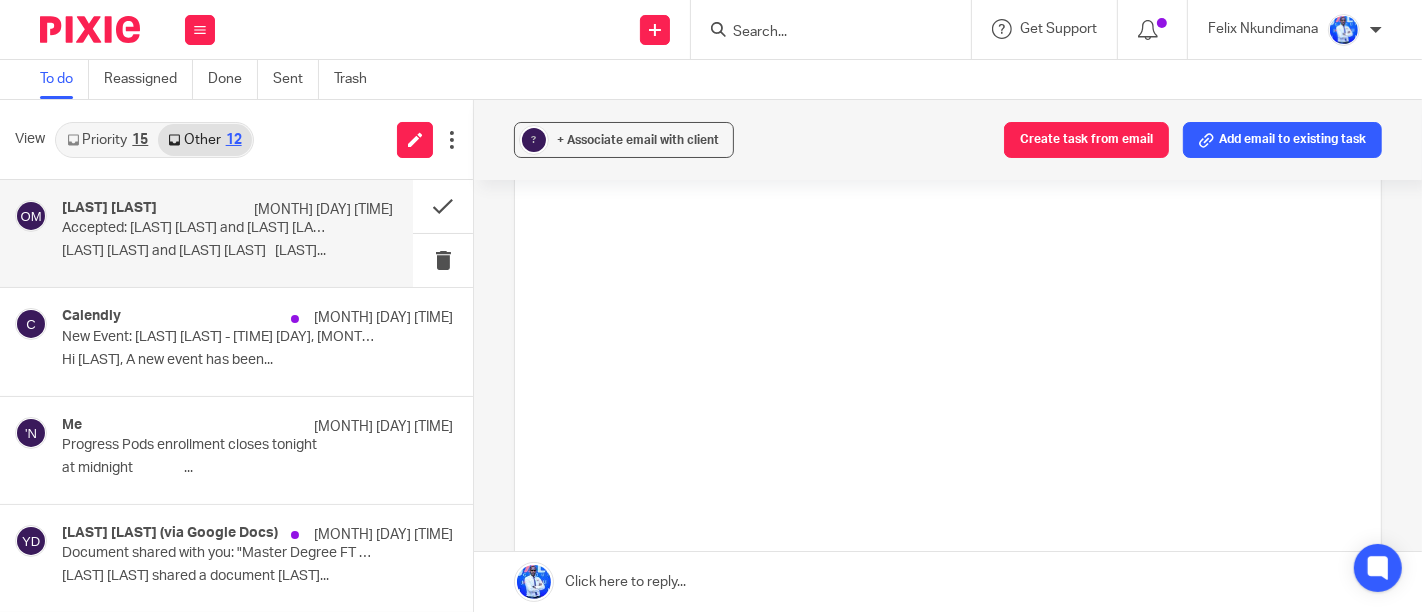 scroll, scrollTop: 0, scrollLeft: 0, axis: both 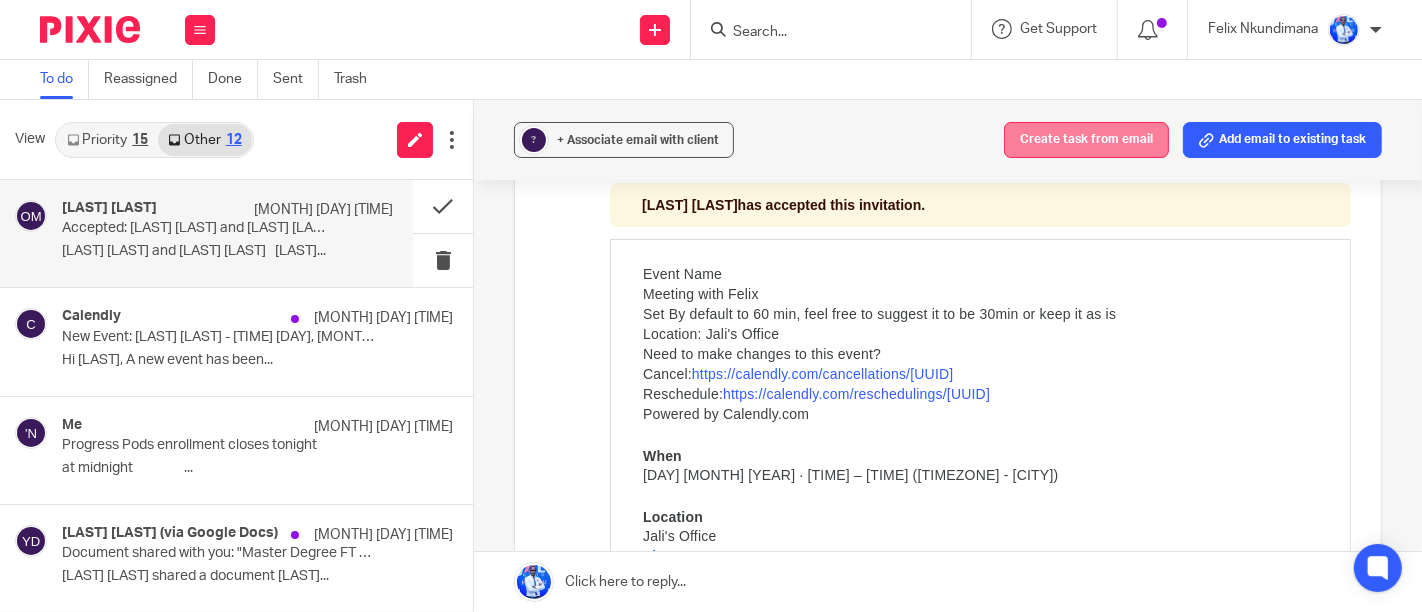 click on "Create task from email" at bounding box center (1086, 140) 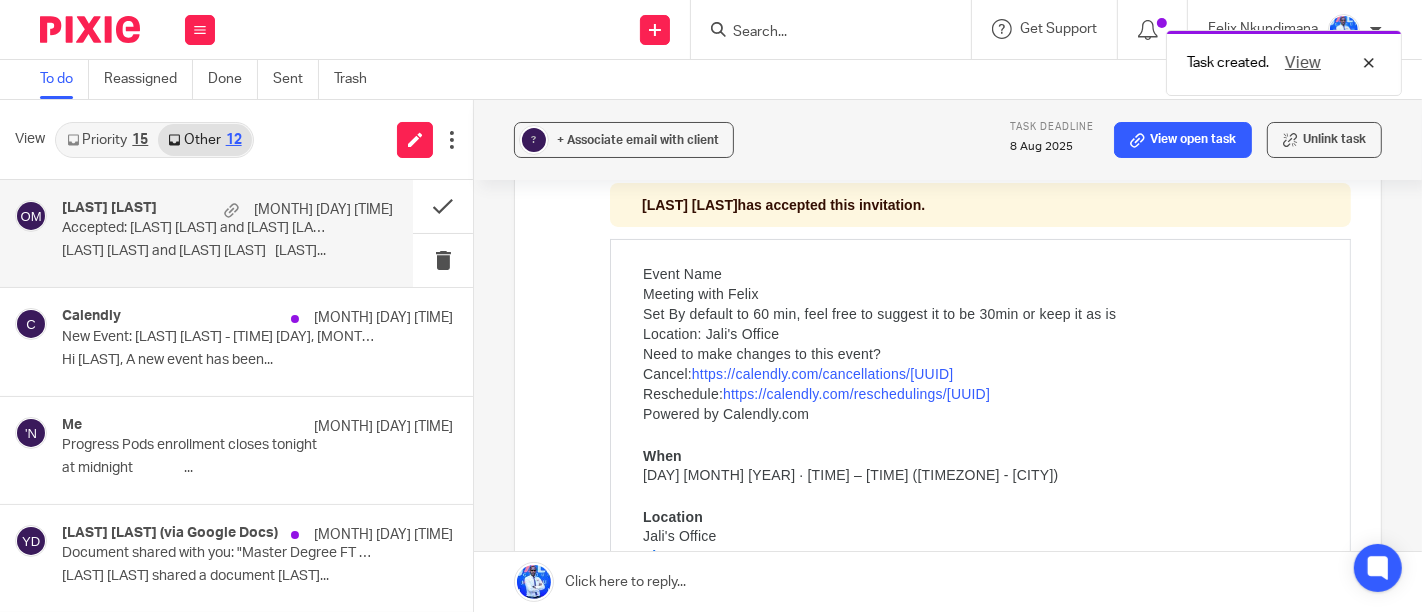 scroll, scrollTop: 0, scrollLeft: 0, axis: both 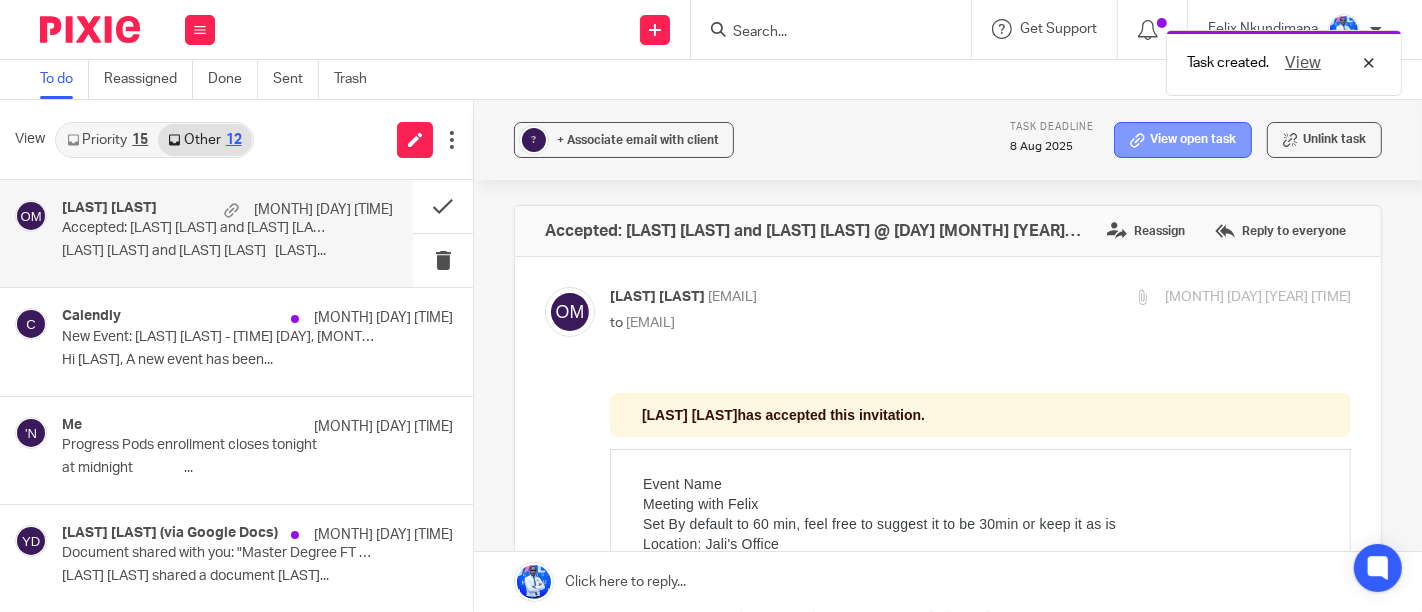 click on "View open task" at bounding box center [1183, 140] 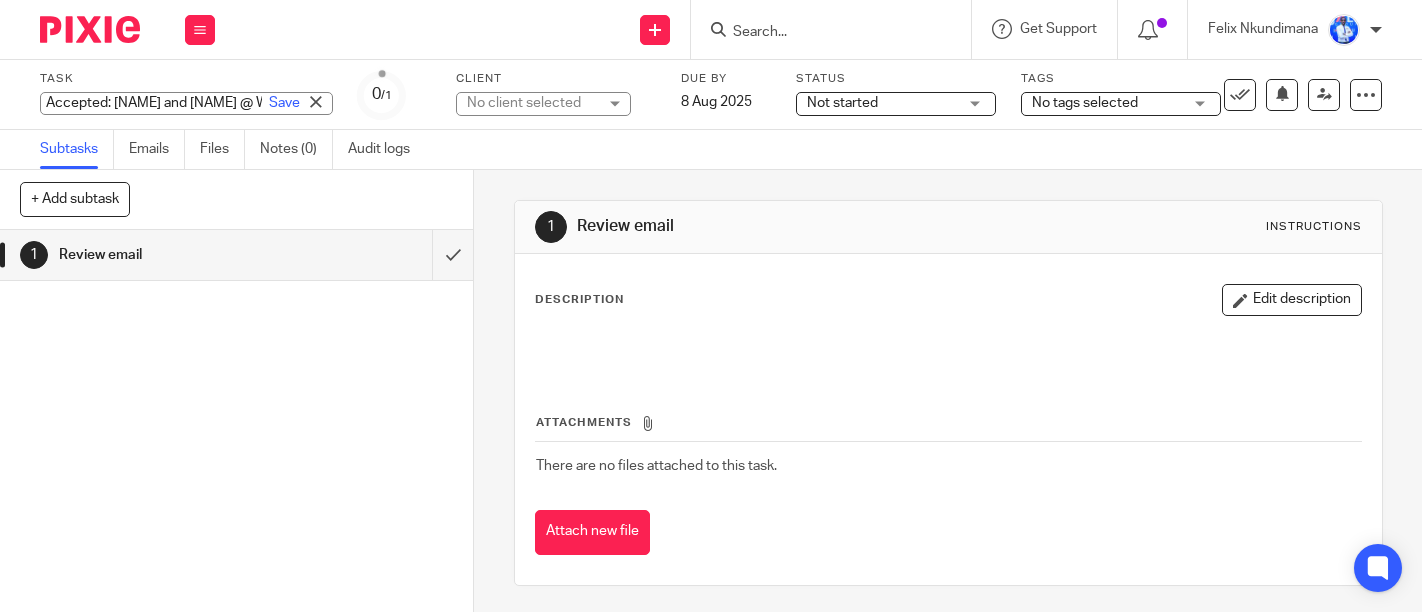 scroll, scrollTop: 0, scrollLeft: 0, axis: both 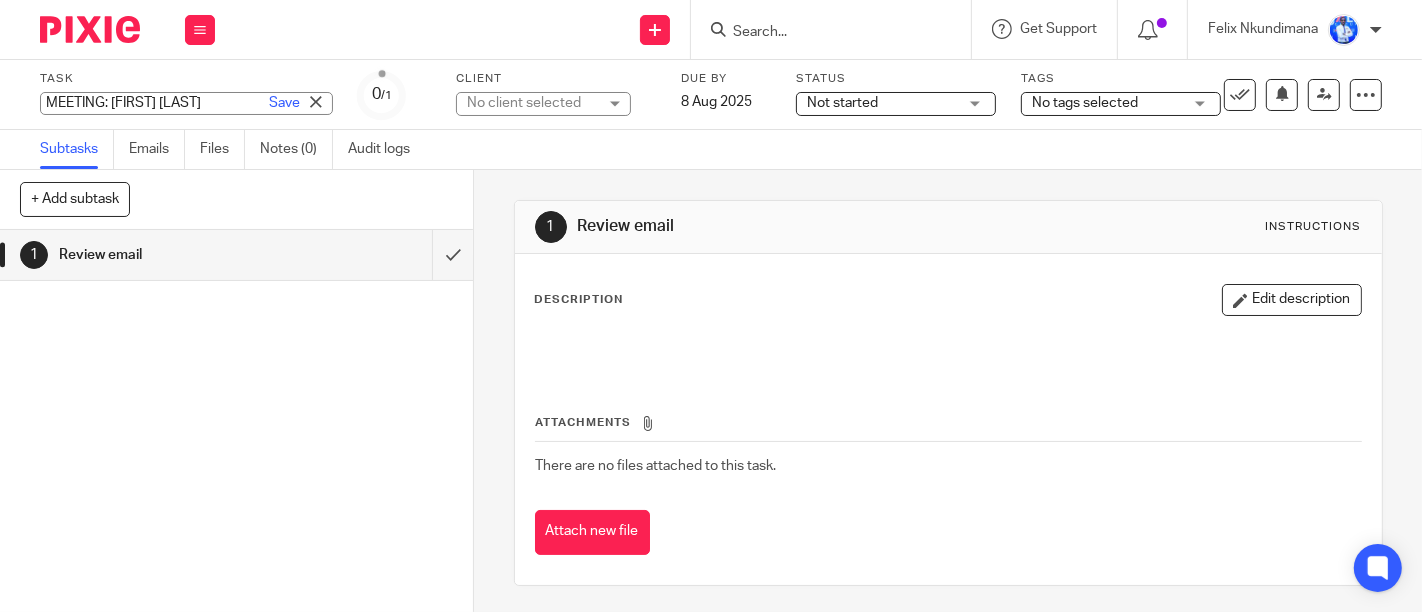 type on "MEETING: [FIRST] [LAST]" 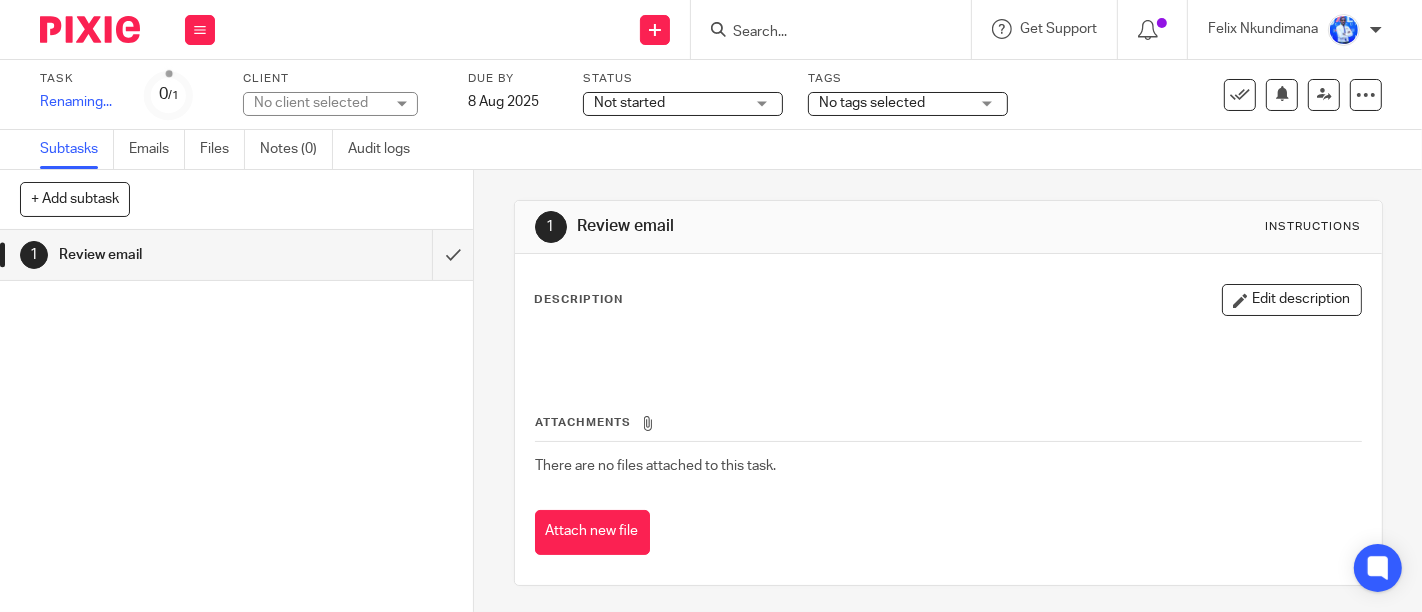 click on "Task
MEETING: [NAME]   Save     Renaming...                         0 /1
Client
No client selected
No client selected
10X AFRICA Ltd
AANISH TRADING LTD
ABATERANINKUNGA BA SHOLI
ABC RWANDA LTD
ACSP Rwanda
ADVENTURE ROOMS RWANDA LTD
AIR MARC LTD
AIVEN PHARMACY LTD
AMAZING TOOLS COMPANY
AMUGES NEW HARDWARE LTD
AWO PARTNERS LTD
AZIZI LIFE EXPERIENCES LTD
AZIZI LIFE LTD
BC Limited
BC TRADE LTD
BEE LIGHT LTD
BELAY RWANDA LTD
BOUTIQUE UA COMPANY LTD" at bounding box center [599, 95] 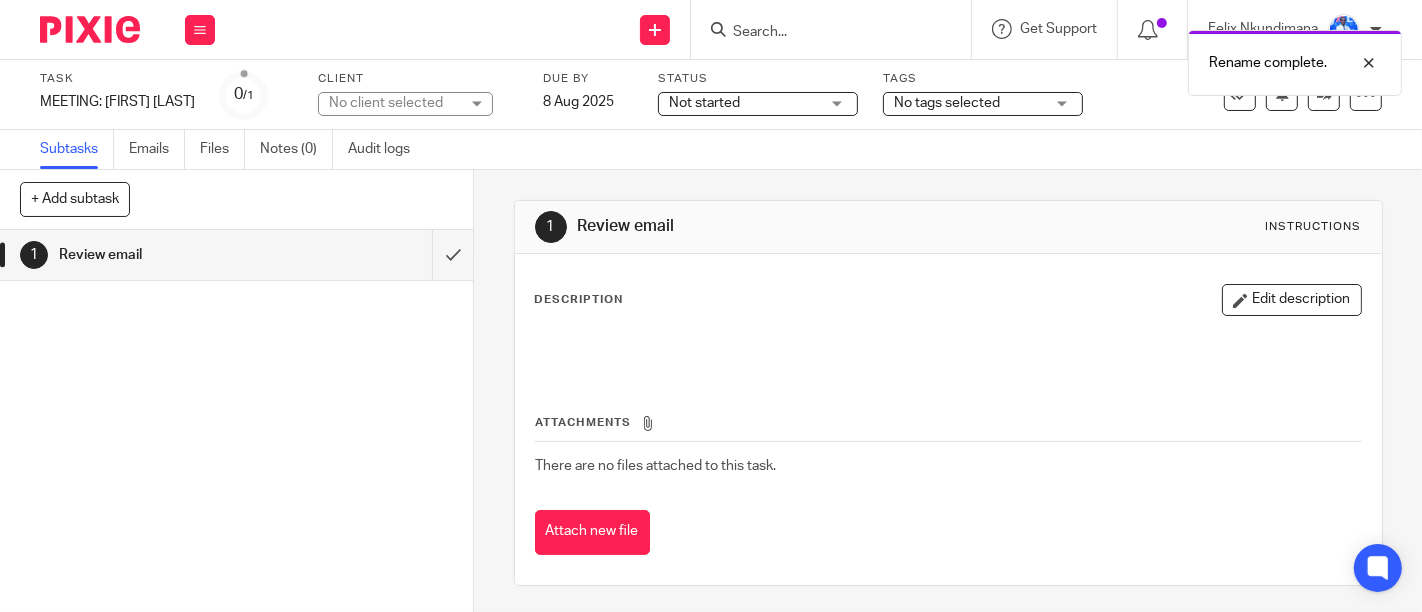 click on "No client selected" at bounding box center (394, 103) 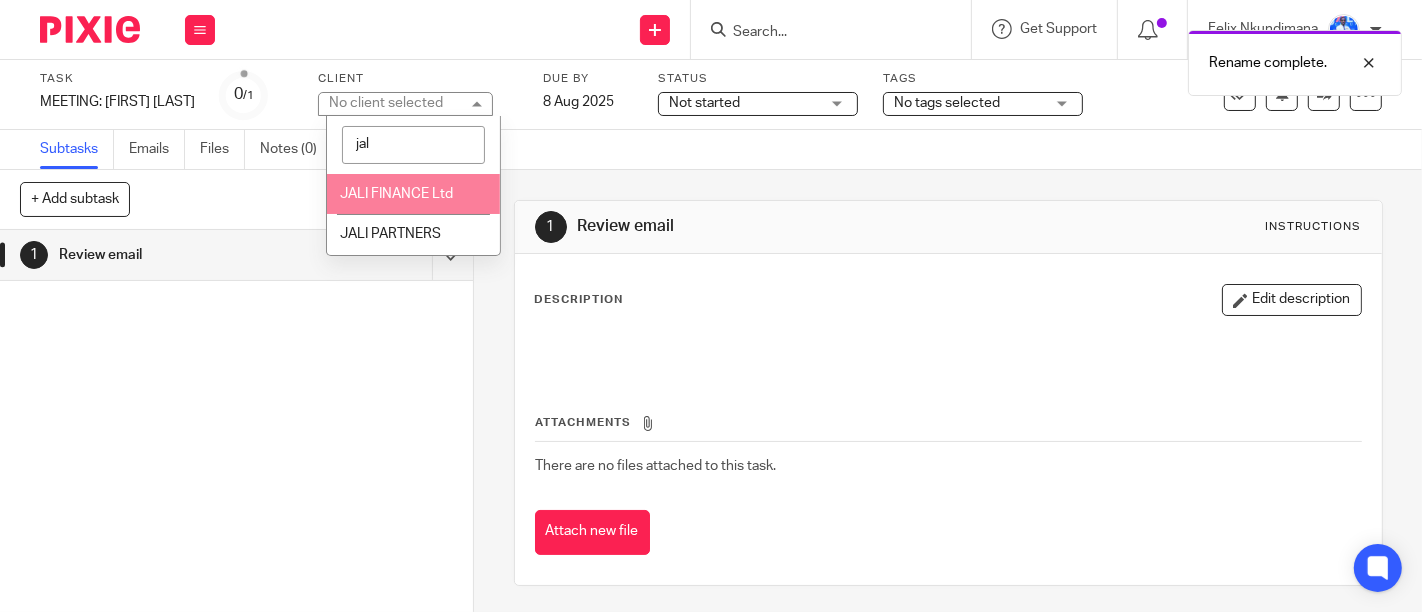 type on "jal" 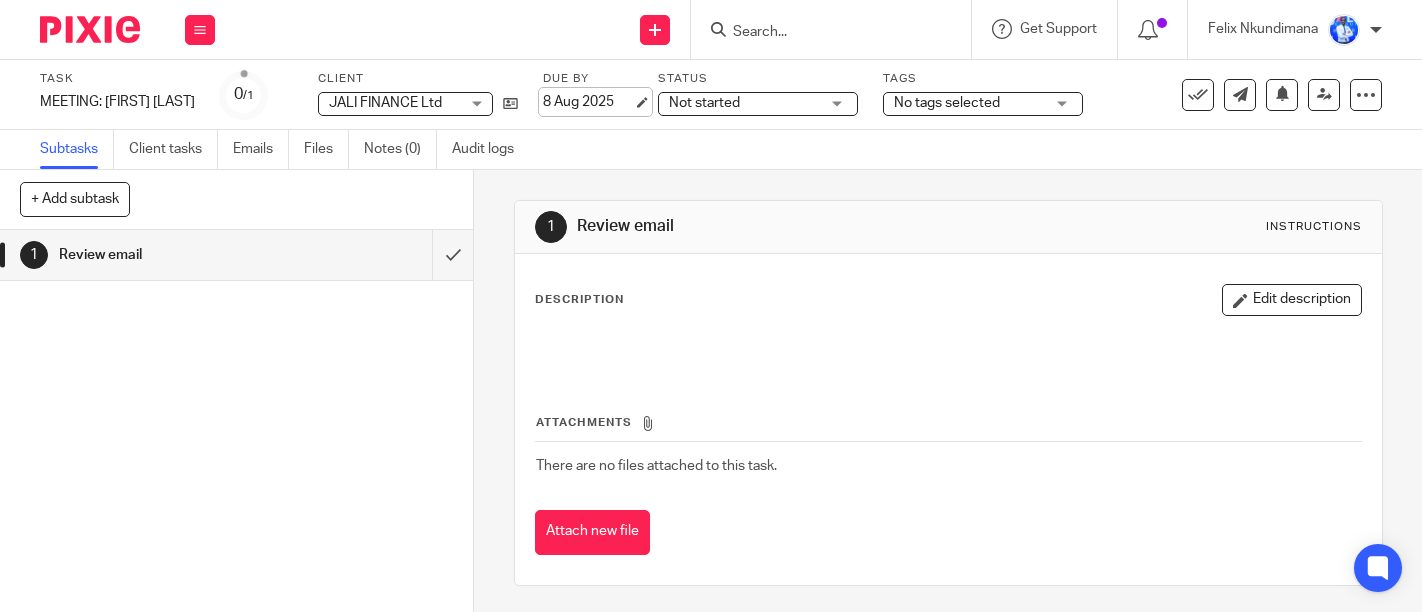 scroll, scrollTop: 0, scrollLeft: 0, axis: both 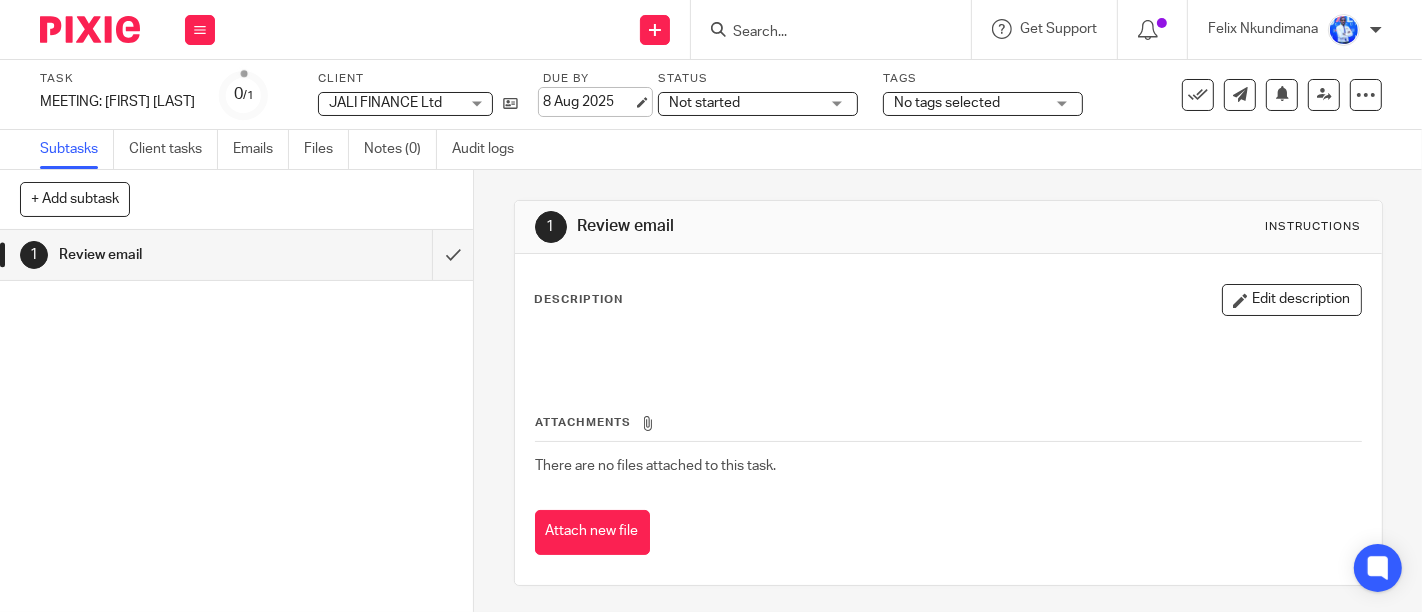 click on "8 Aug 2025" at bounding box center (588, 102) 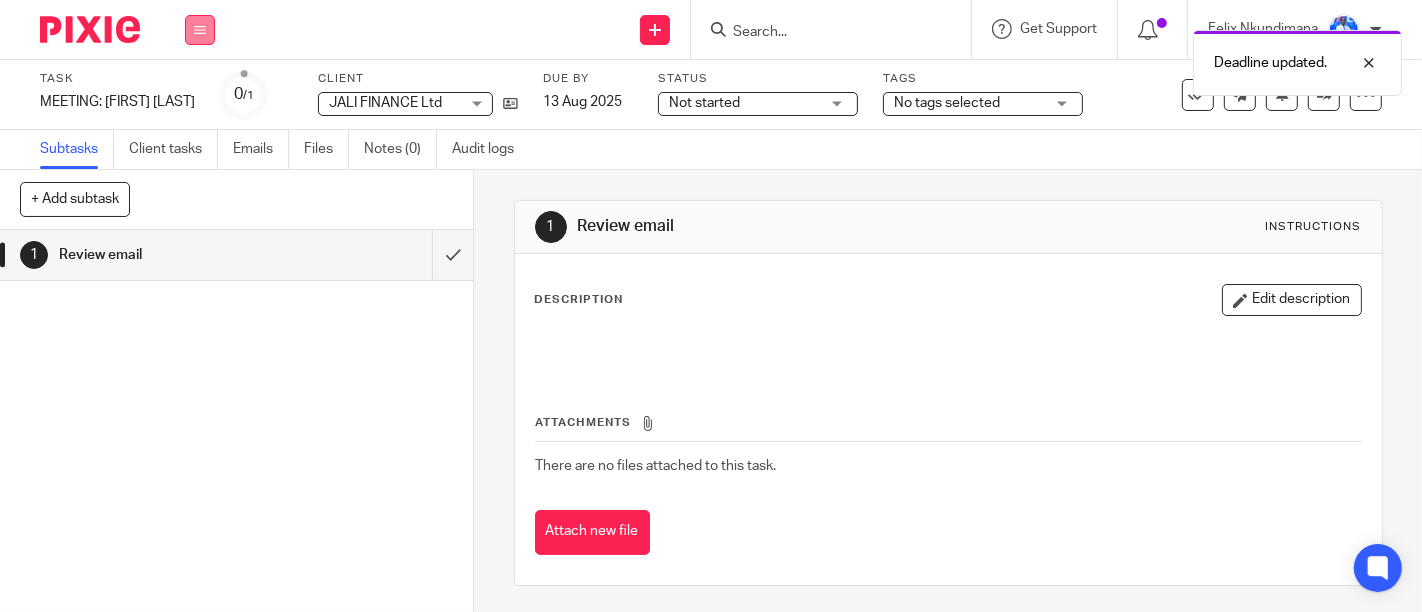 click at bounding box center [200, 30] 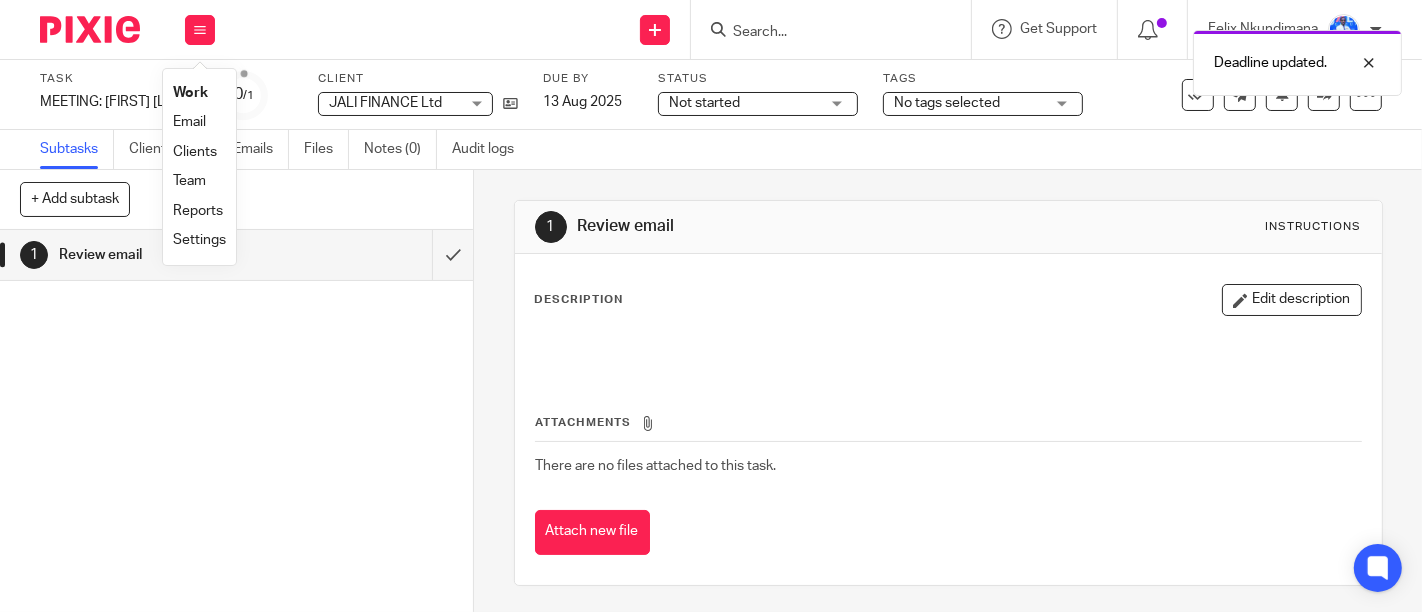 click on "Email" at bounding box center [189, 122] 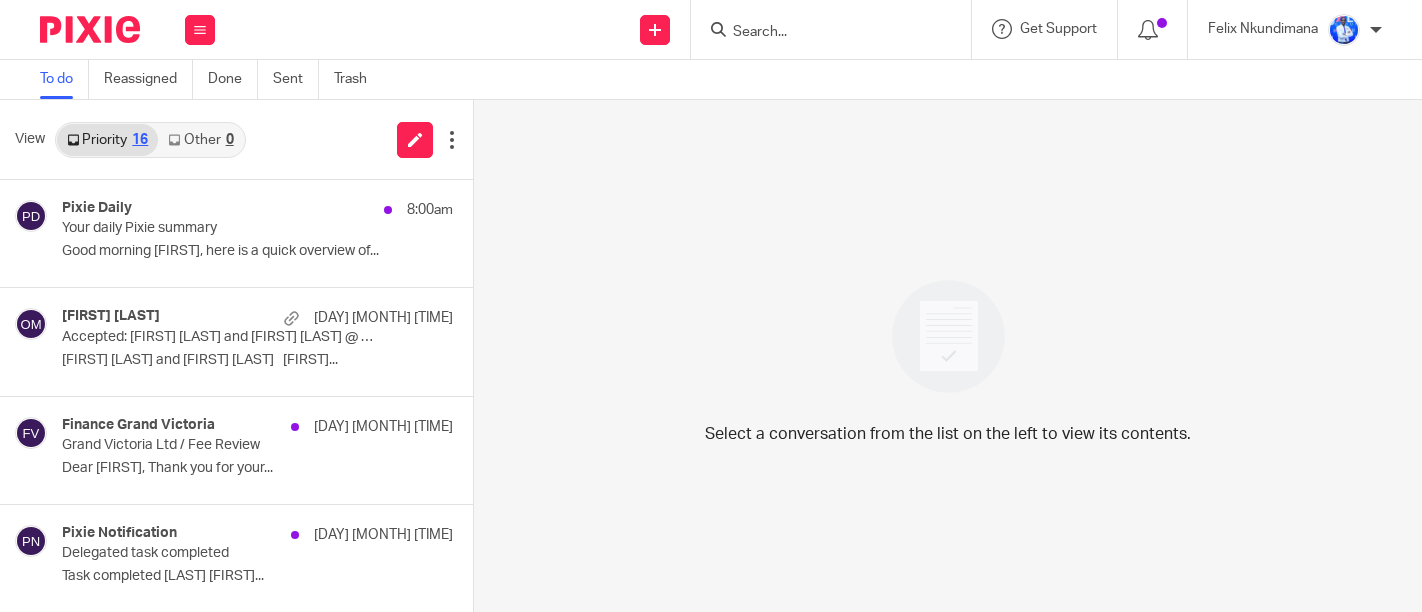 scroll, scrollTop: 0, scrollLeft: 0, axis: both 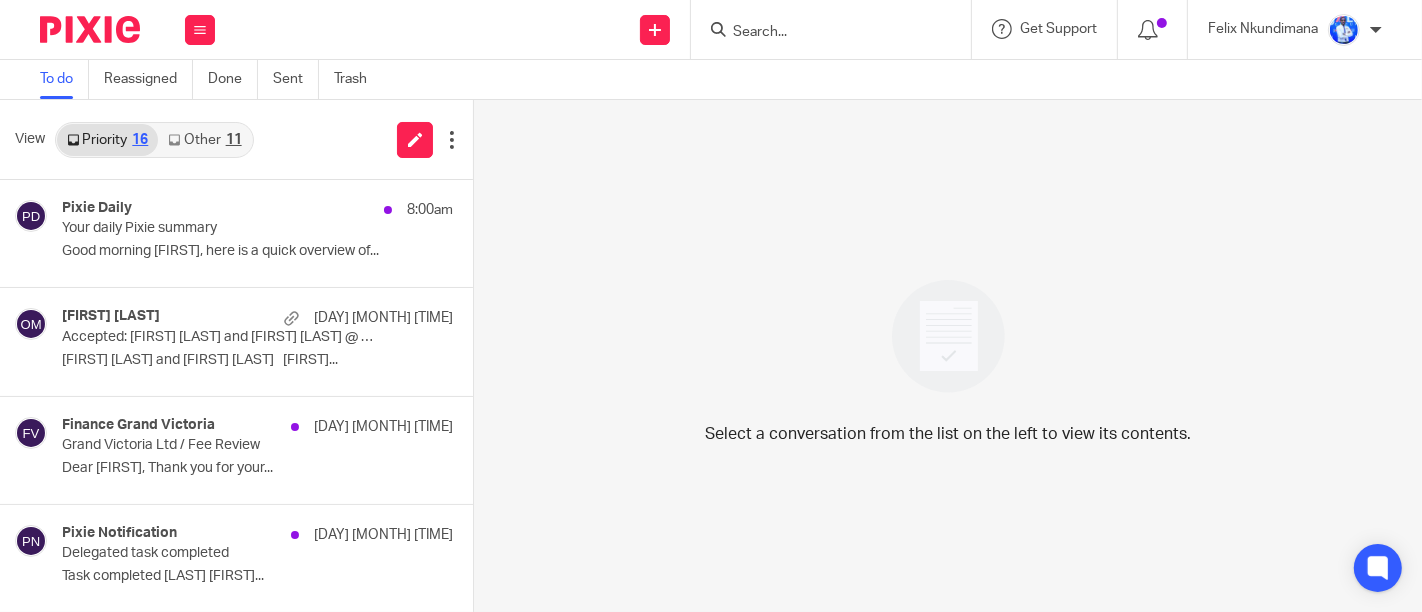 click on "11" at bounding box center [234, 140] 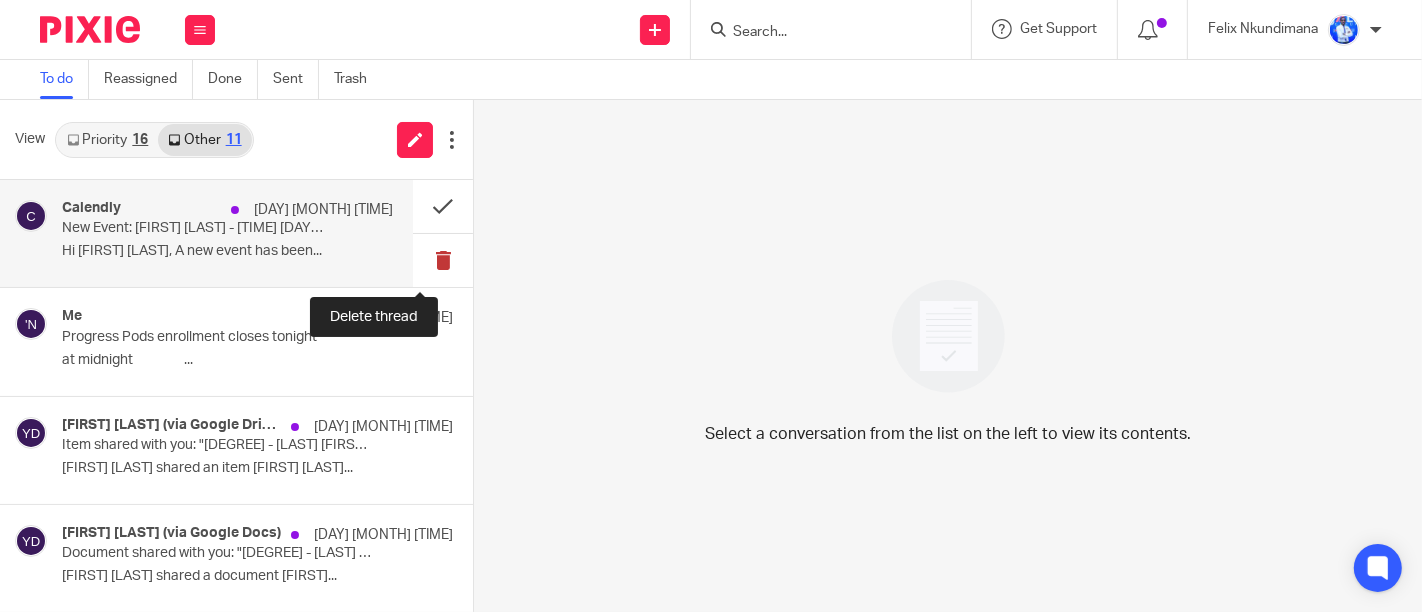 click at bounding box center (443, 260) 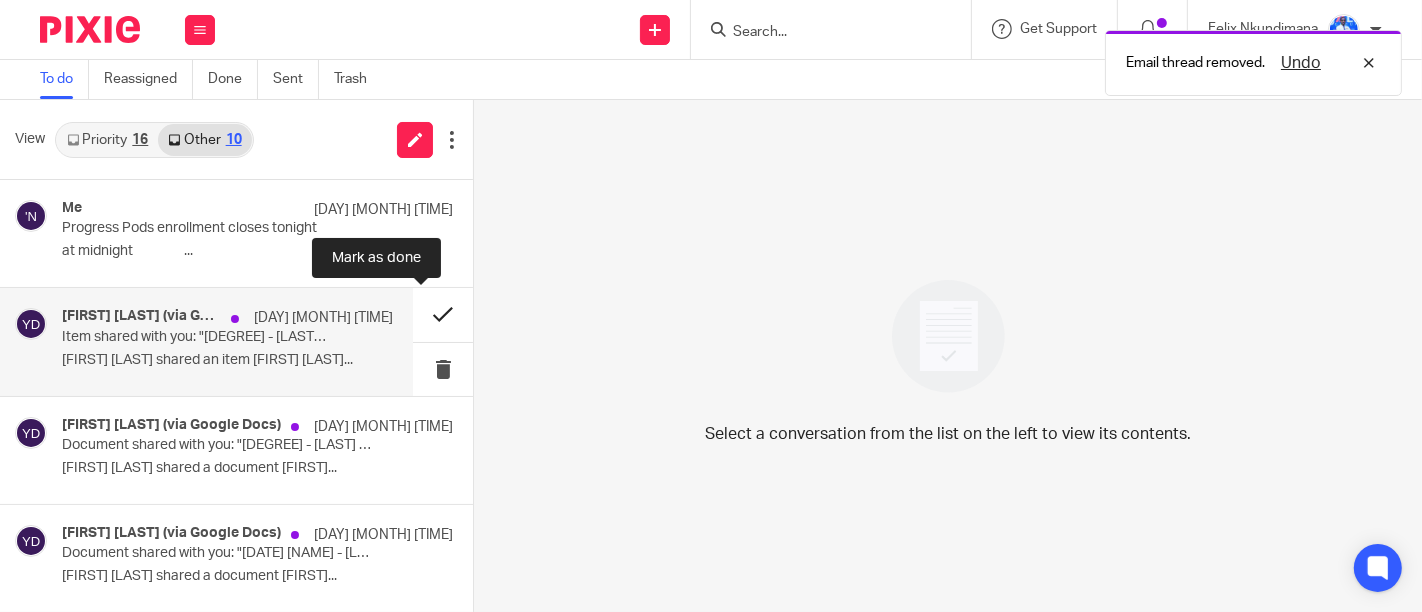 click at bounding box center (443, 314) 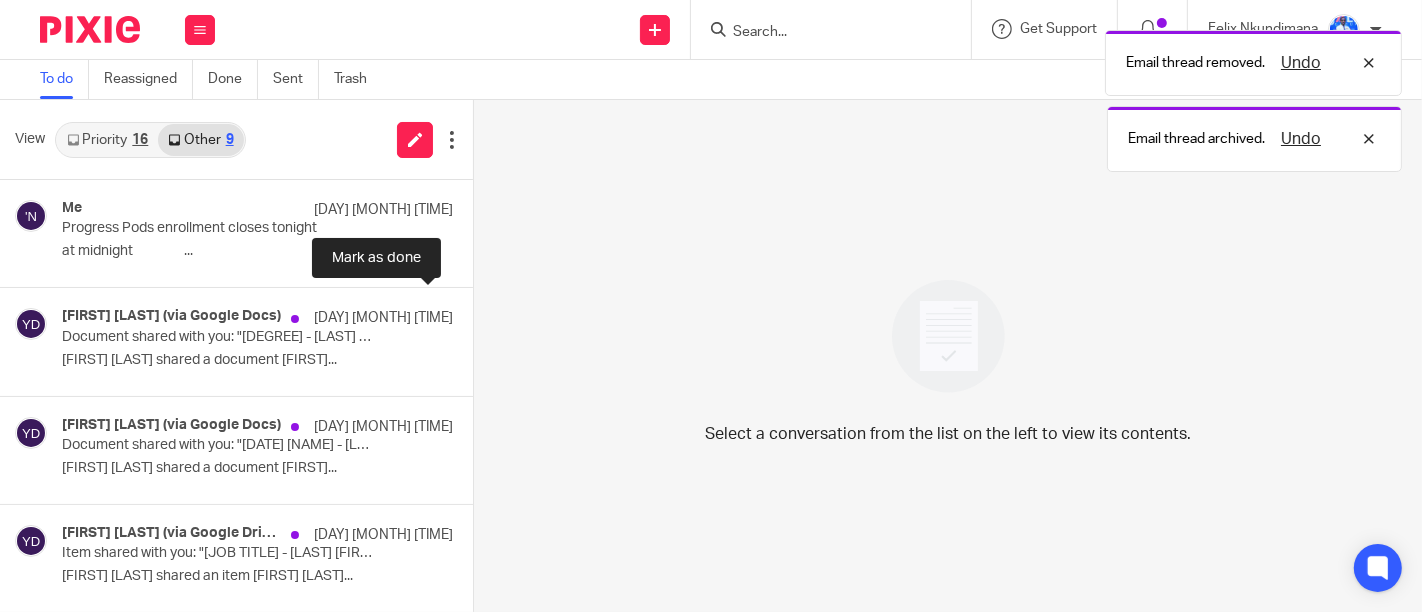 click at bounding box center [481, 314] 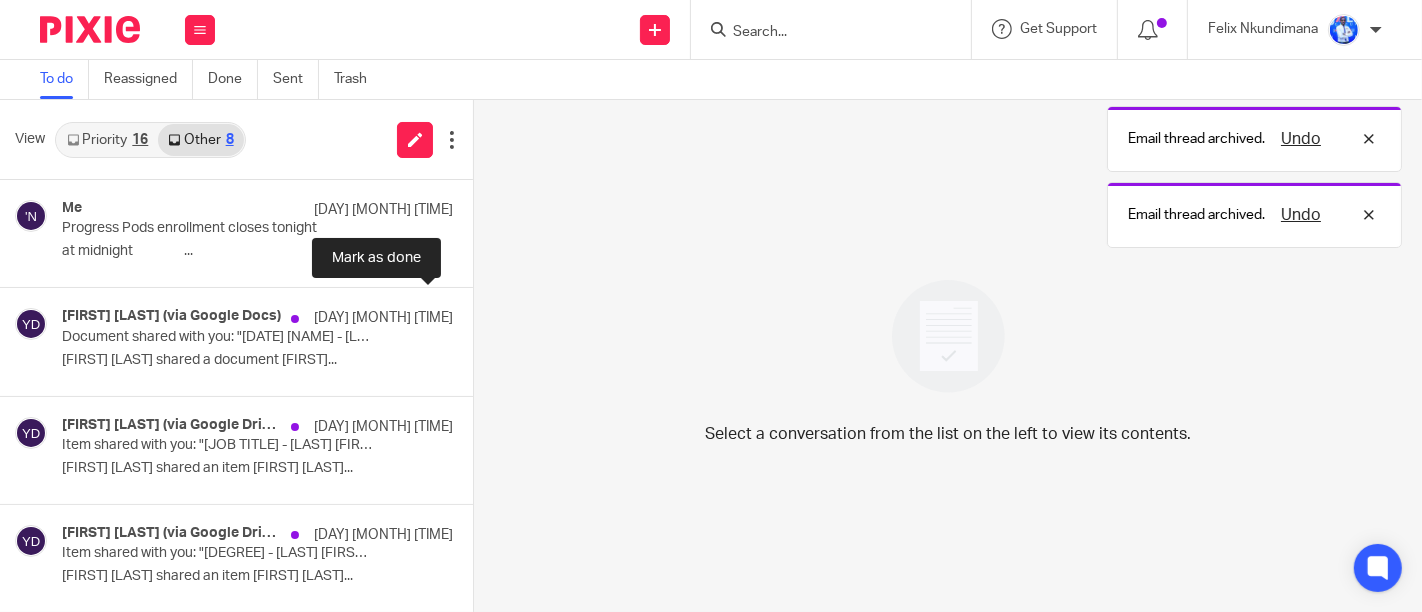click at bounding box center (481, 314) 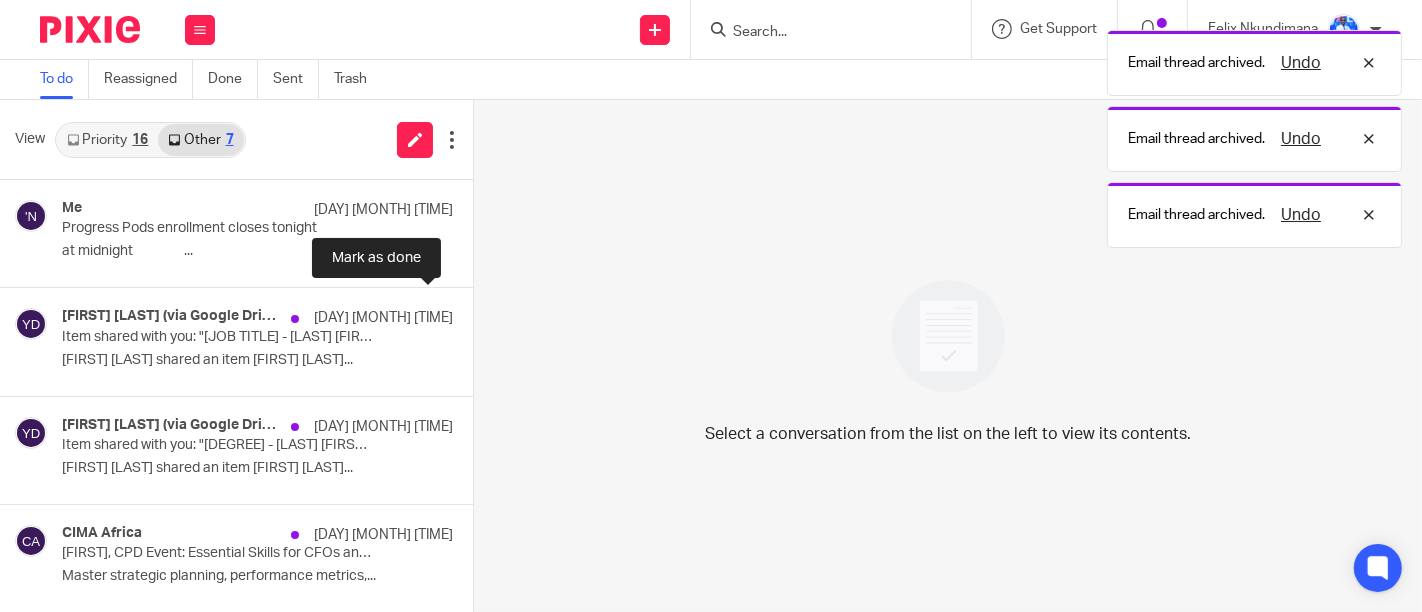 click at bounding box center [481, 314] 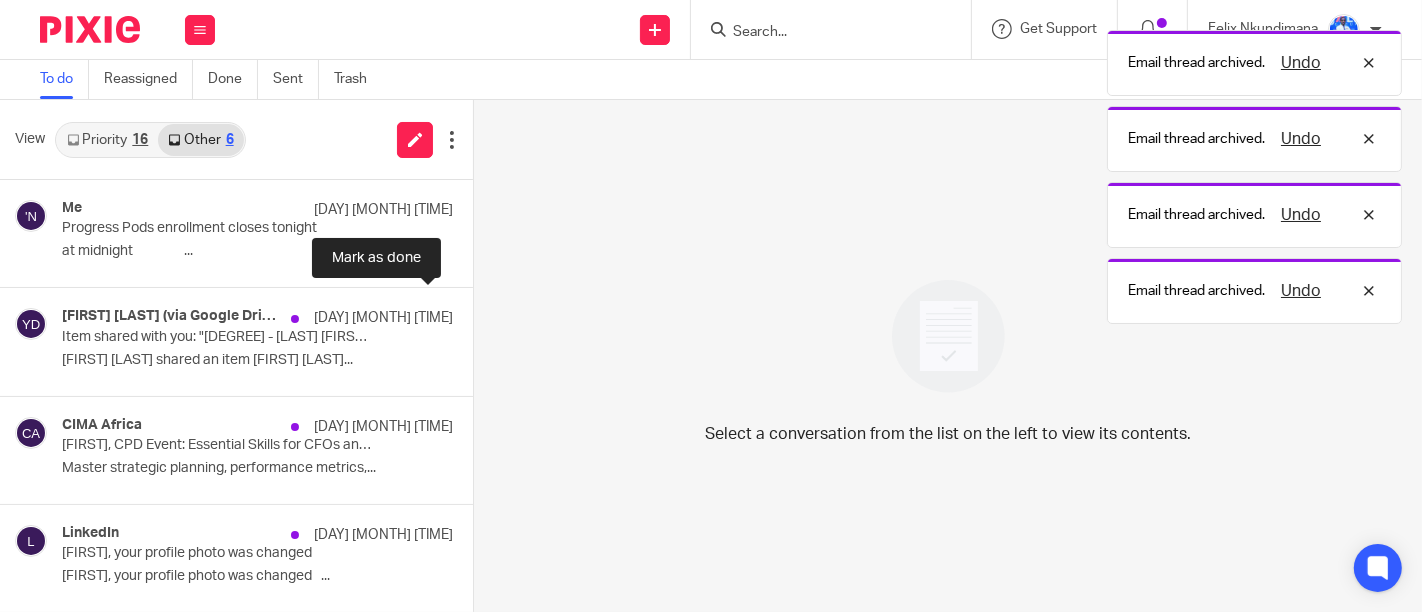click at bounding box center [481, 314] 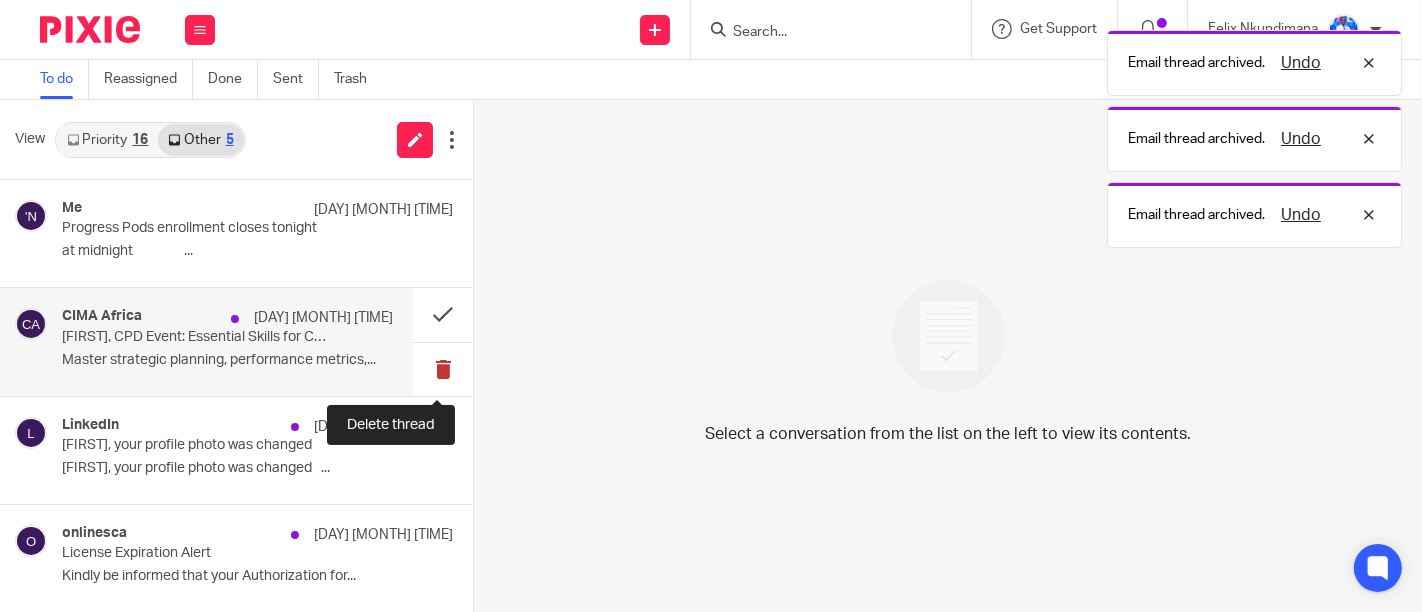 click at bounding box center [443, 369] 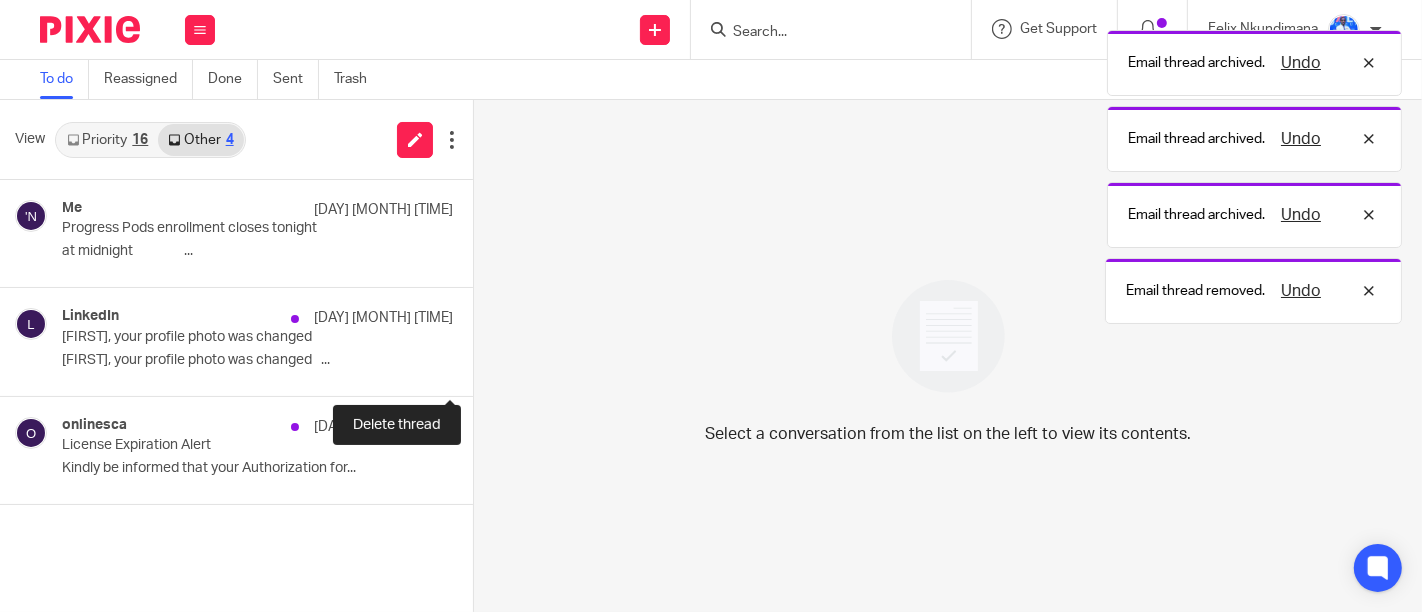 click at bounding box center [481, 369] 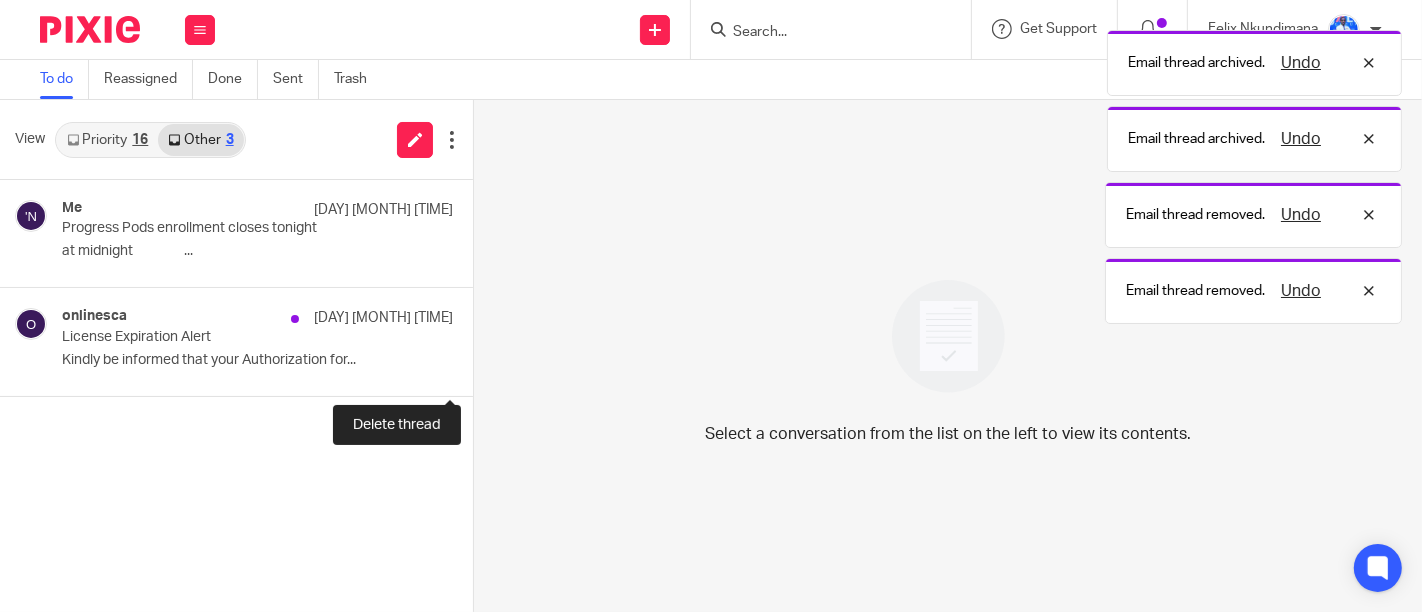 click at bounding box center [481, 369] 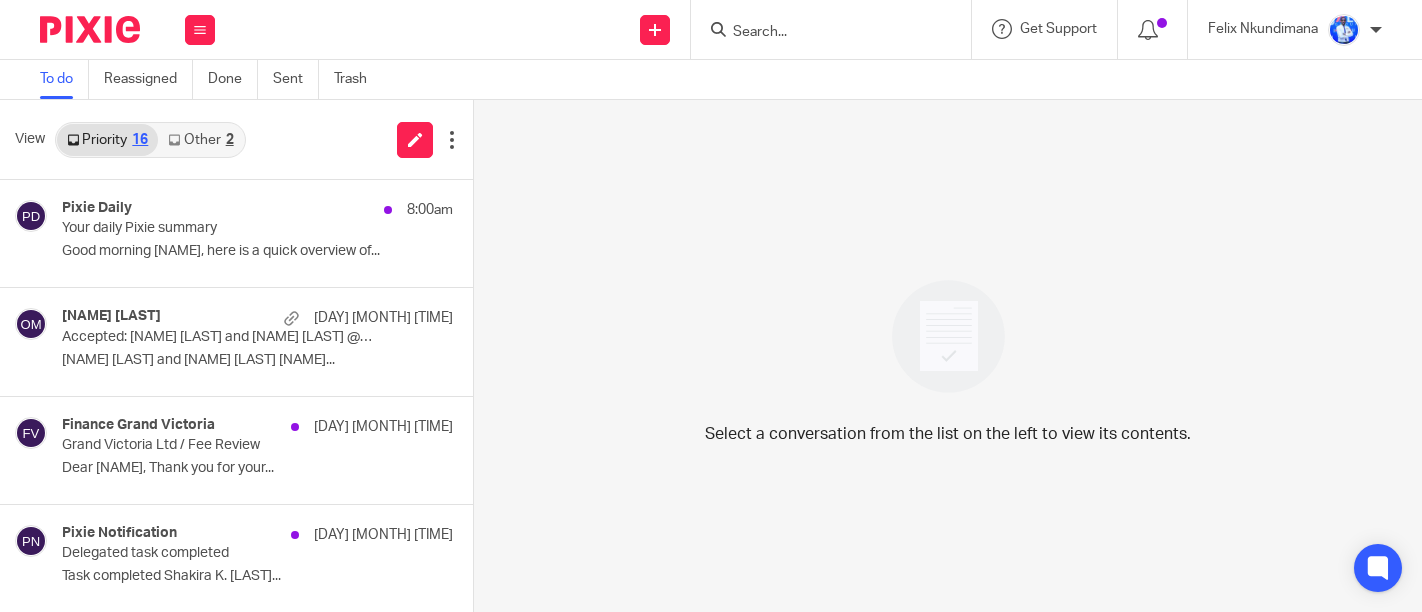 scroll, scrollTop: 0, scrollLeft: 0, axis: both 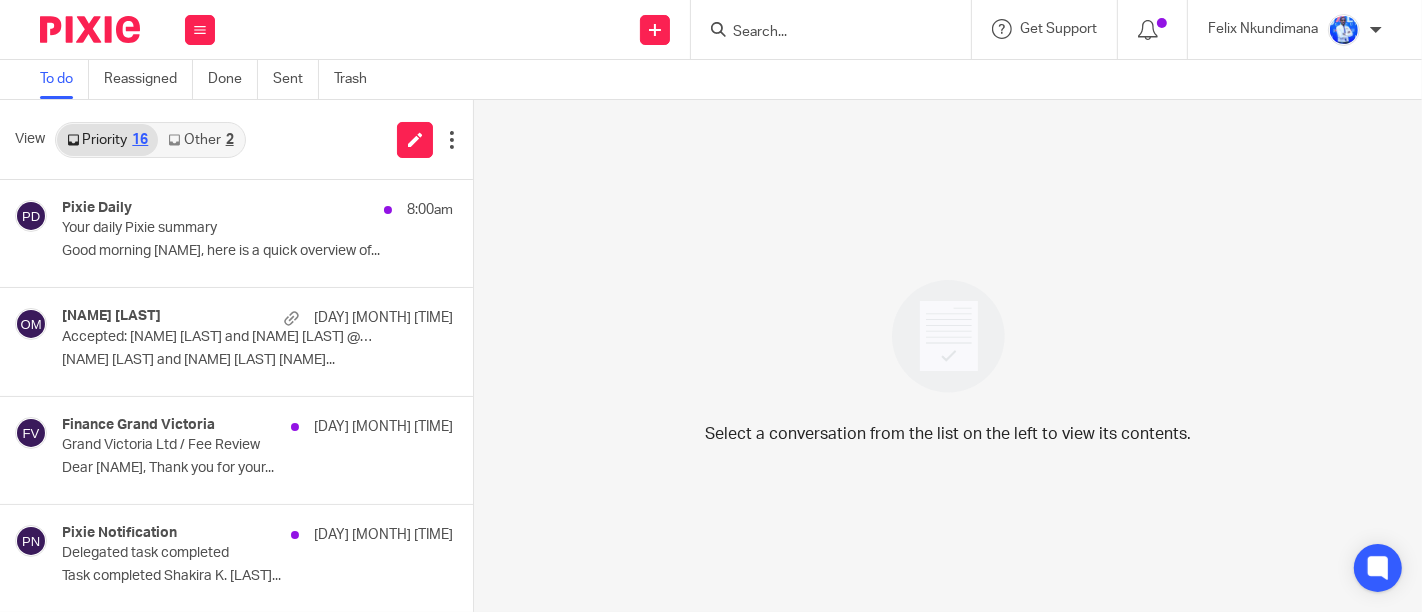 click on "Other
2" at bounding box center [200, 140] 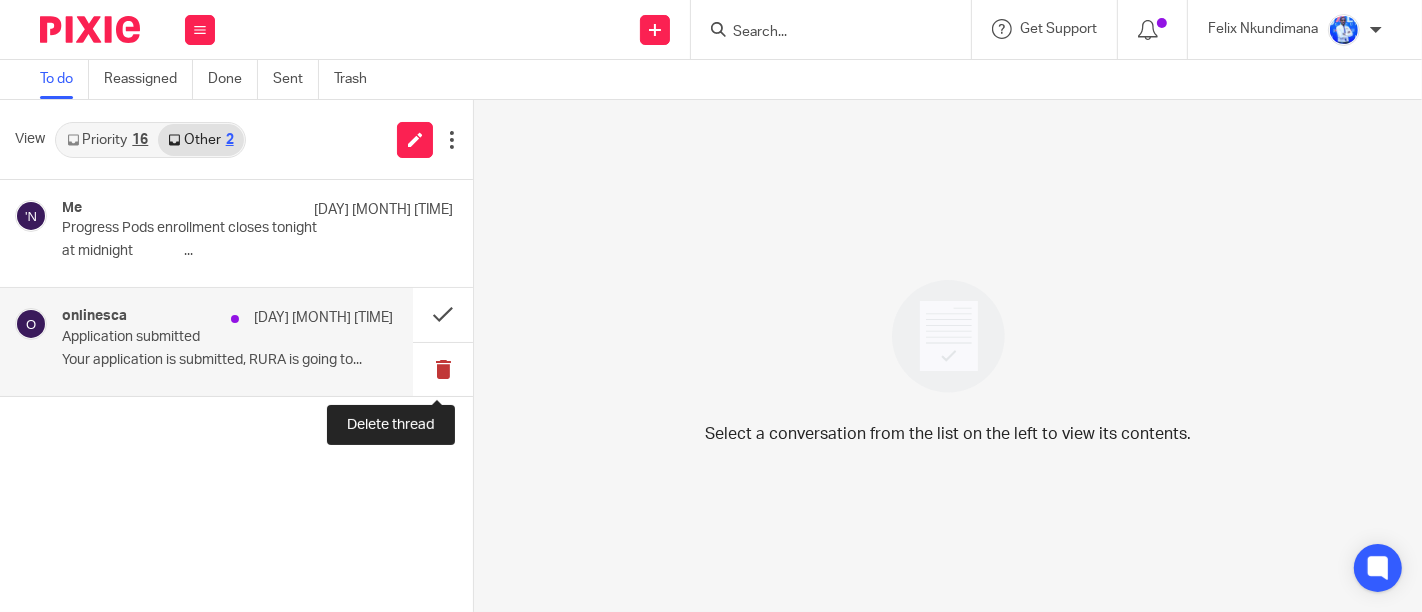 click at bounding box center [443, 369] 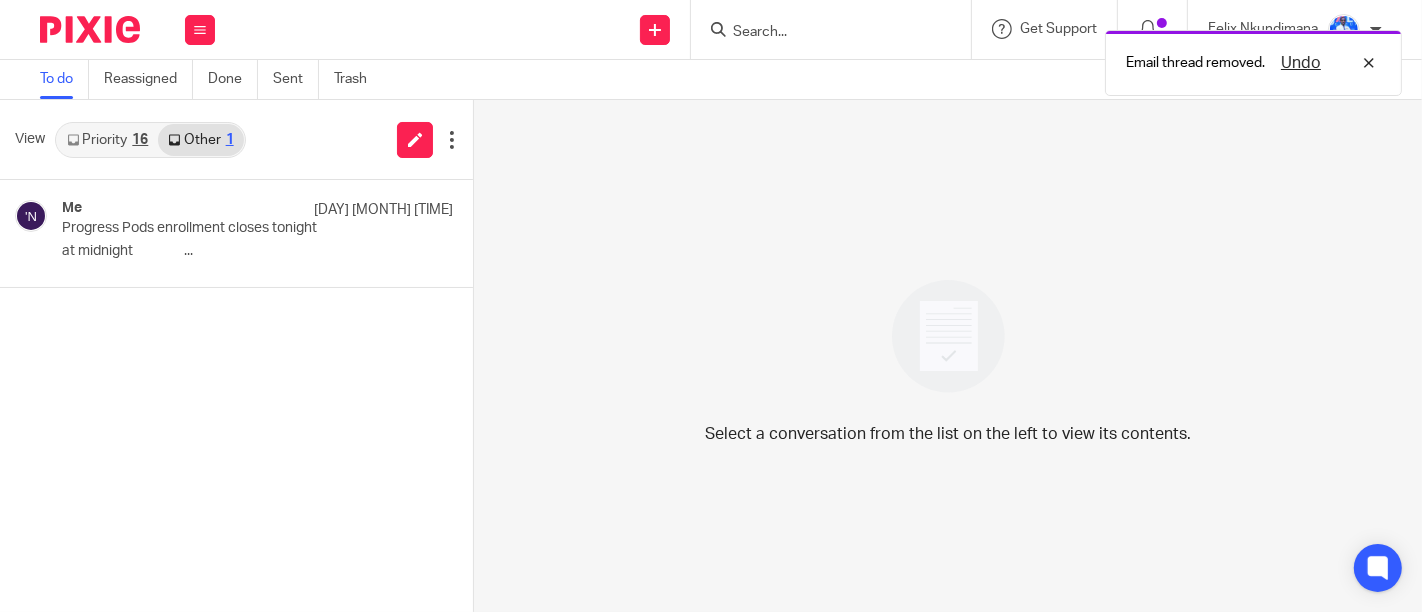 click on "Priority
16" at bounding box center [107, 140] 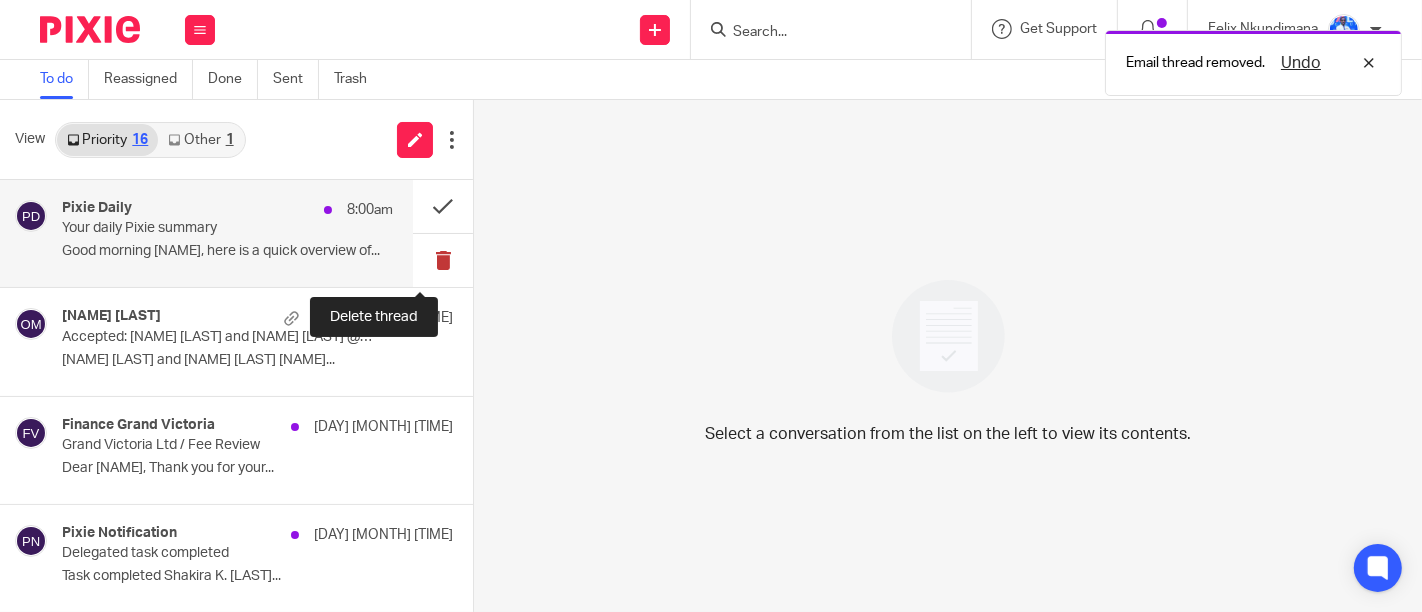 click at bounding box center (443, 260) 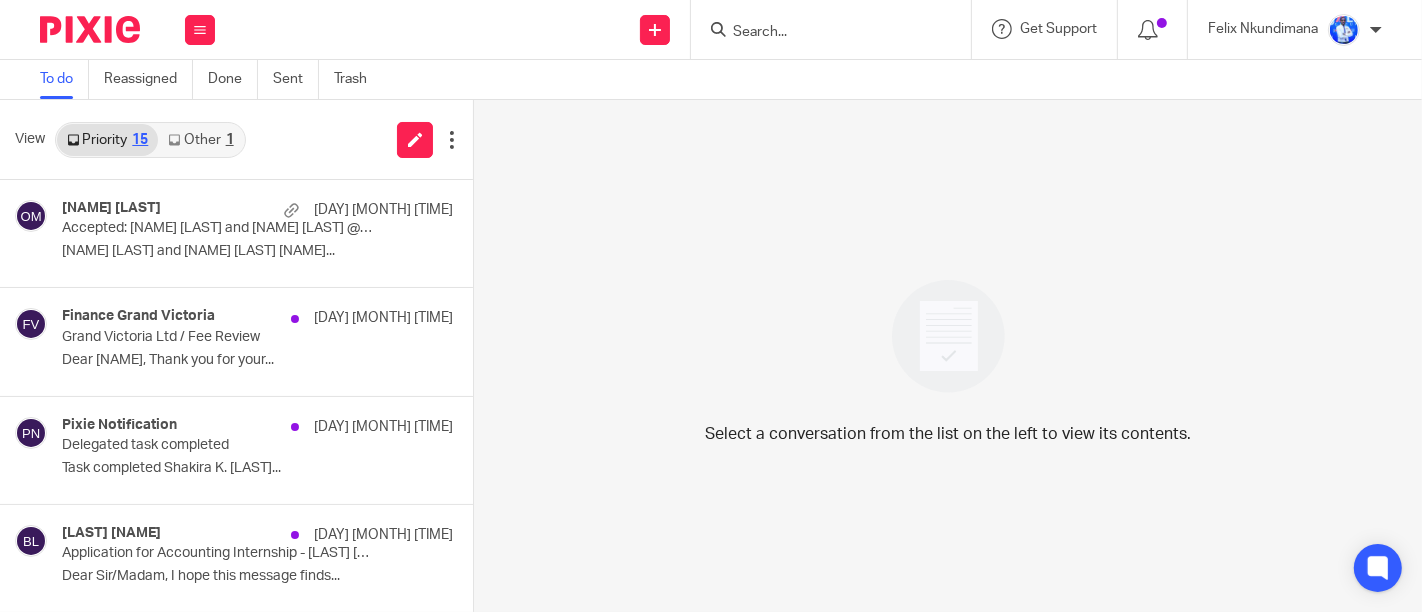 click on "Select a conversation from the list on the left to view its contents." at bounding box center [948, 356] 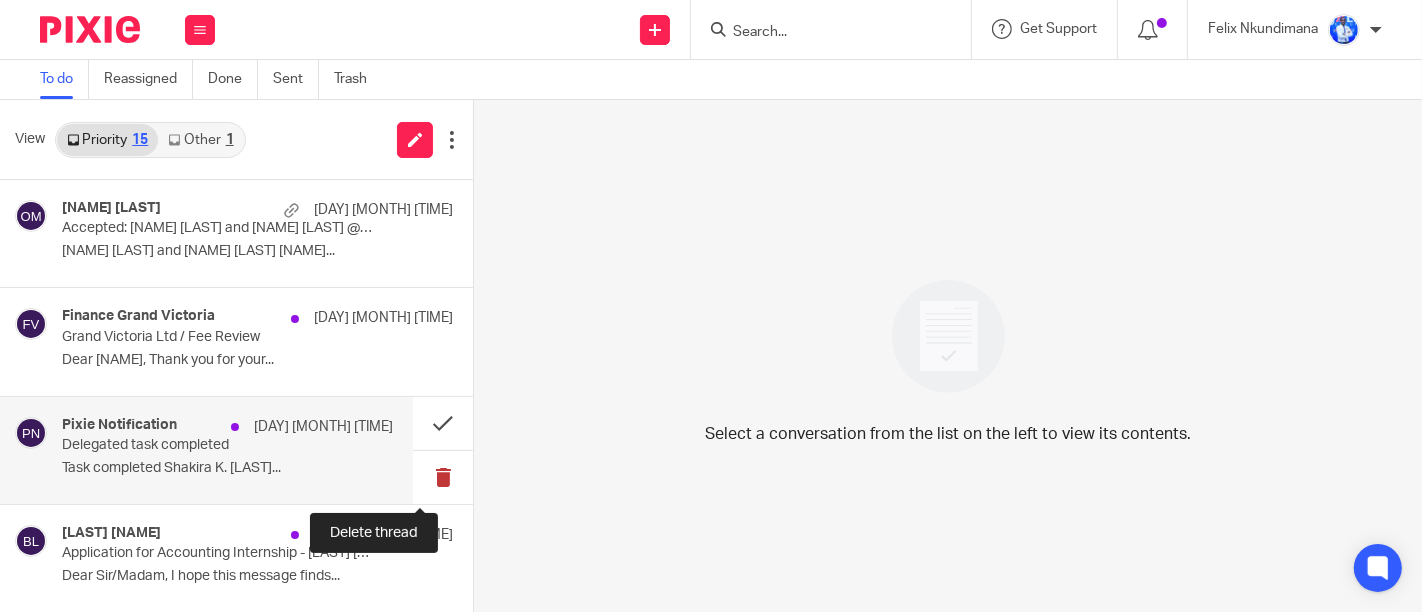 click at bounding box center (443, 477) 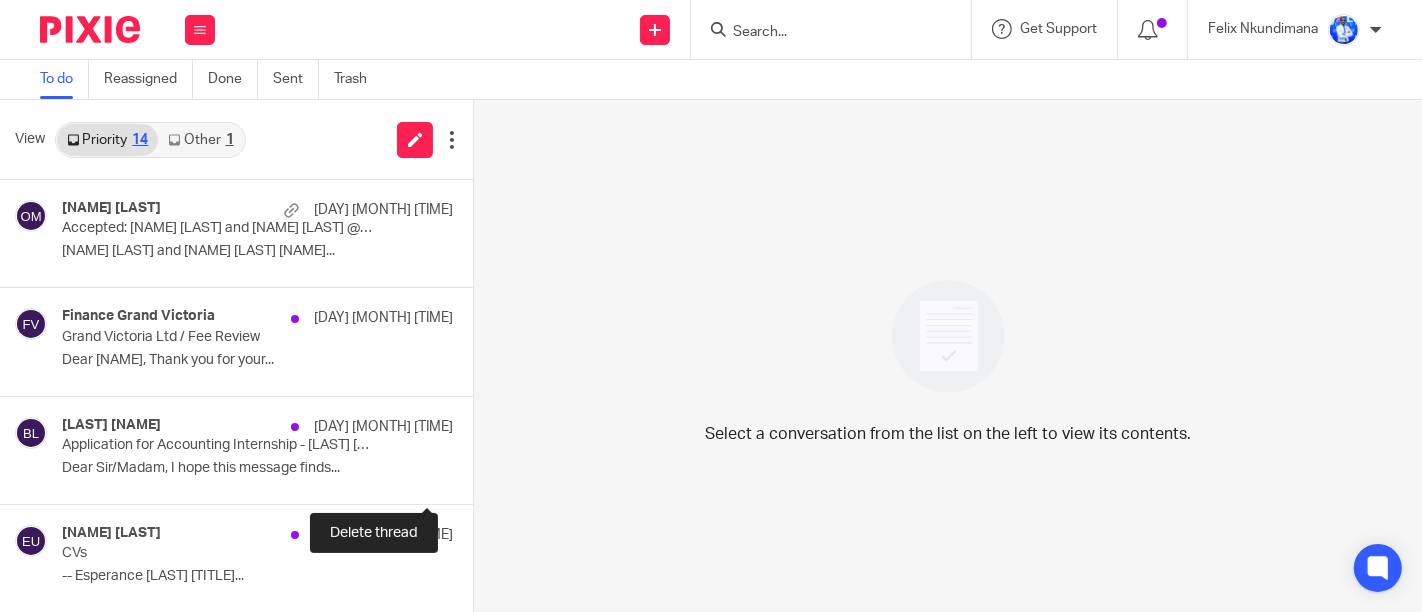 click at bounding box center [481, 477] 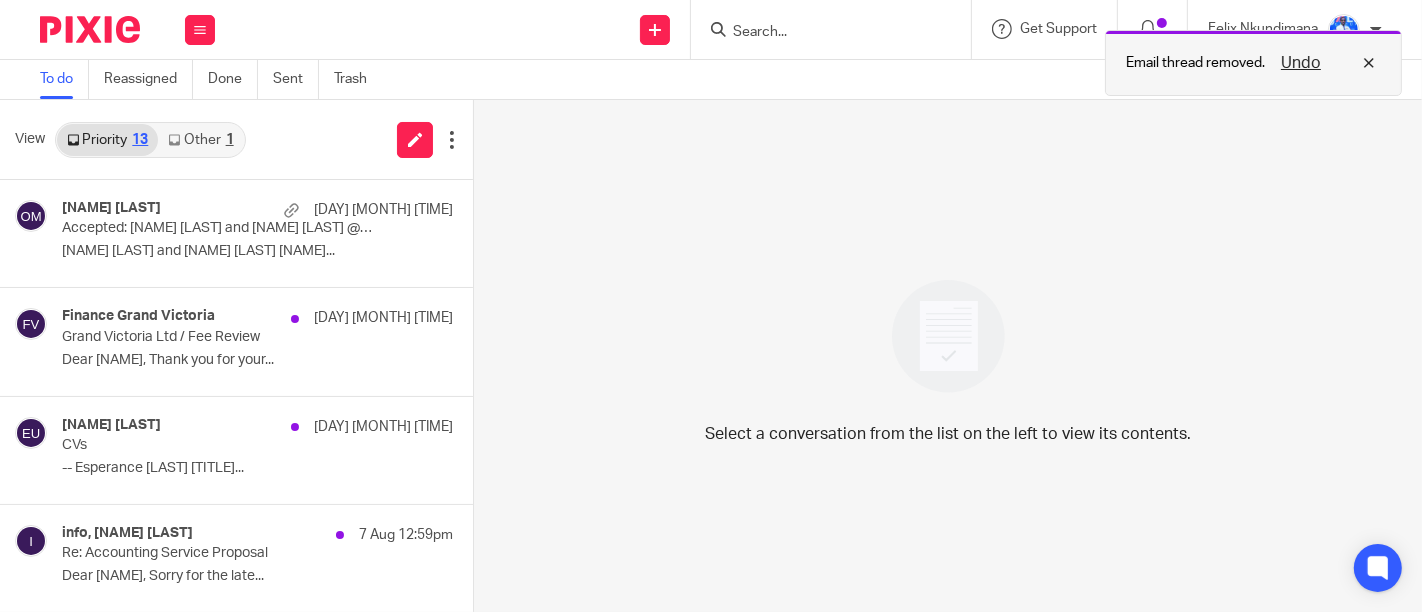 click on "Undo" at bounding box center [1301, 63] 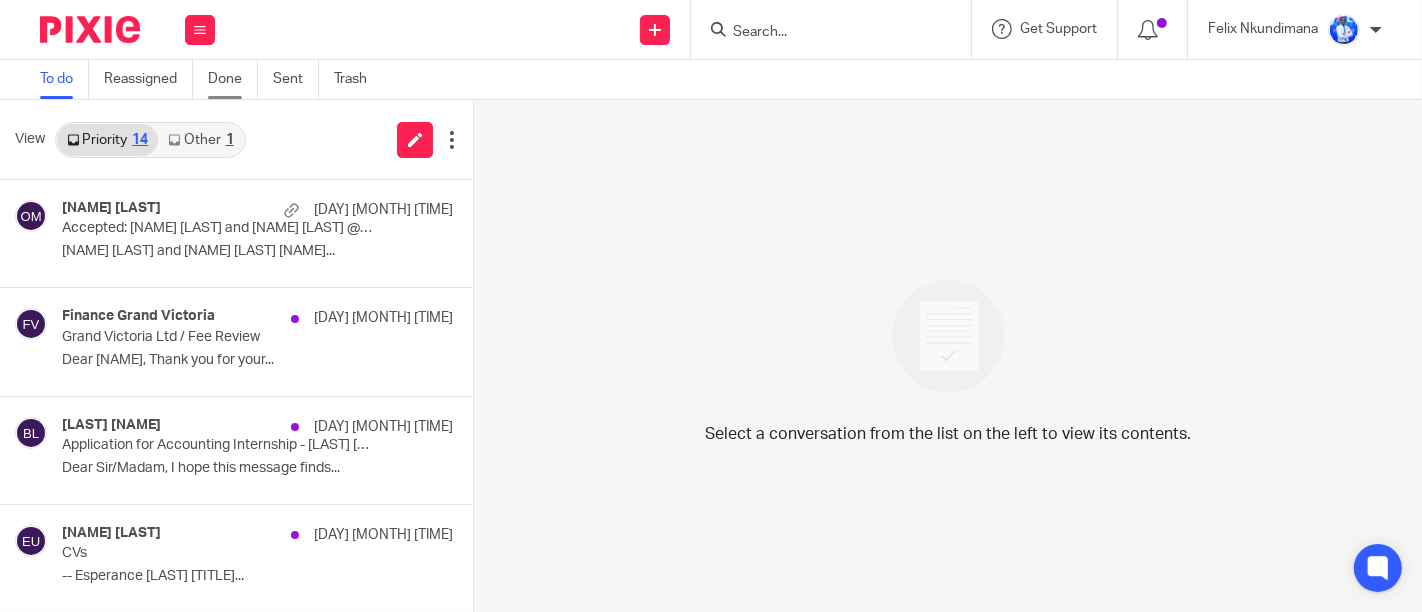 click on "Done" at bounding box center [233, 79] 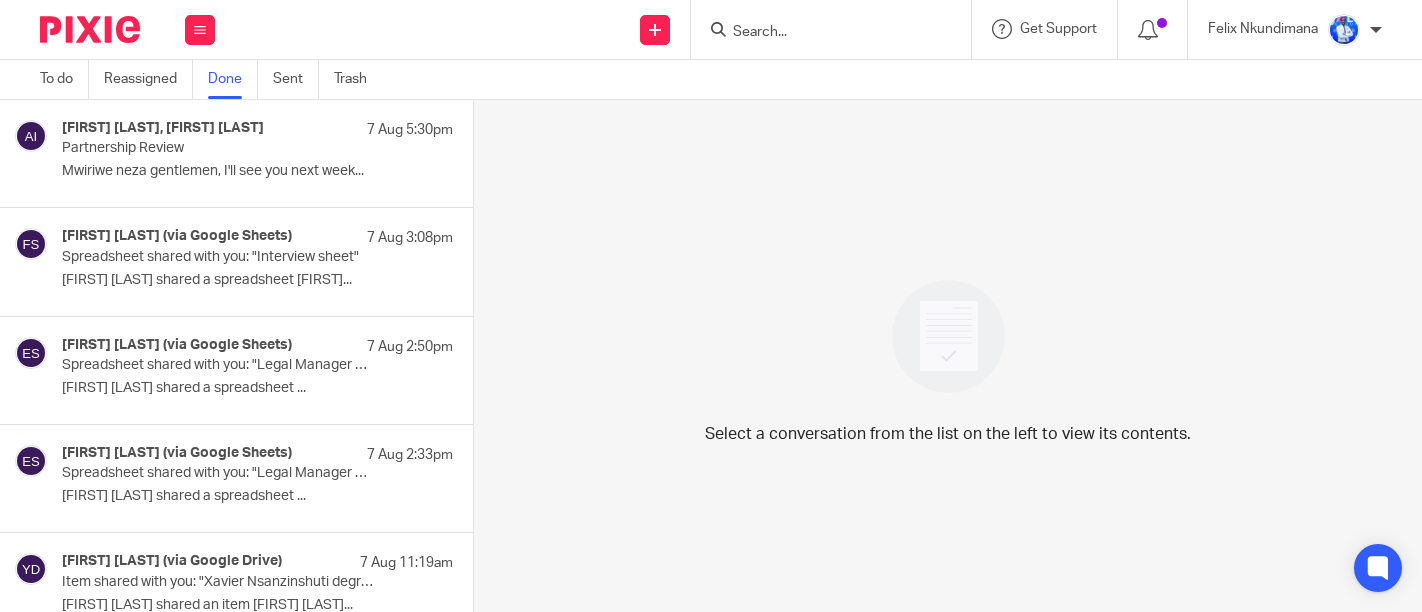scroll, scrollTop: 0, scrollLeft: 0, axis: both 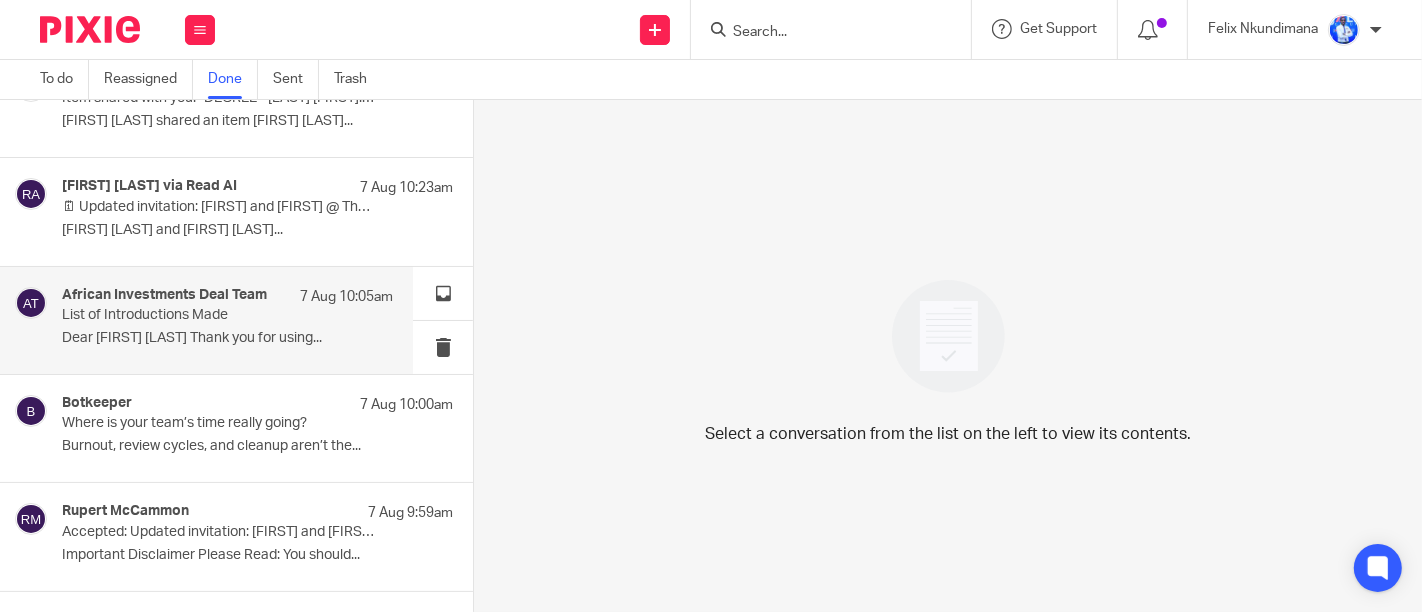 click on "Dear [FIRST] [LAST]    Thank you for using..." at bounding box center (227, 338) 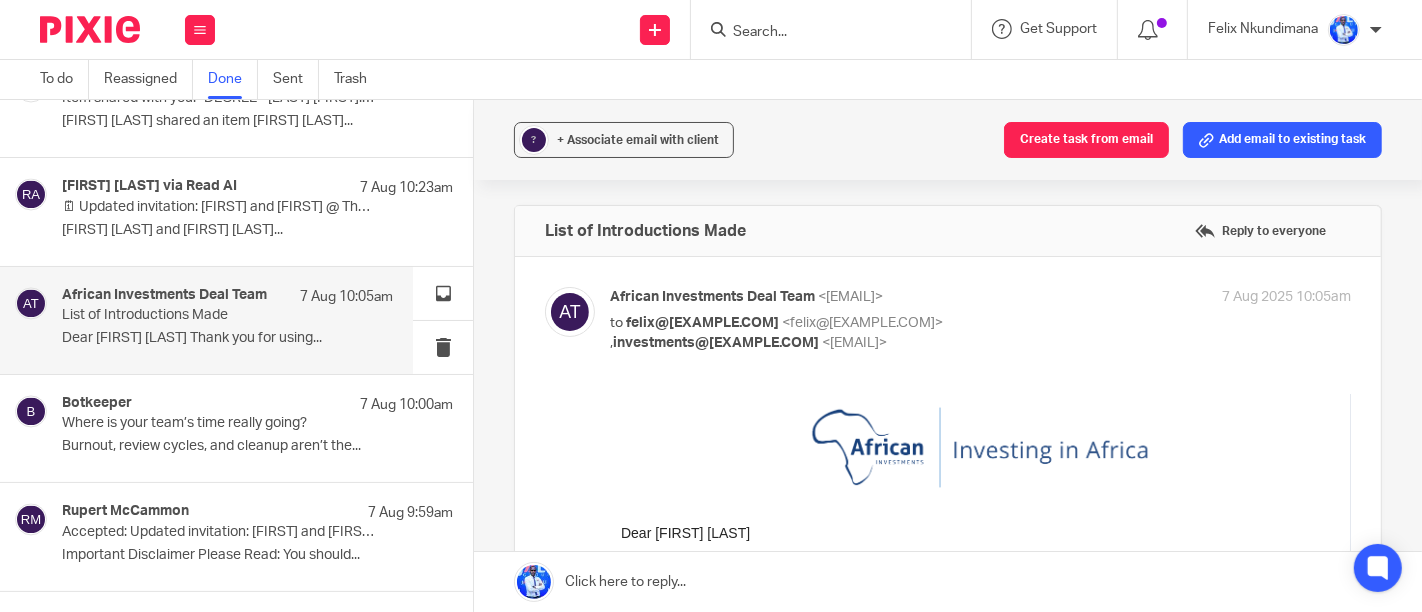 scroll, scrollTop: 0, scrollLeft: 0, axis: both 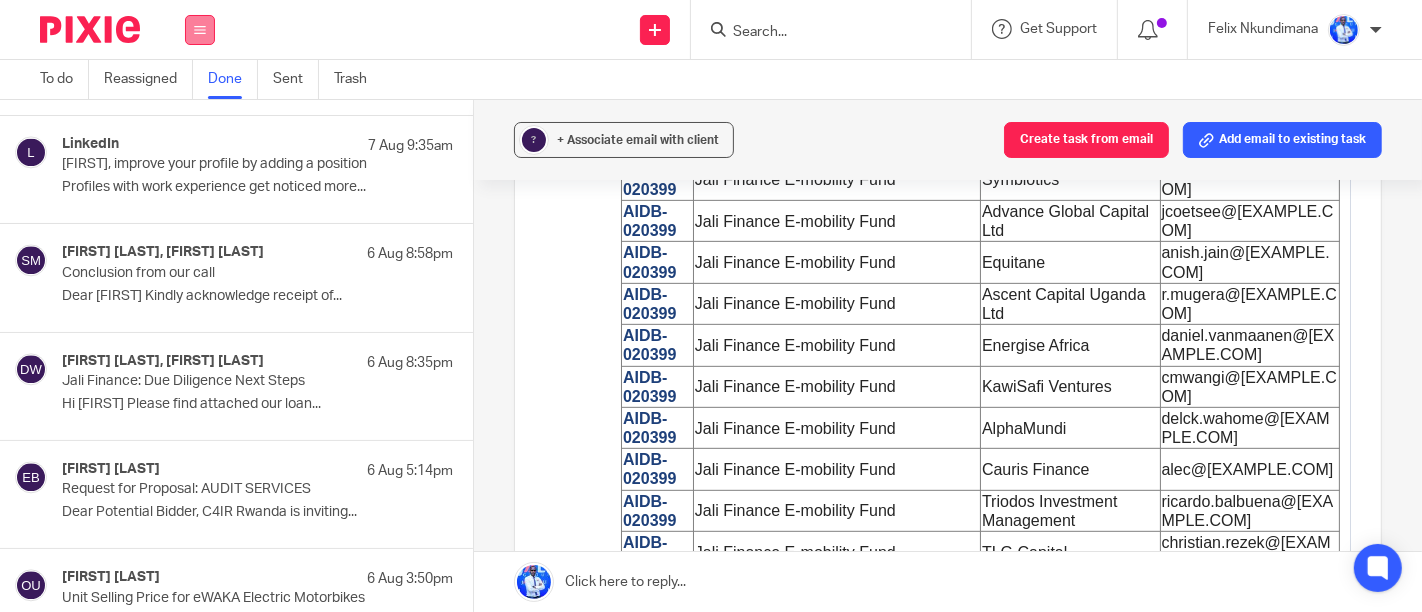 click at bounding box center [200, 30] 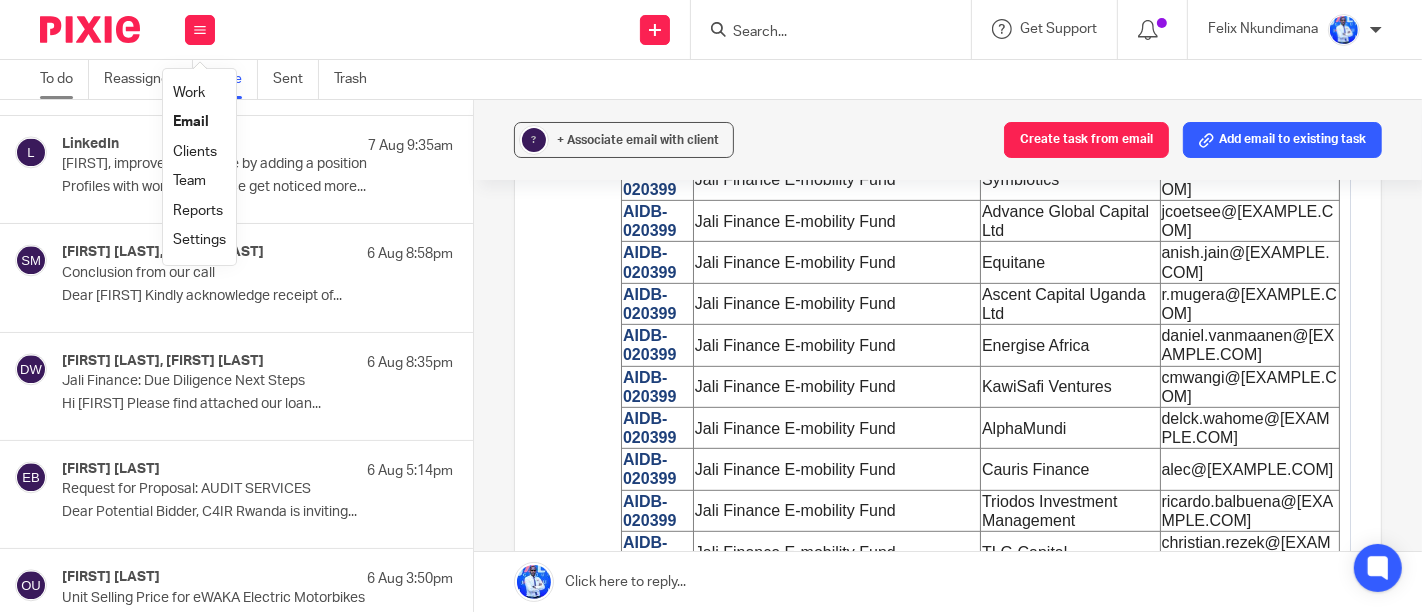 click on "To do" at bounding box center (64, 79) 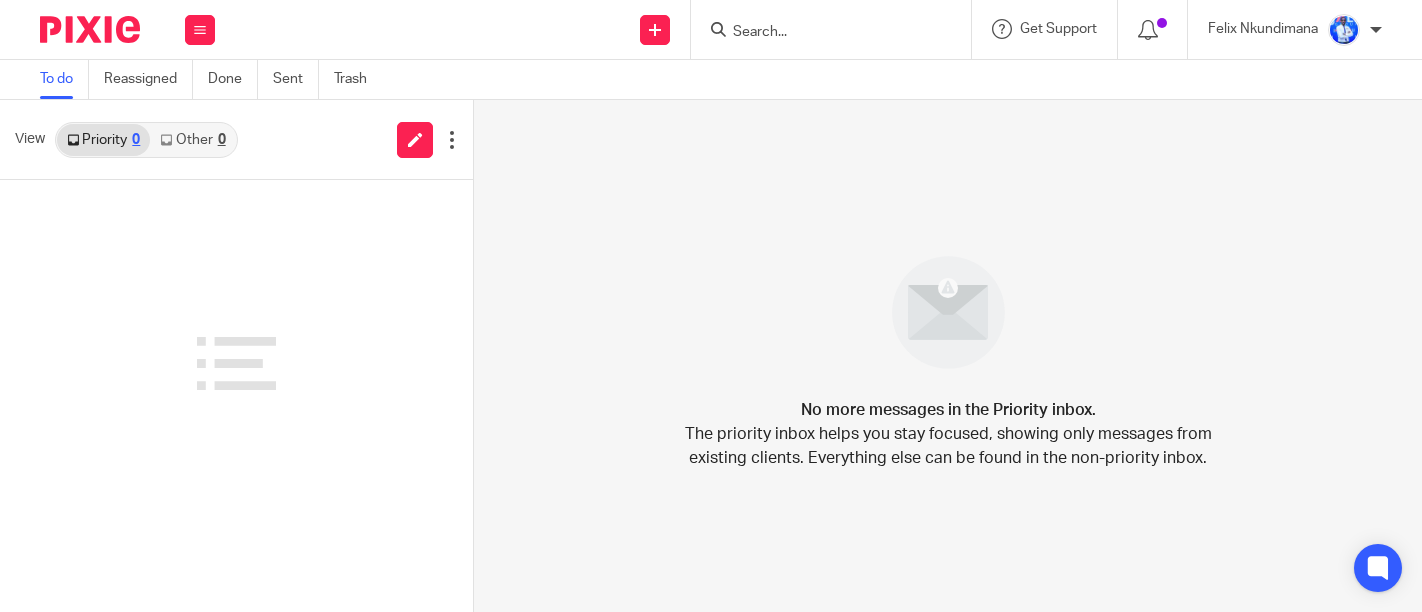 scroll, scrollTop: 0, scrollLeft: 0, axis: both 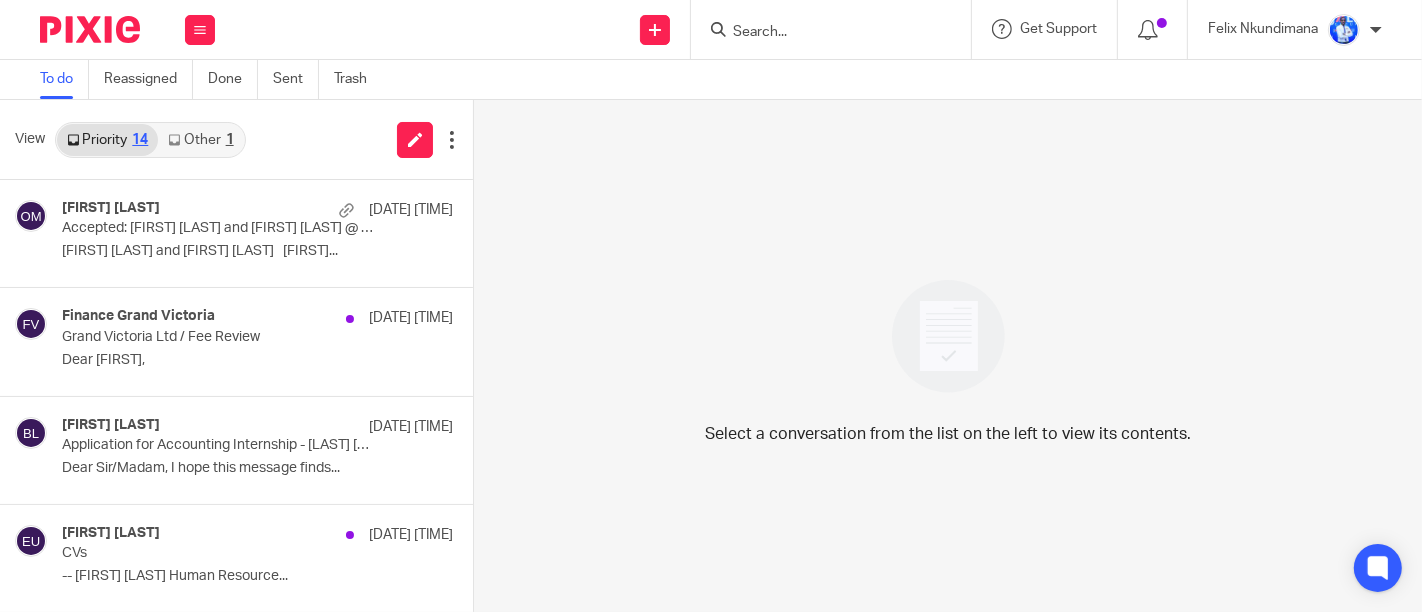 click on "Select a conversation from the list on the left to view its contents." at bounding box center (948, 356) 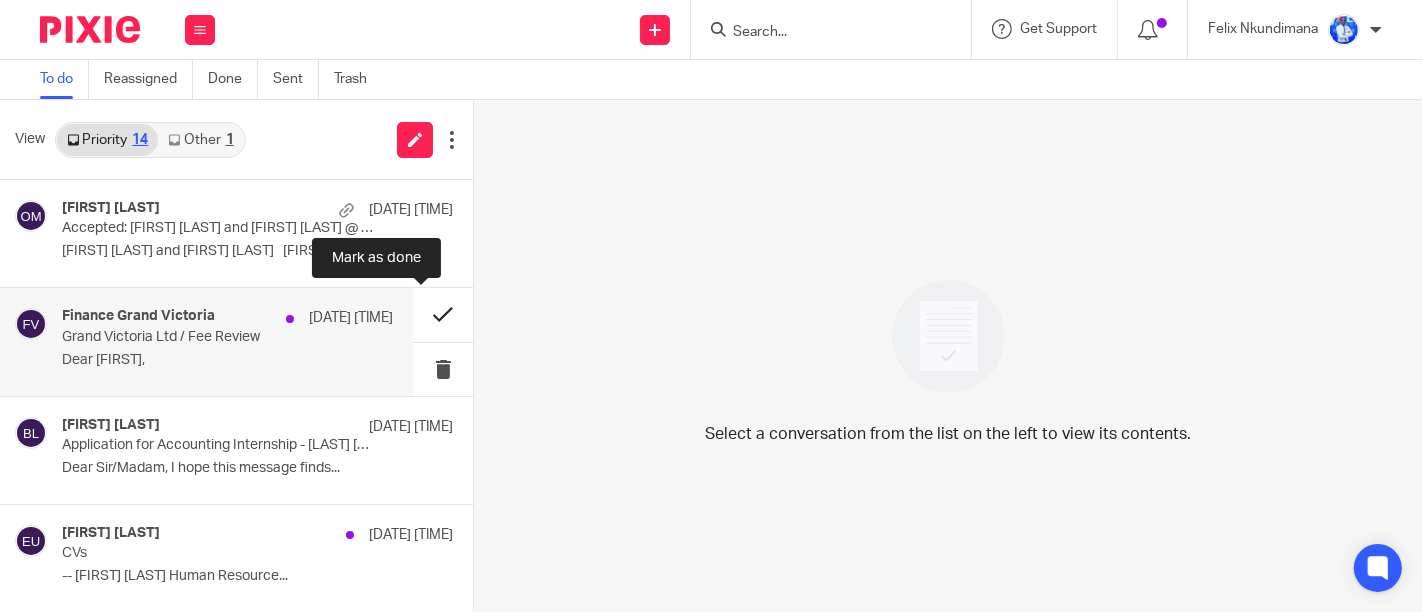 click at bounding box center (443, 314) 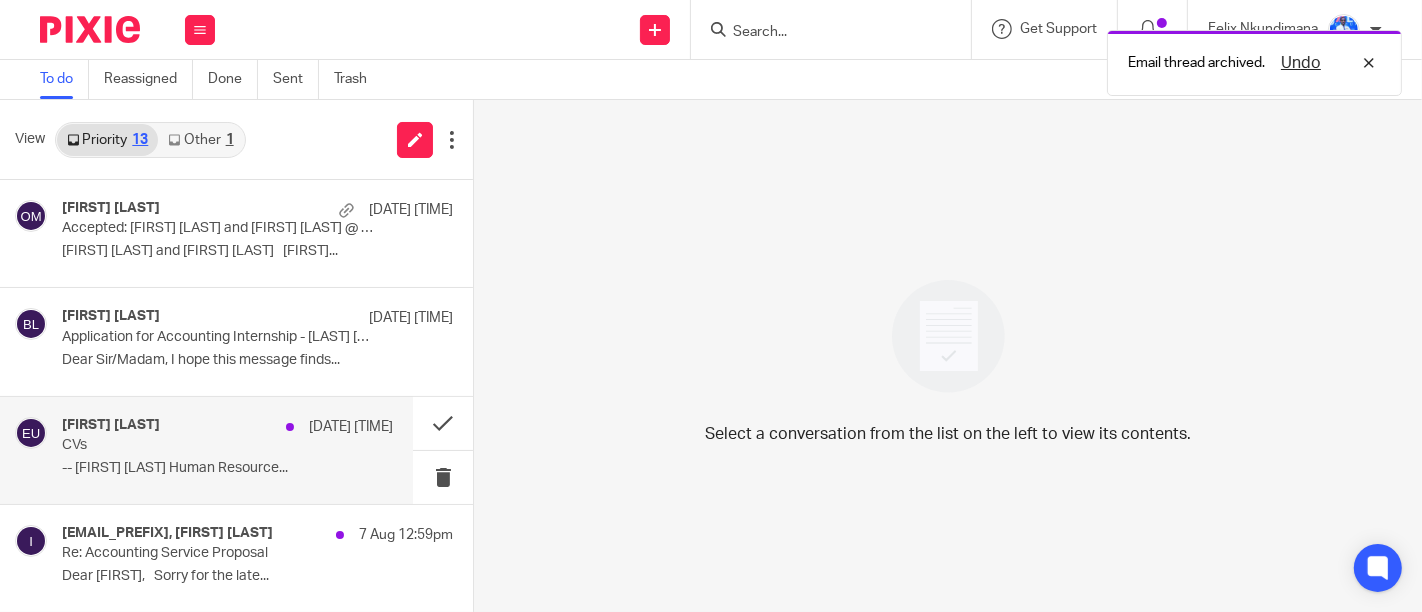 click on "CVs" at bounding box center (194, 445) 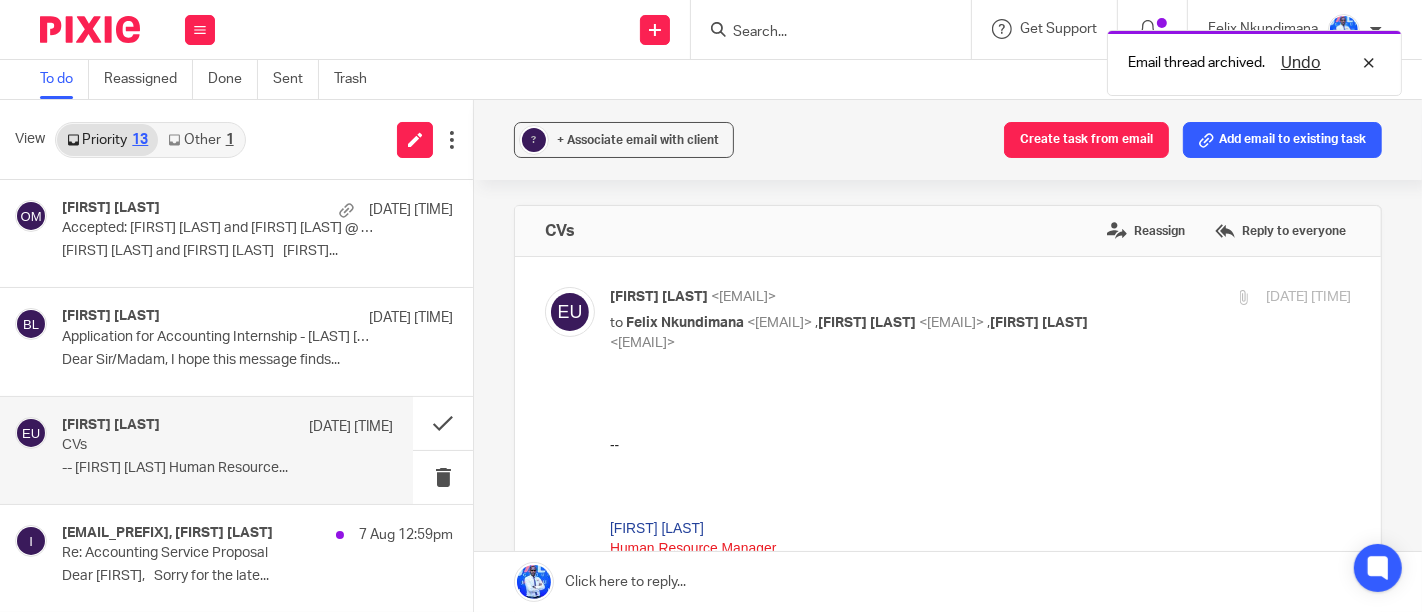 scroll, scrollTop: 0, scrollLeft: 0, axis: both 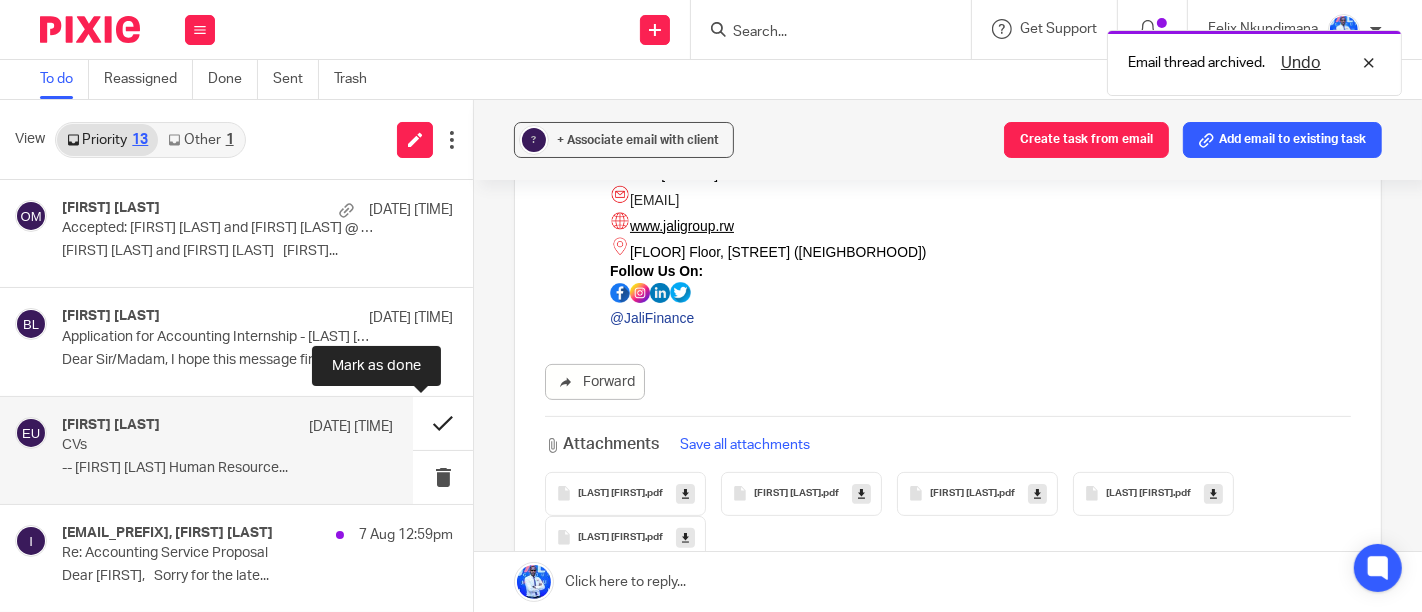 click at bounding box center (443, 423) 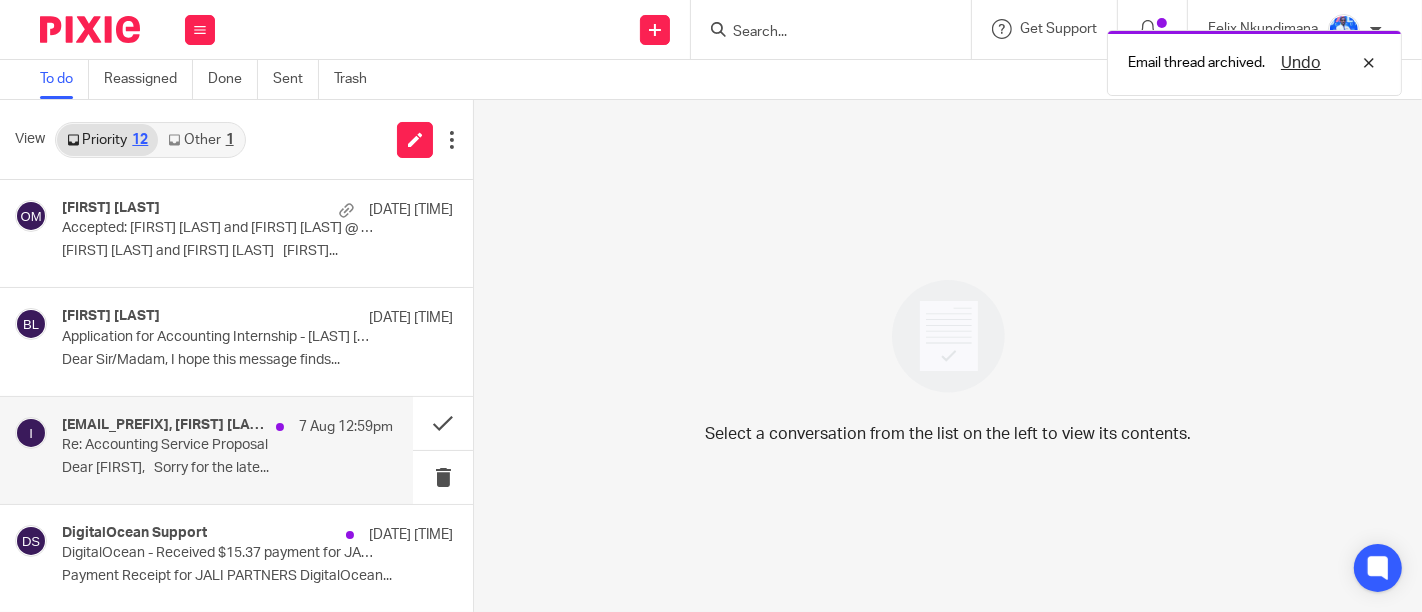 click on "Re: Accounting Service Proposal" at bounding box center [194, 445] 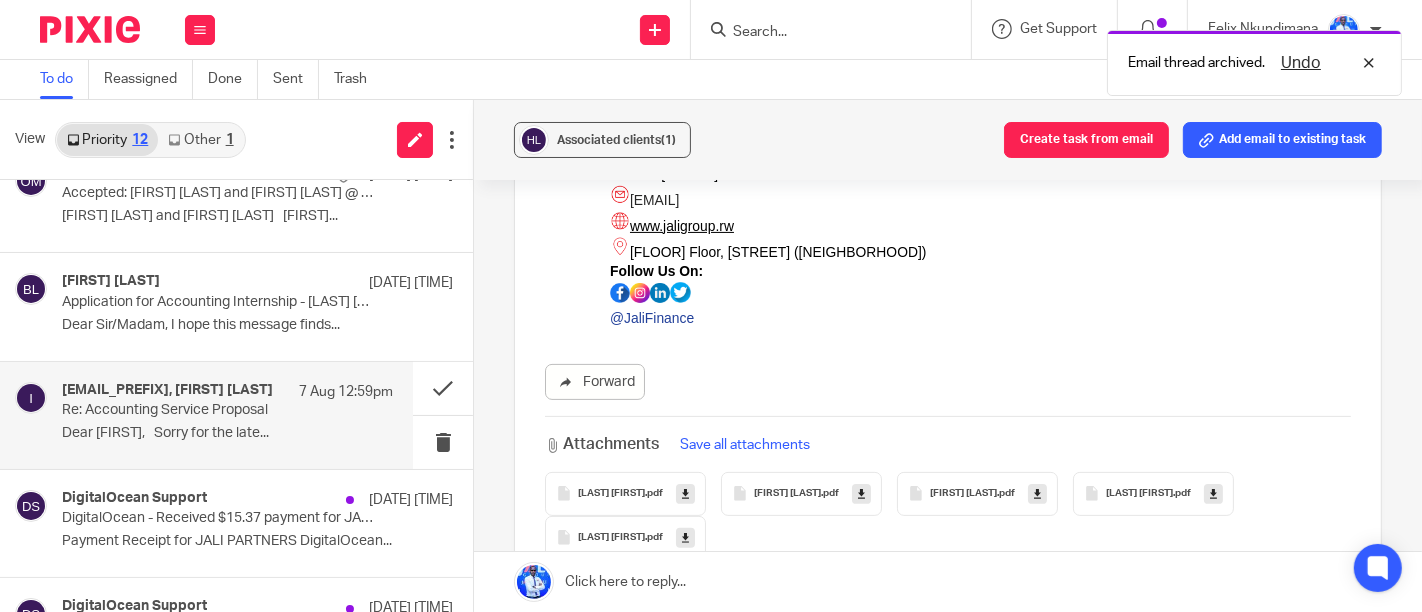 scroll, scrollTop: 37, scrollLeft: 0, axis: vertical 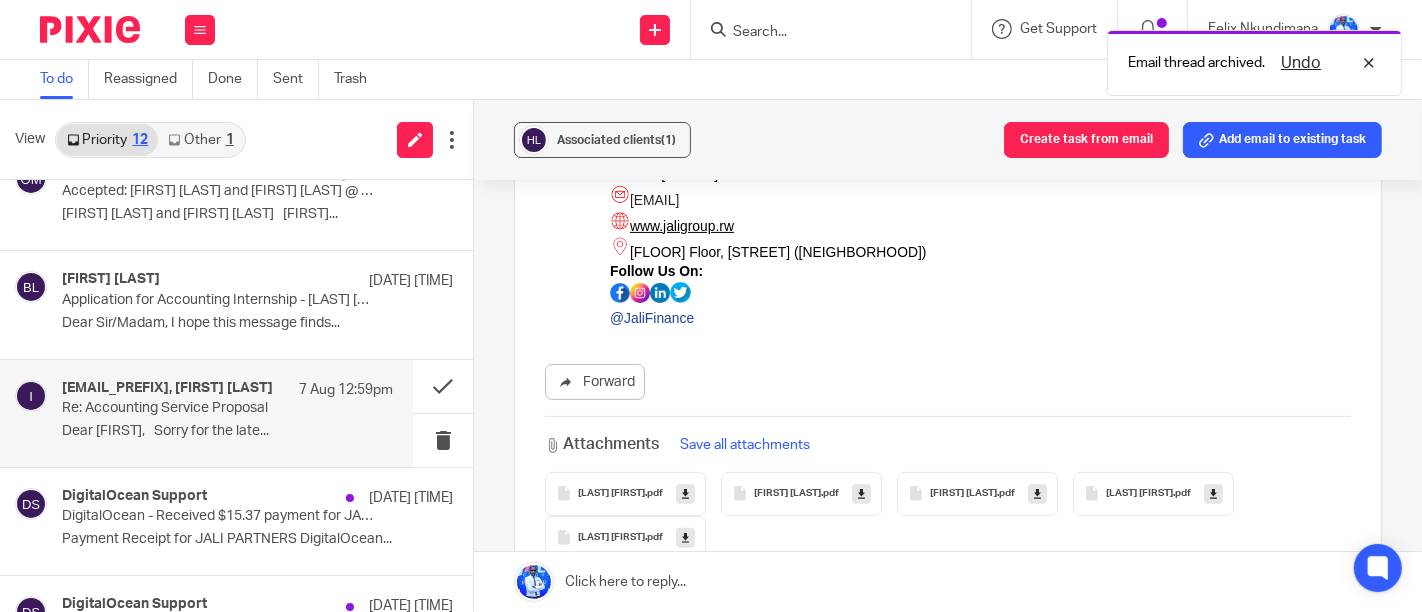 click on "[EMAIL_PREFIX], [FIRST] [LAST]
[DATE] [TIME]   Re: Accounting Service Proposal   Dear [FIRST],       Sorry for the late..." at bounding box center [227, 413] 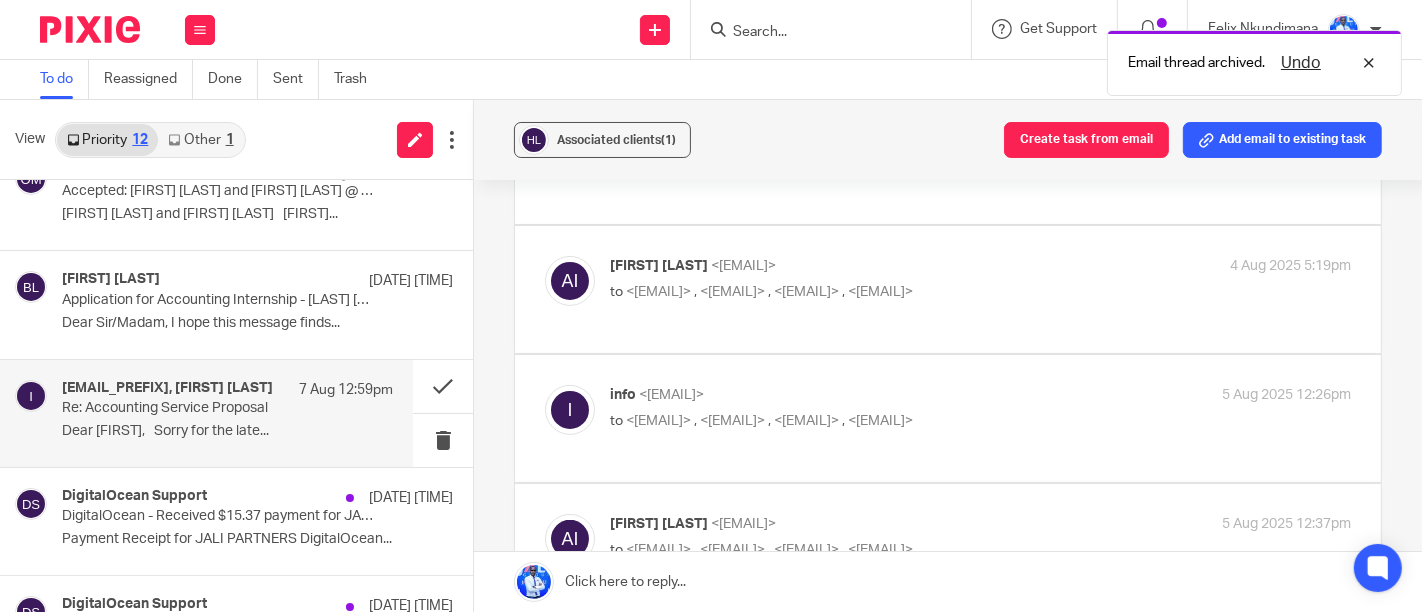 scroll, scrollTop: 0, scrollLeft: 0, axis: both 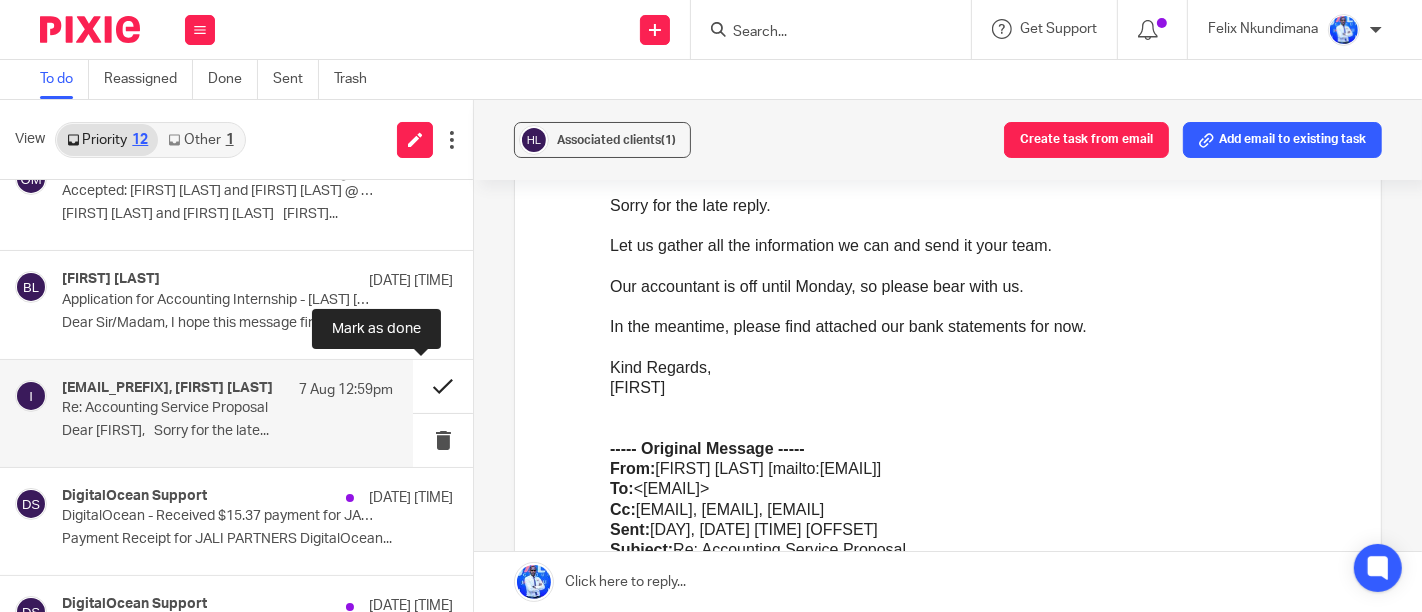 click at bounding box center (443, 386) 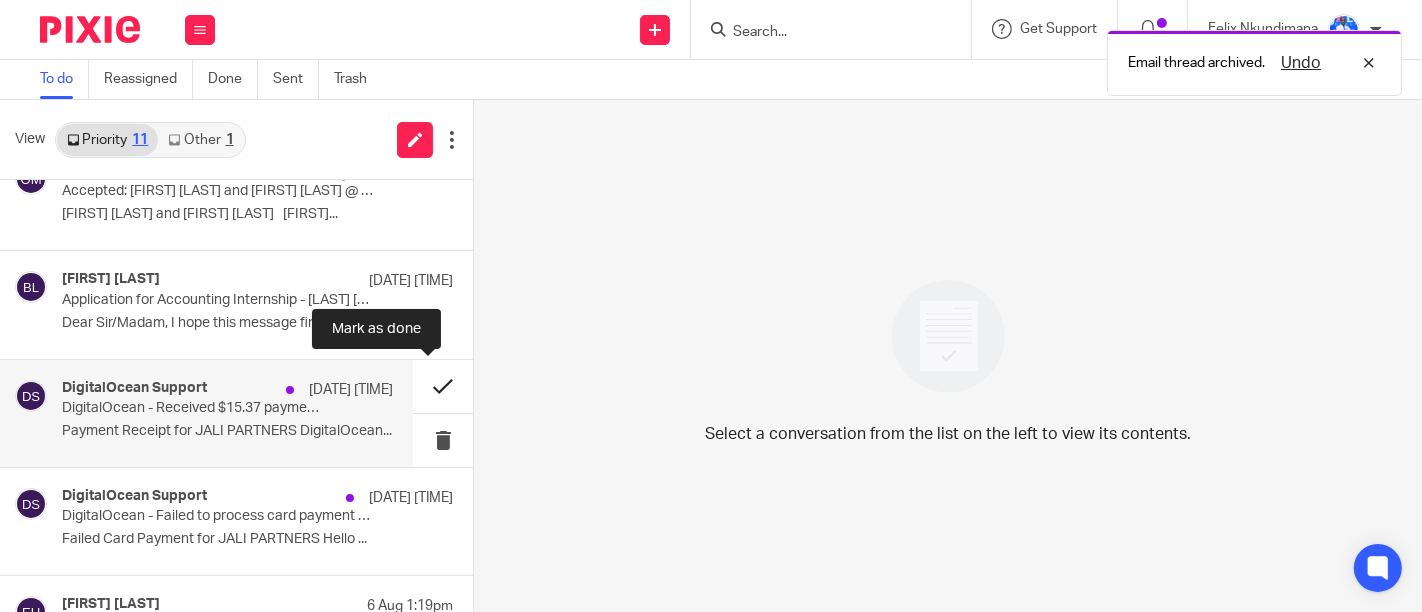click at bounding box center [443, 386] 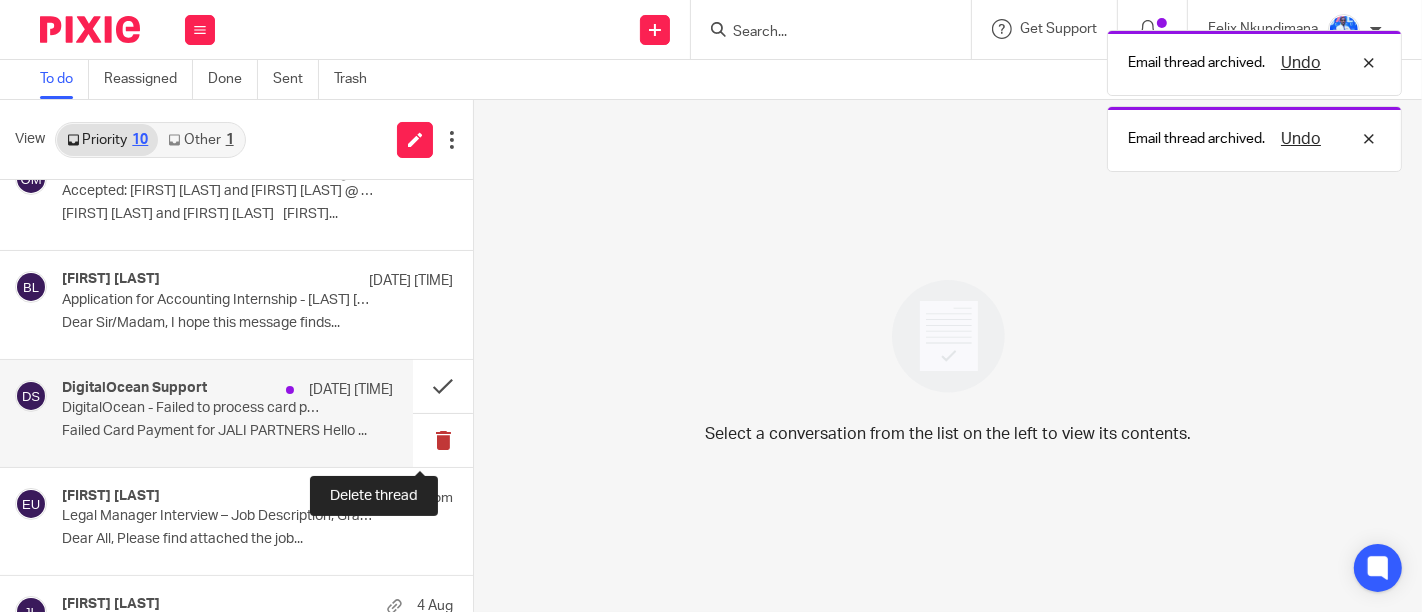 click at bounding box center (443, 440) 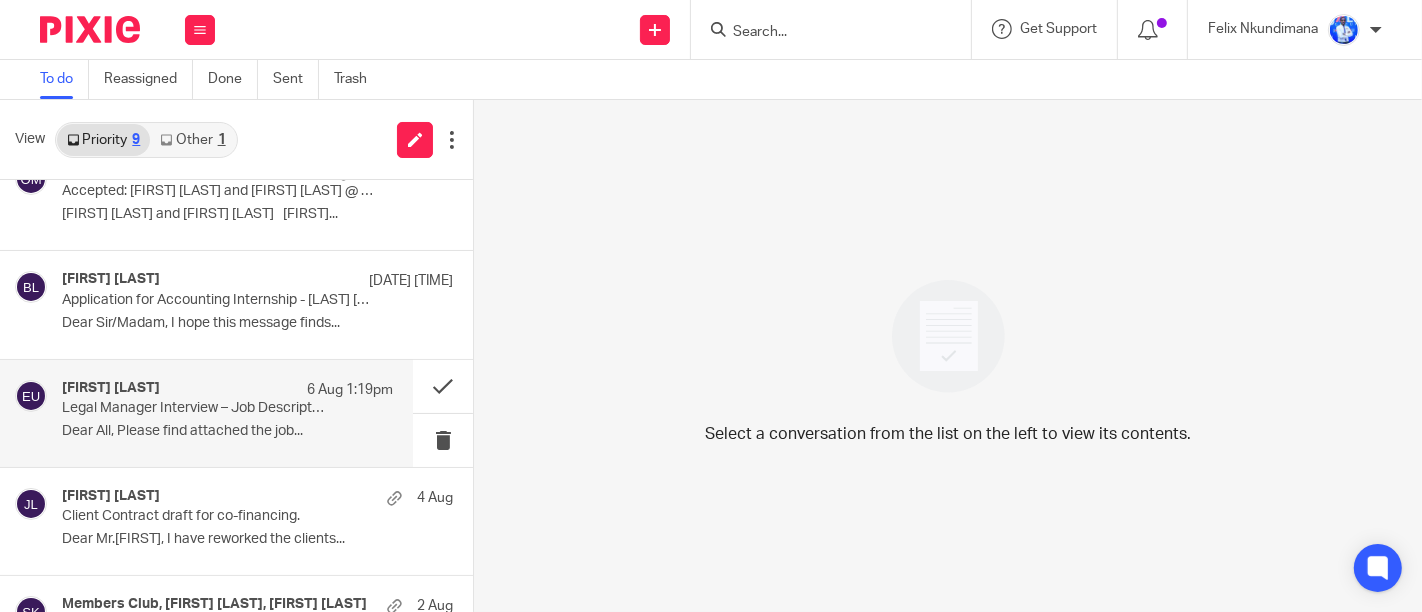 click on "[FIRST] [LAST]
[DATE] [TIME]   Legal Manager Interview – Job Description, Grading Sheet  & Candidate Schedule   Dear All,  Please find attached the job..." at bounding box center [227, 413] 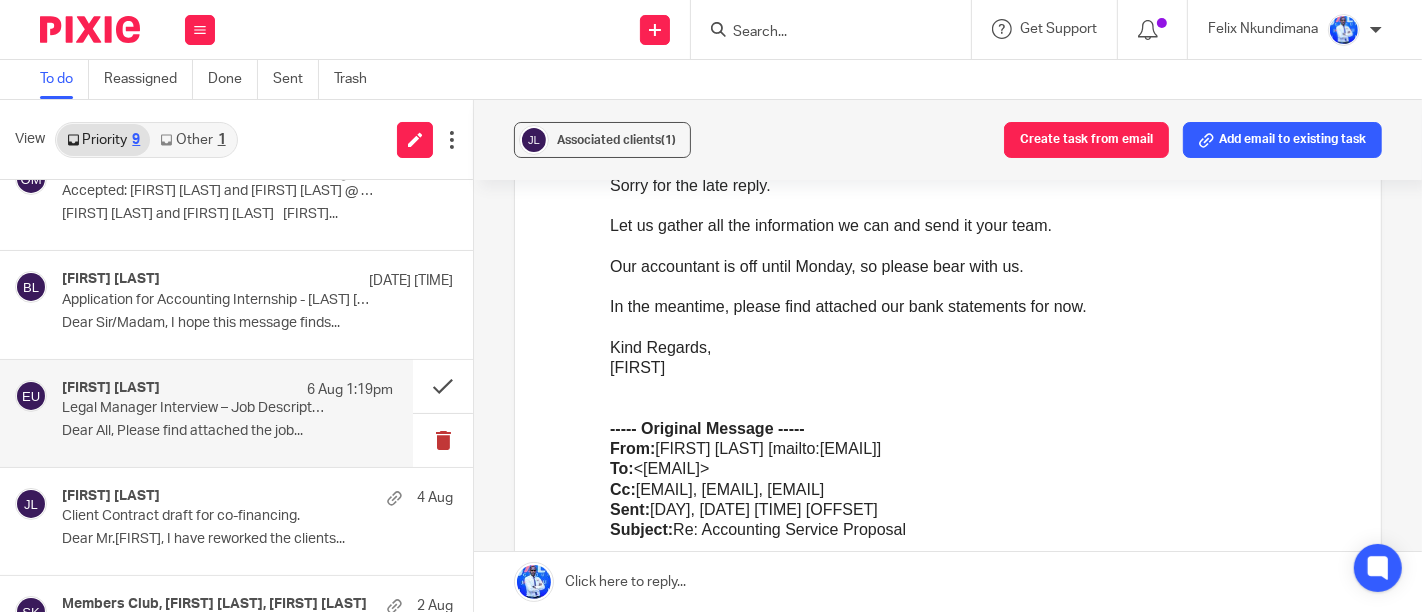 scroll, scrollTop: 0, scrollLeft: 0, axis: both 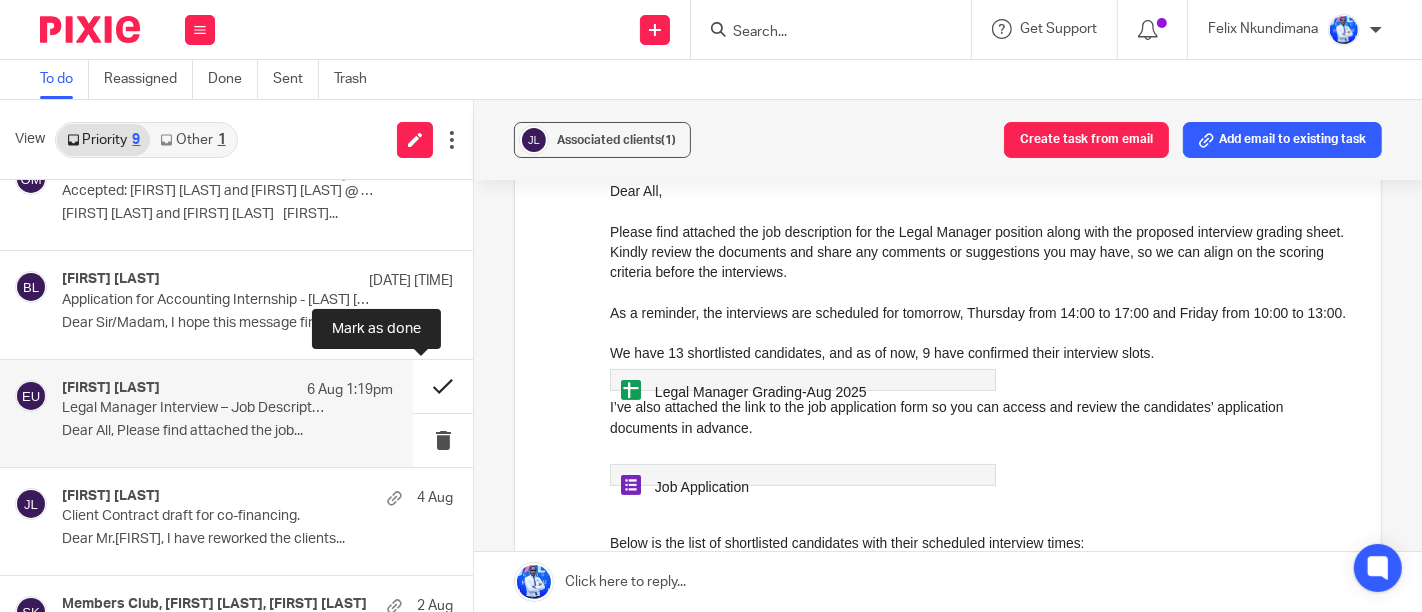 click at bounding box center (443, 386) 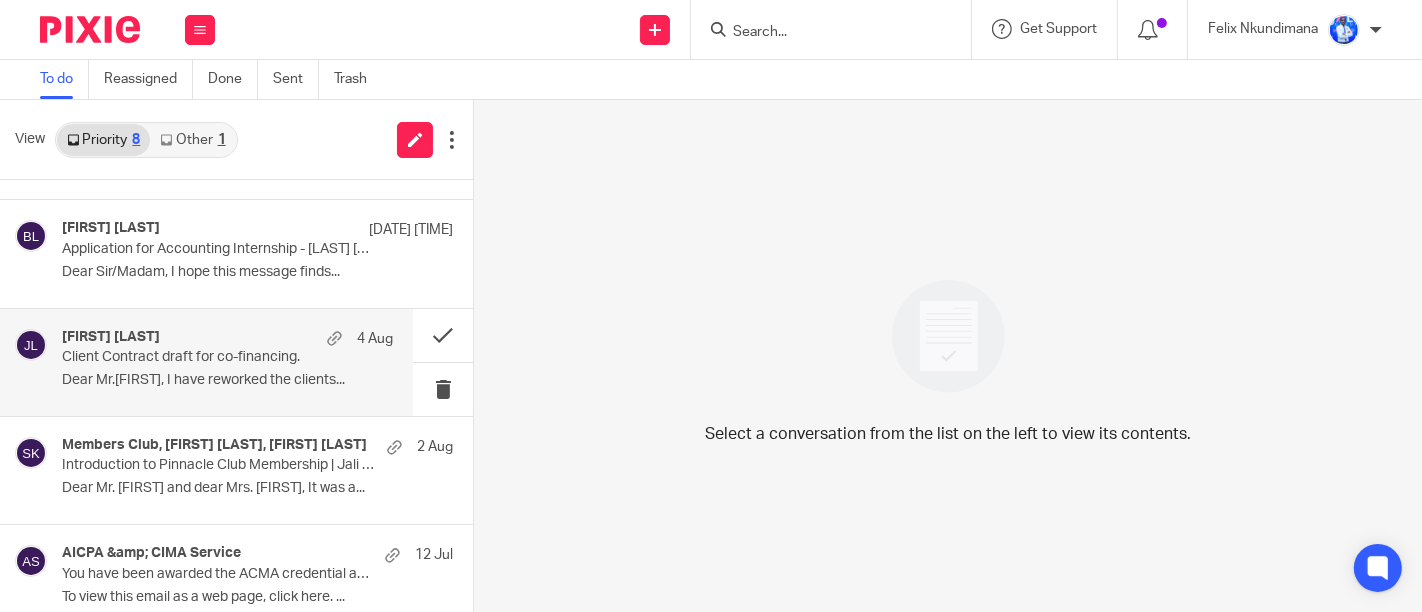 scroll, scrollTop: 0, scrollLeft: 0, axis: both 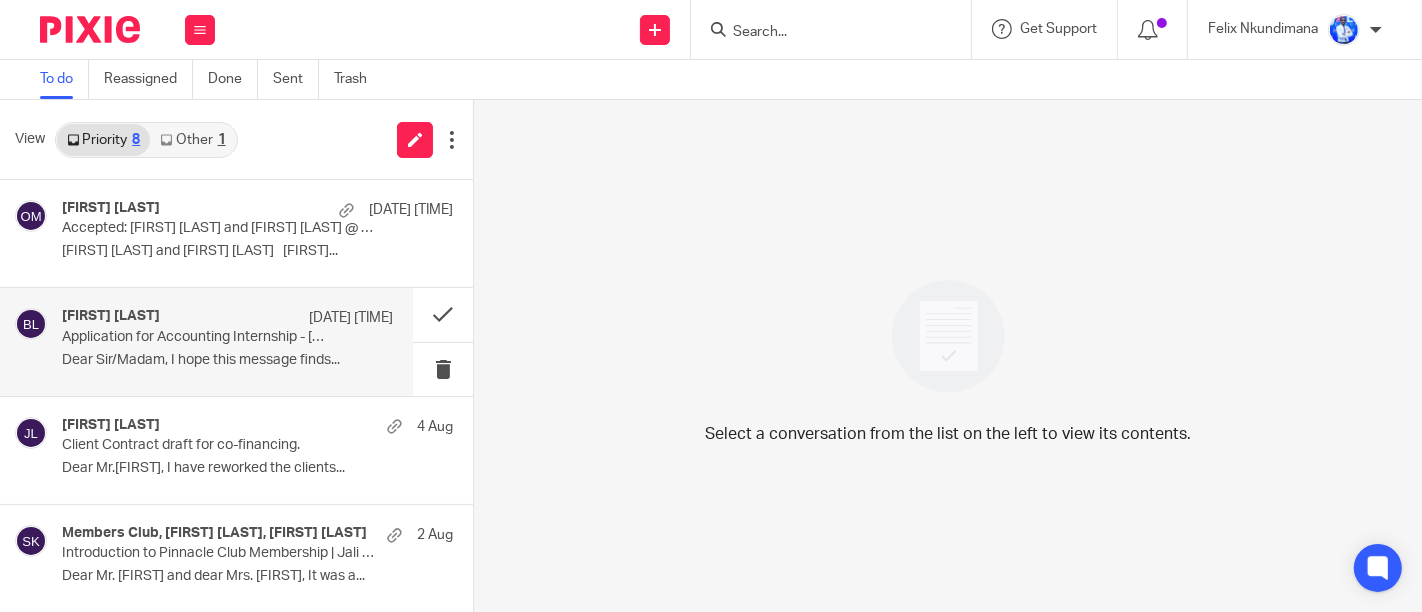click on "[LAST] [FIRST]
[DATE] [TIME]" at bounding box center [227, 318] 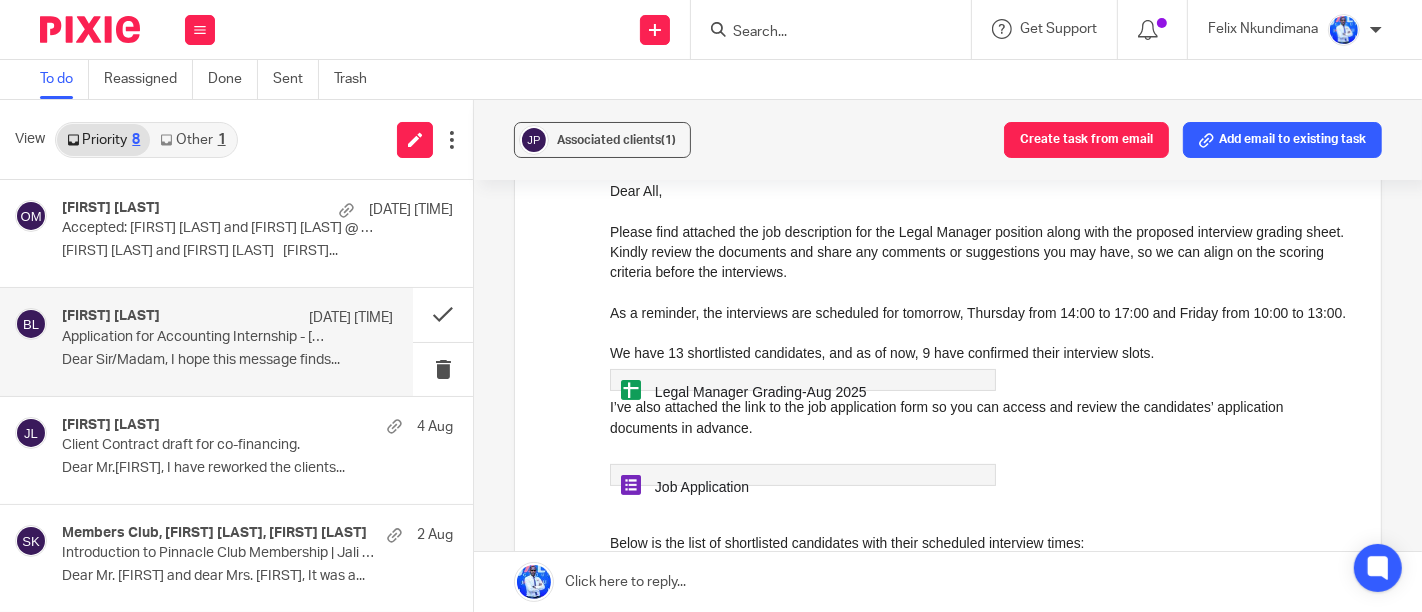 scroll, scrollTop: 0, scrollLeft: 0, axis: both 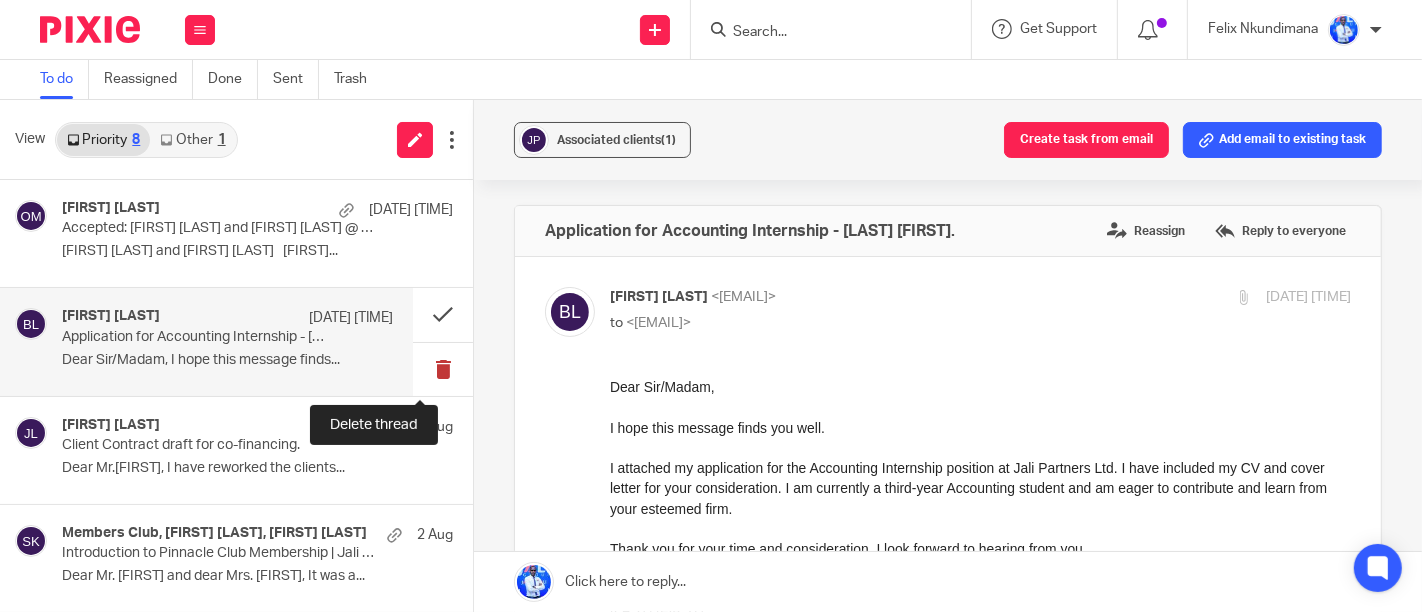 click at bounding box center (443, 369) 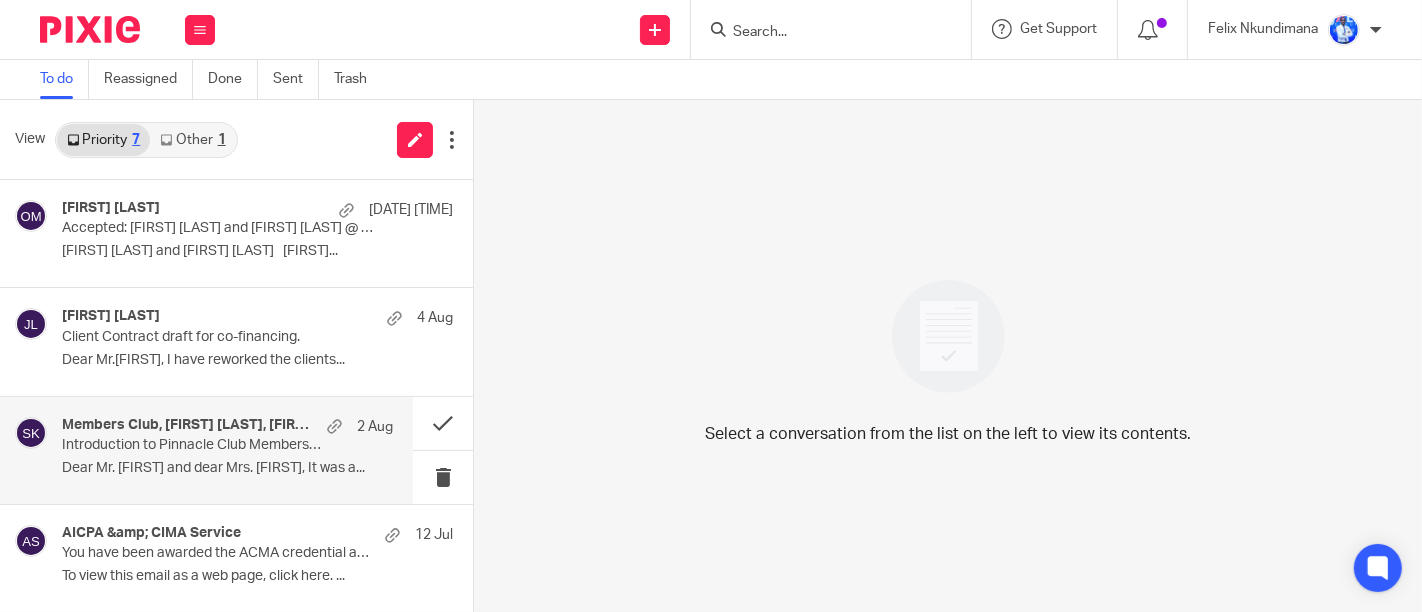 scroll, scrollTop: 108, scrollLeft: 0, axis: vertical 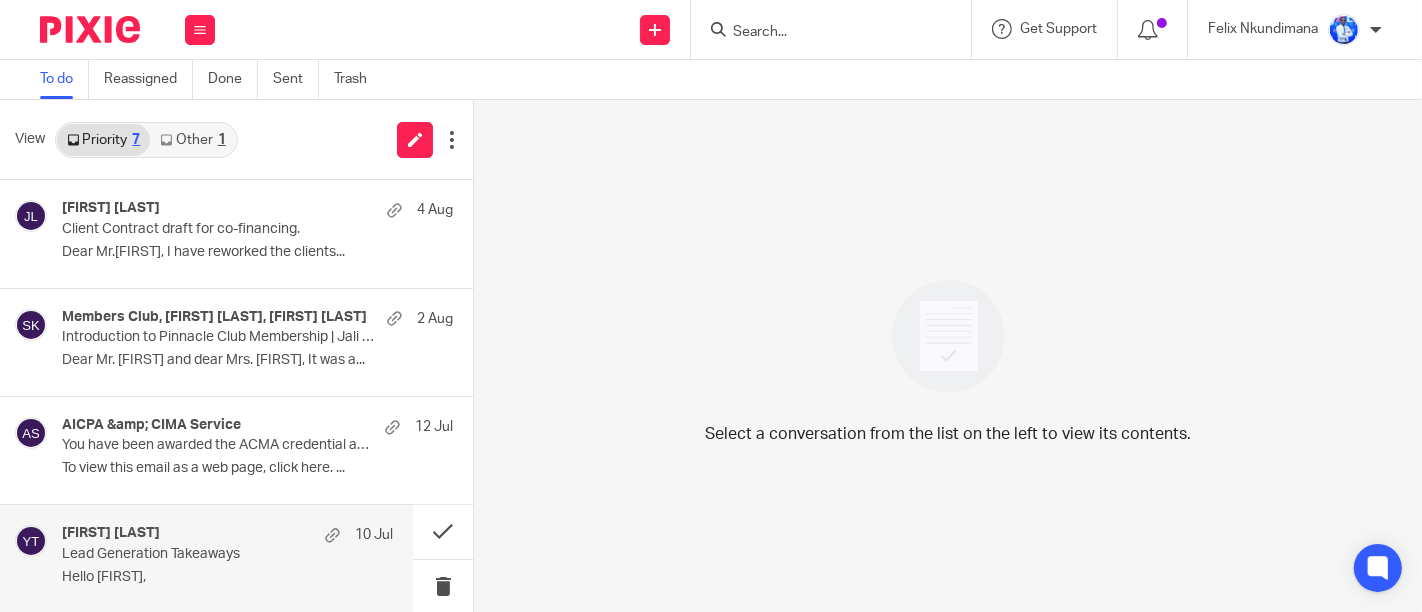 click on "[FIRST] [LAST]
[DATE]" at bounding box center (227, 535) 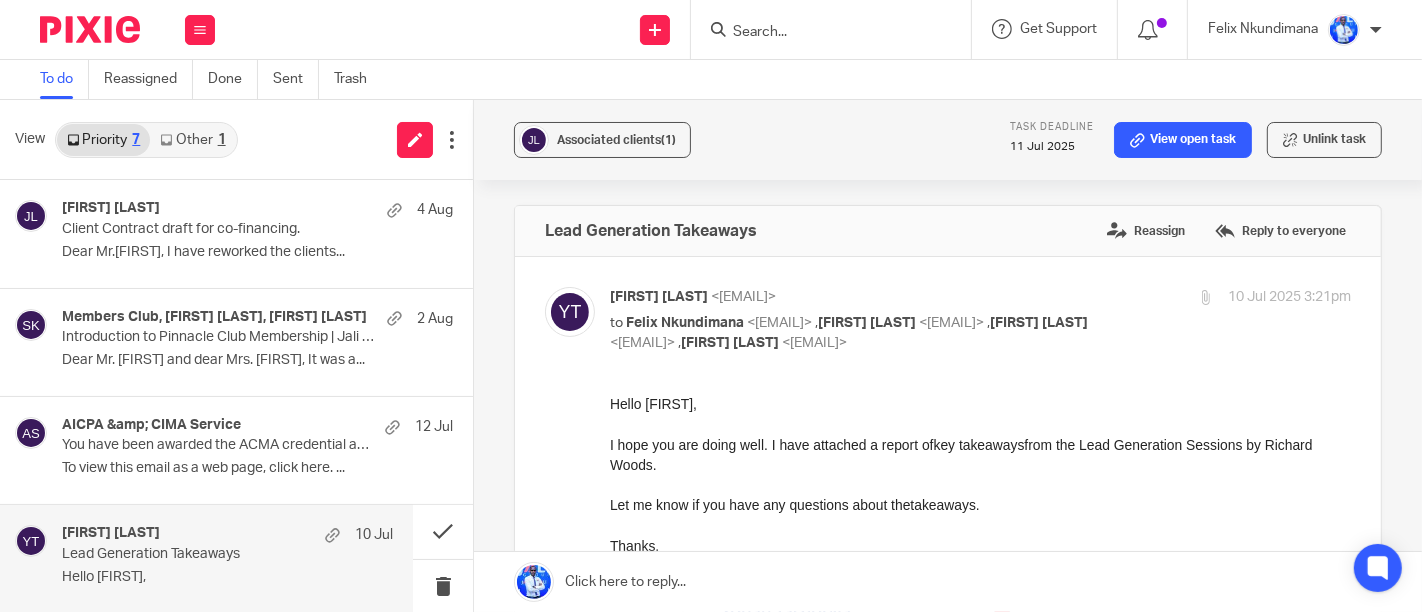 scroll, scrollTop: 0, scrollLeft: 0, axis: both 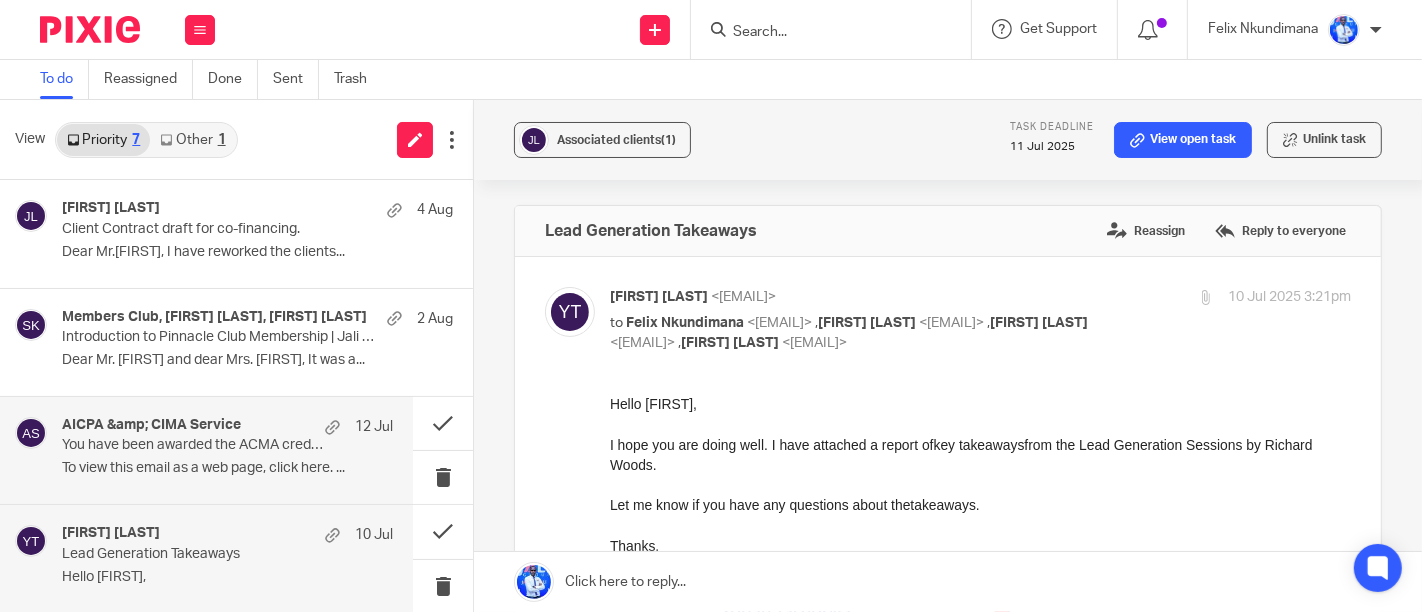 click on "To view this email as a web page, click here.  ..." at bounding box center [227, 468] 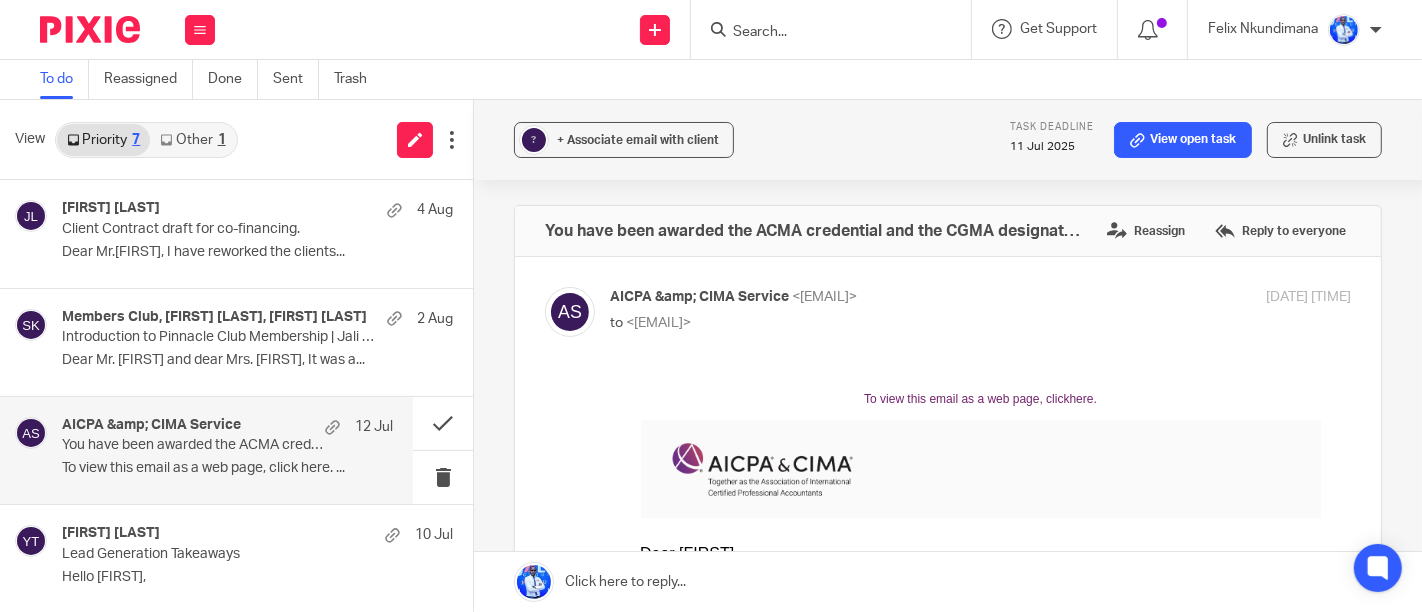 scroll, scrollTop: 0, scrollLeft: 0, axis: both 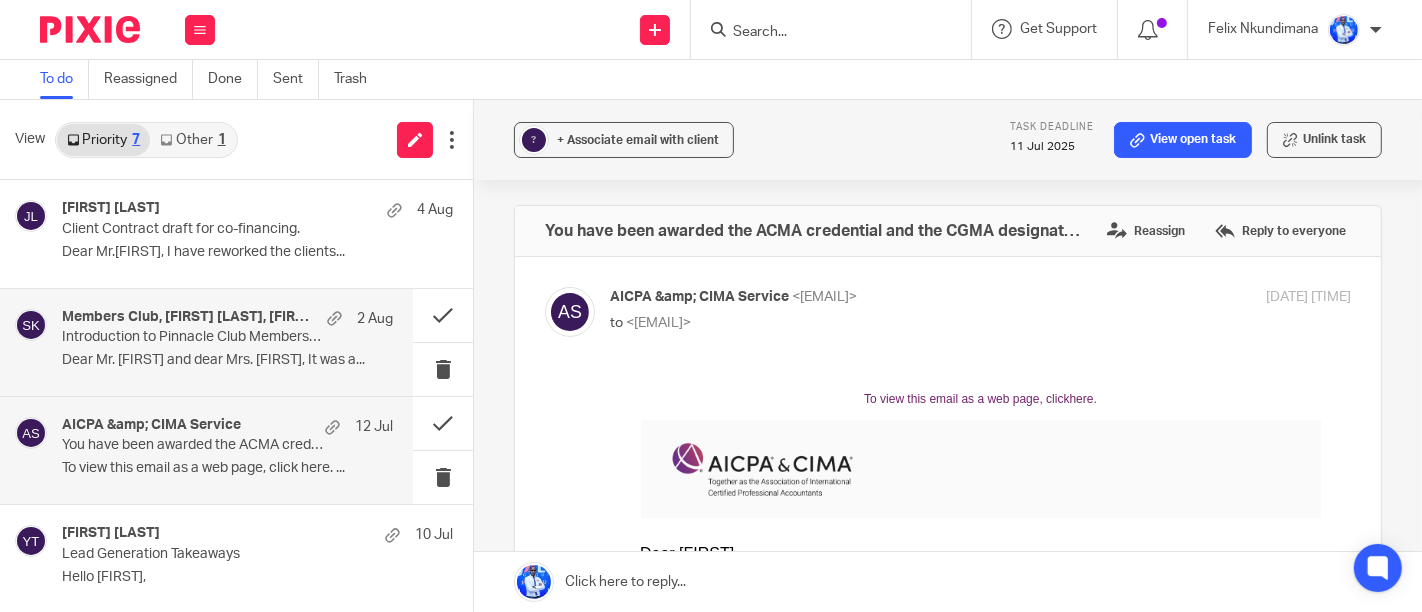 click on "Dear Mr. [FIRST] and dear Mrs. [FIRST],  It was a..." at bounding box center [227, 360] 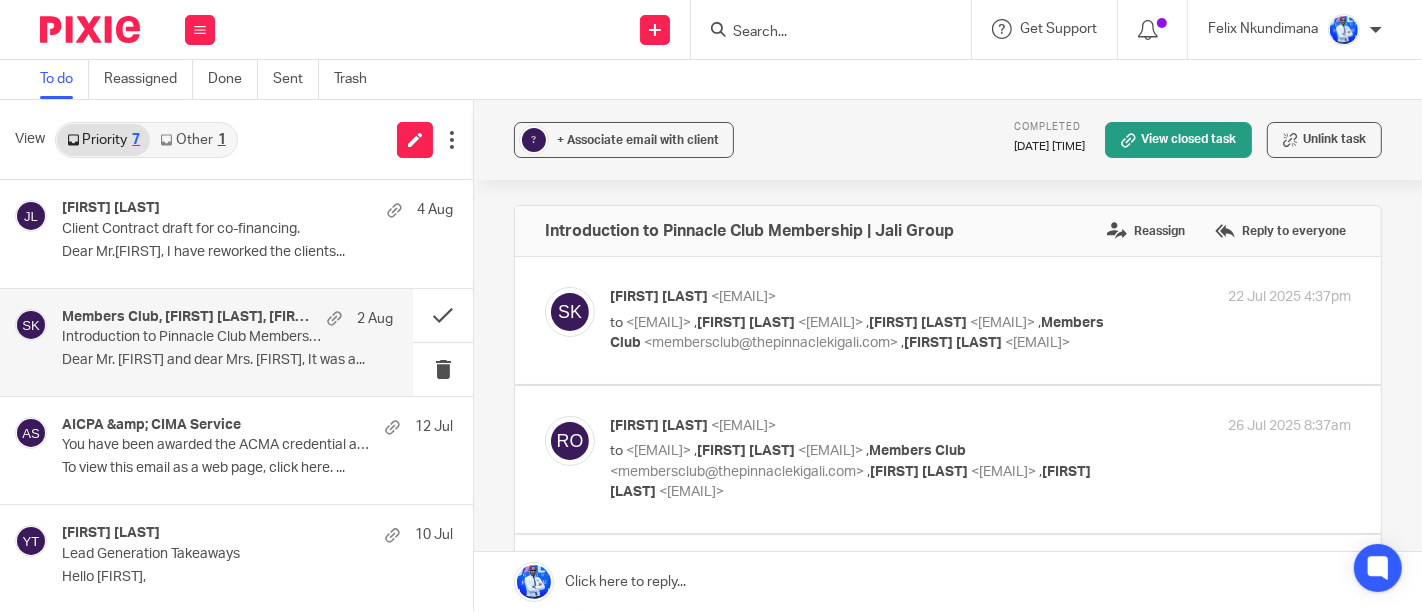 scroll, scrollTop: 0, scrollLeft: 0, axis: both 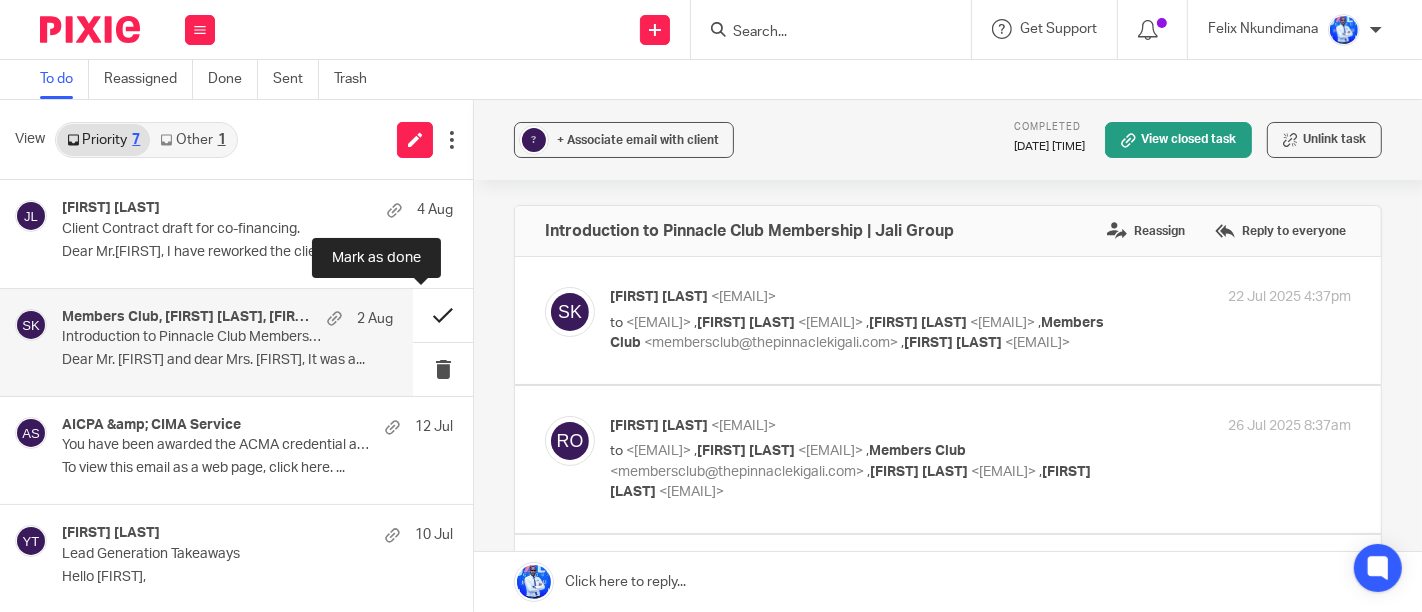 click at bounding box center [443, 315] 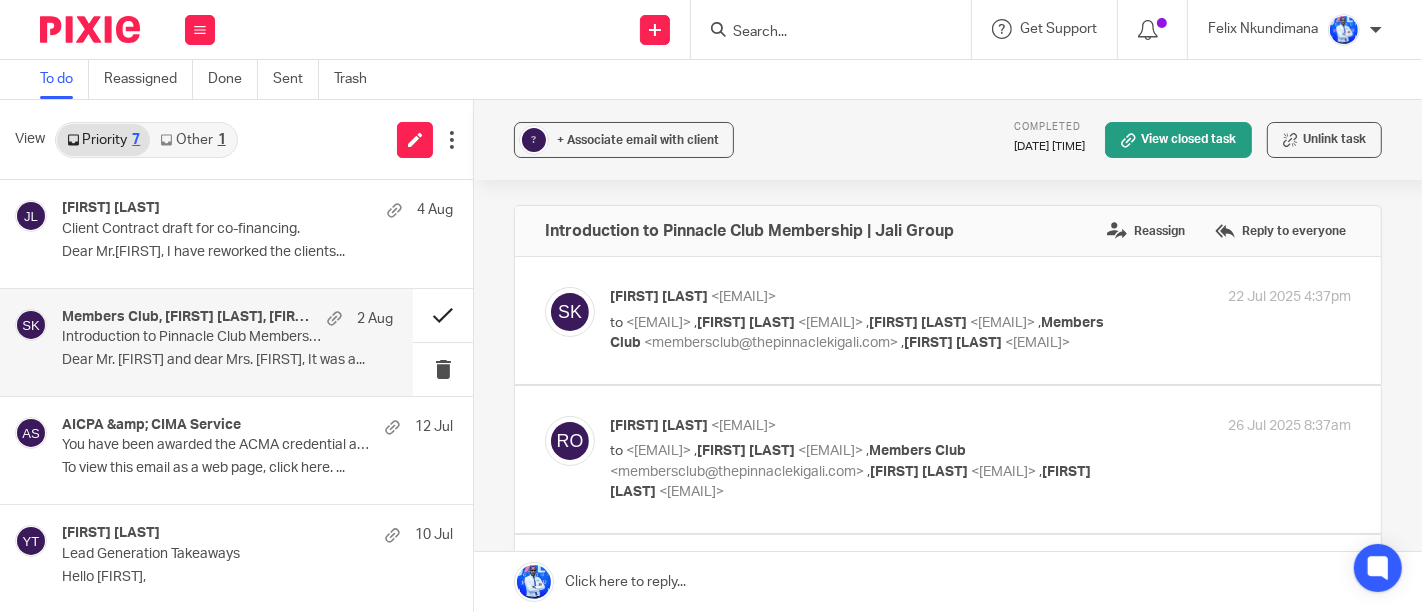 scroll, scrollTop: 0, scrollLeft: 0, axis: both 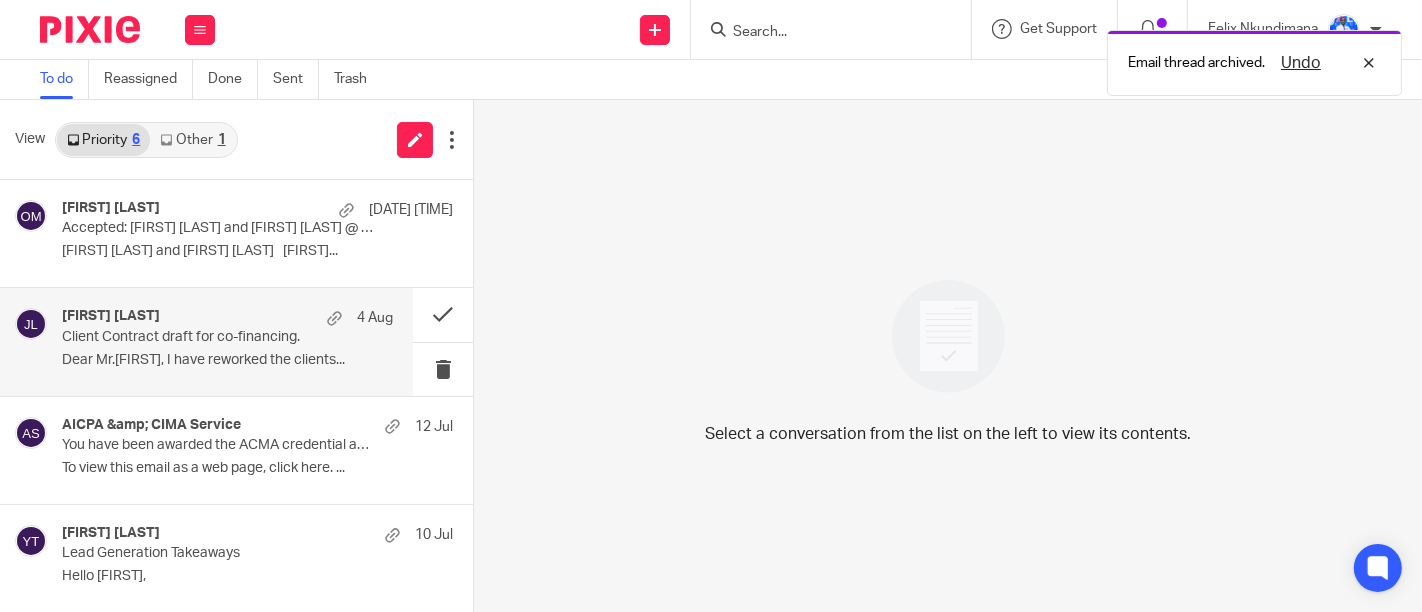 click on "[FIRST] [LAST]
[DATE]" at bounding box center [227, 318] 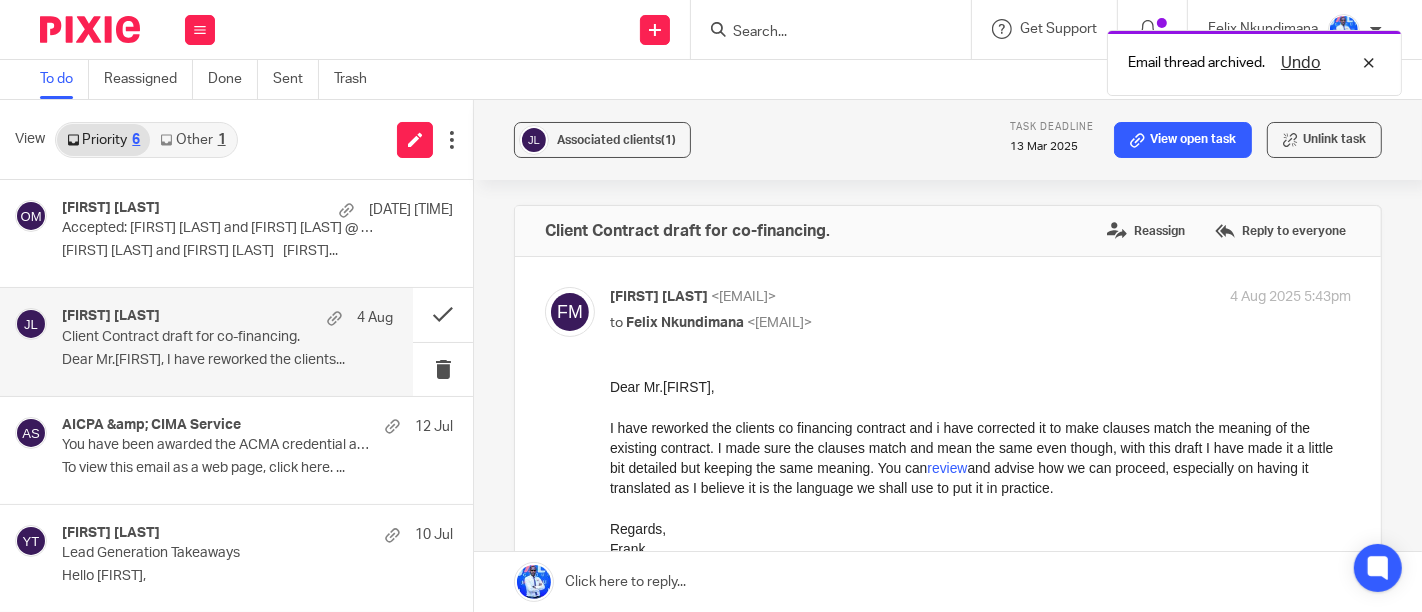 scroll, scrollTop: 0, scrollLeft: 0, axis: both 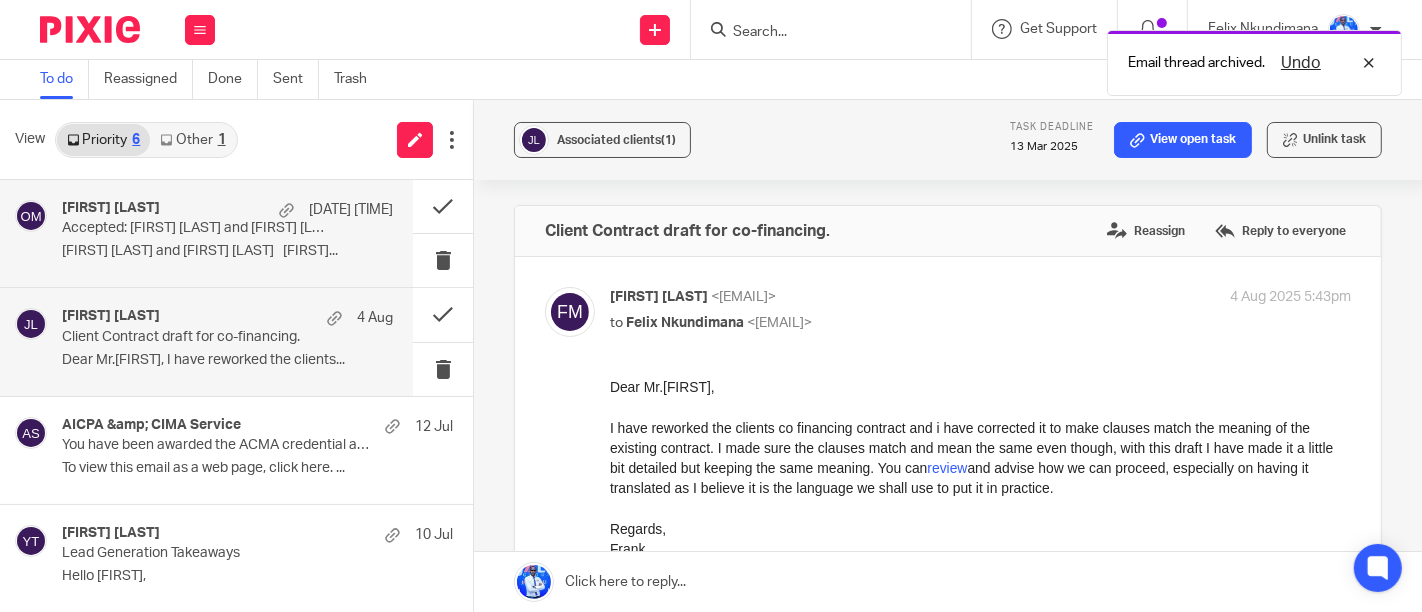click on "[FIRST] [LAST] and [FIRST] [LAST]     [FIRST]..." at bounding box center (227, 251) 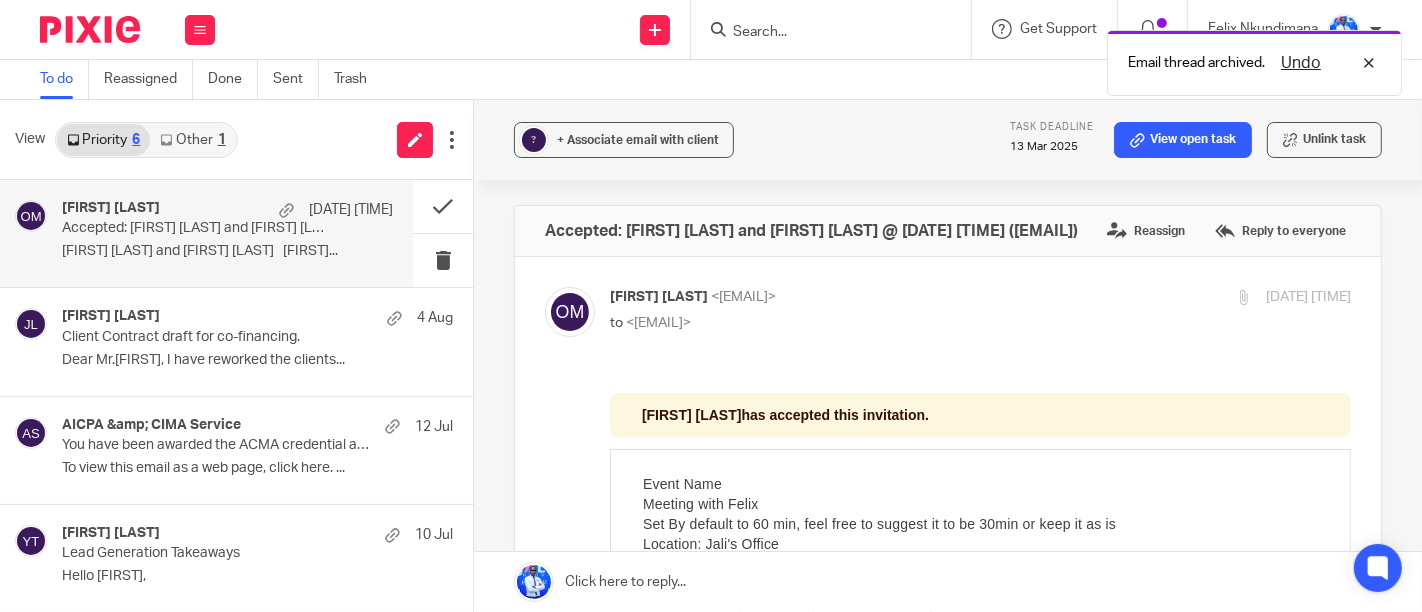 scroll, scrollTop: 0, scrollLeft: 0, axis: both 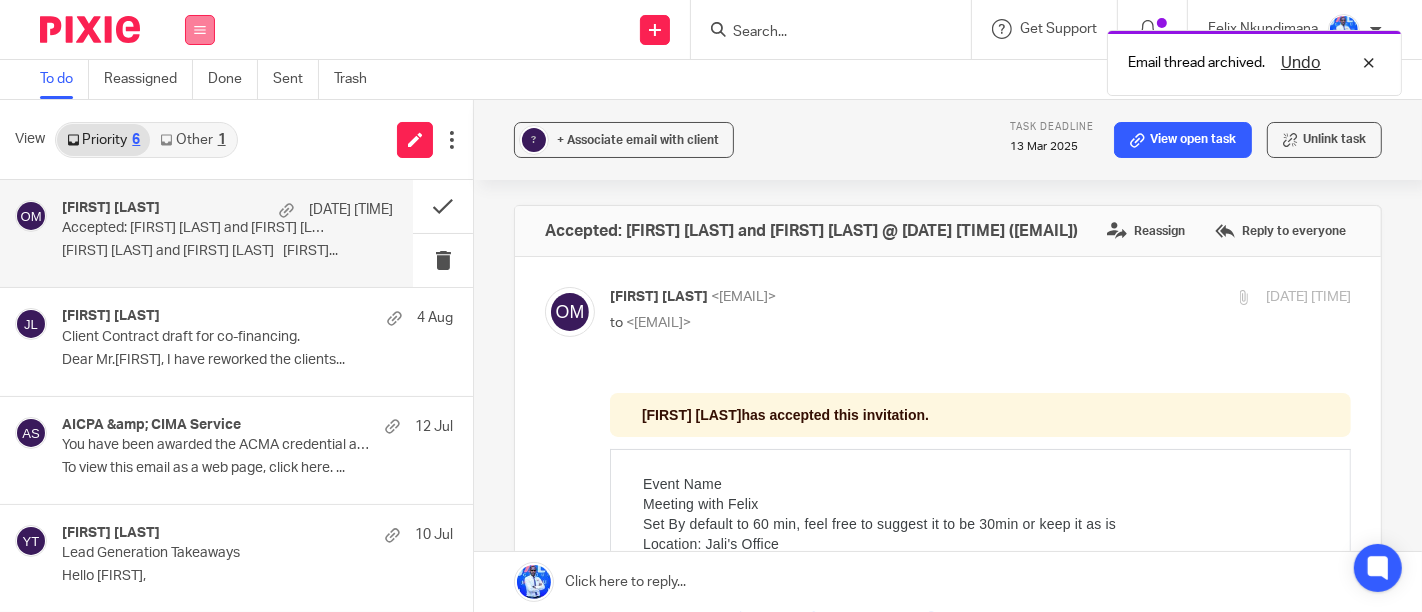 click at bounding box center (200, 30) 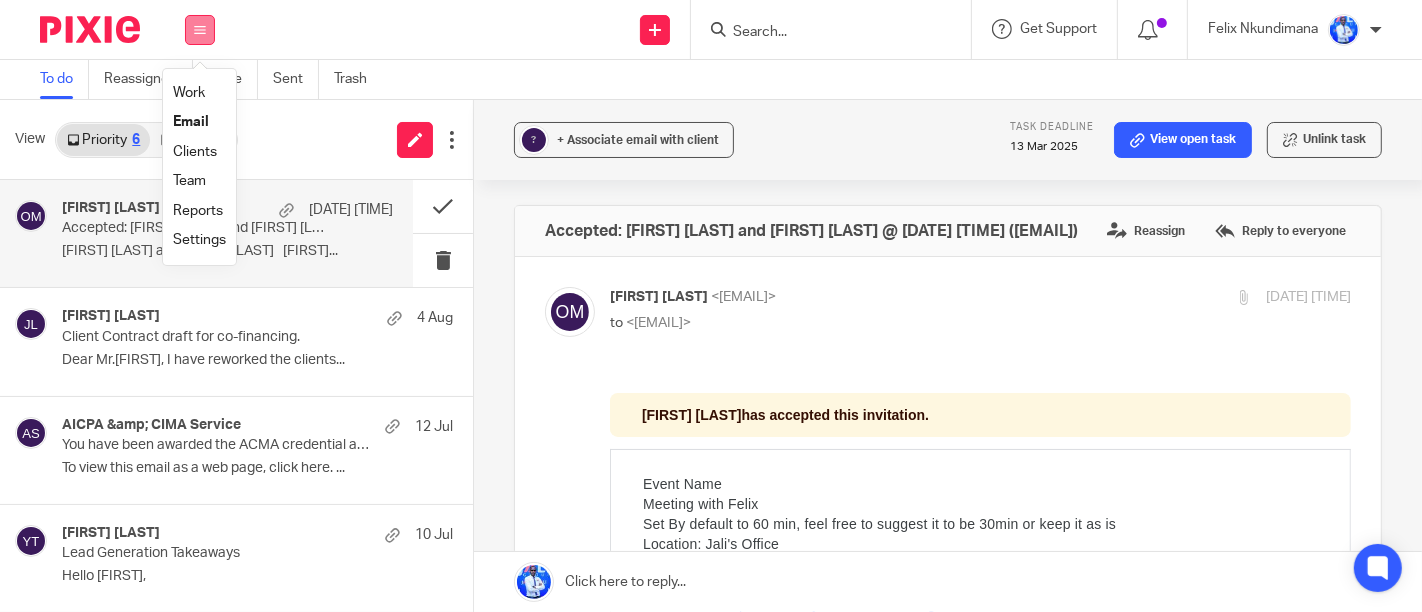 click at bounding box center (200, 30) 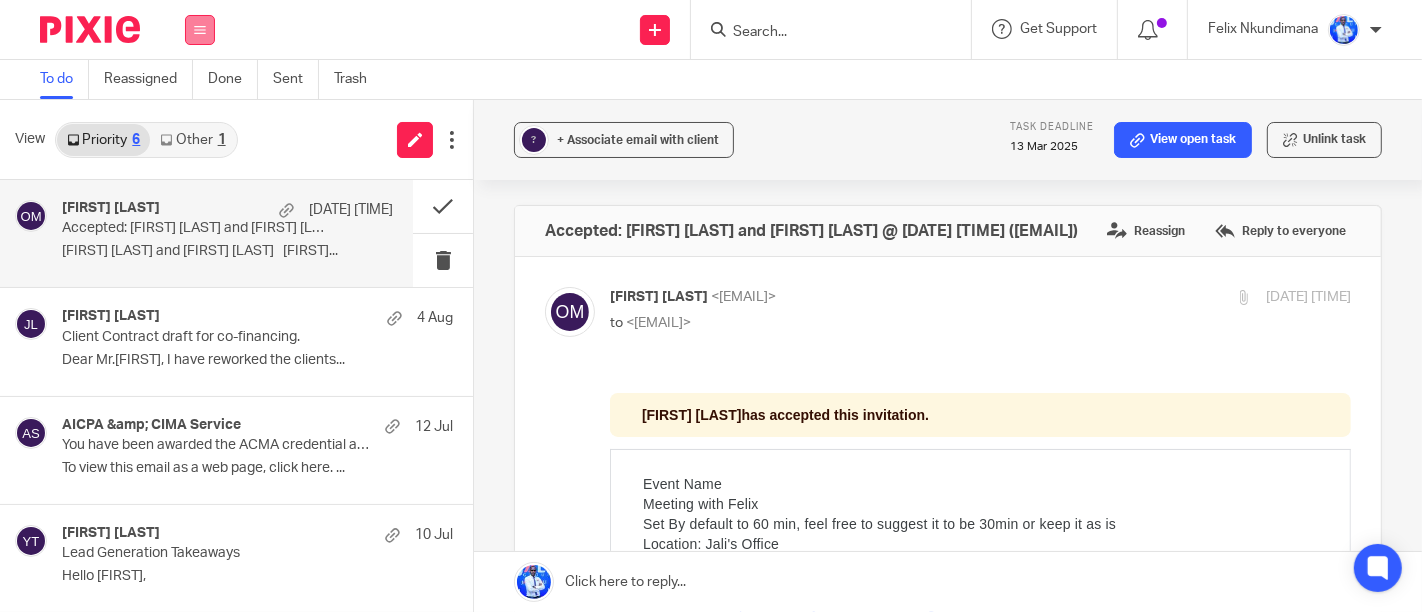 click at bounding box center [200, 30] 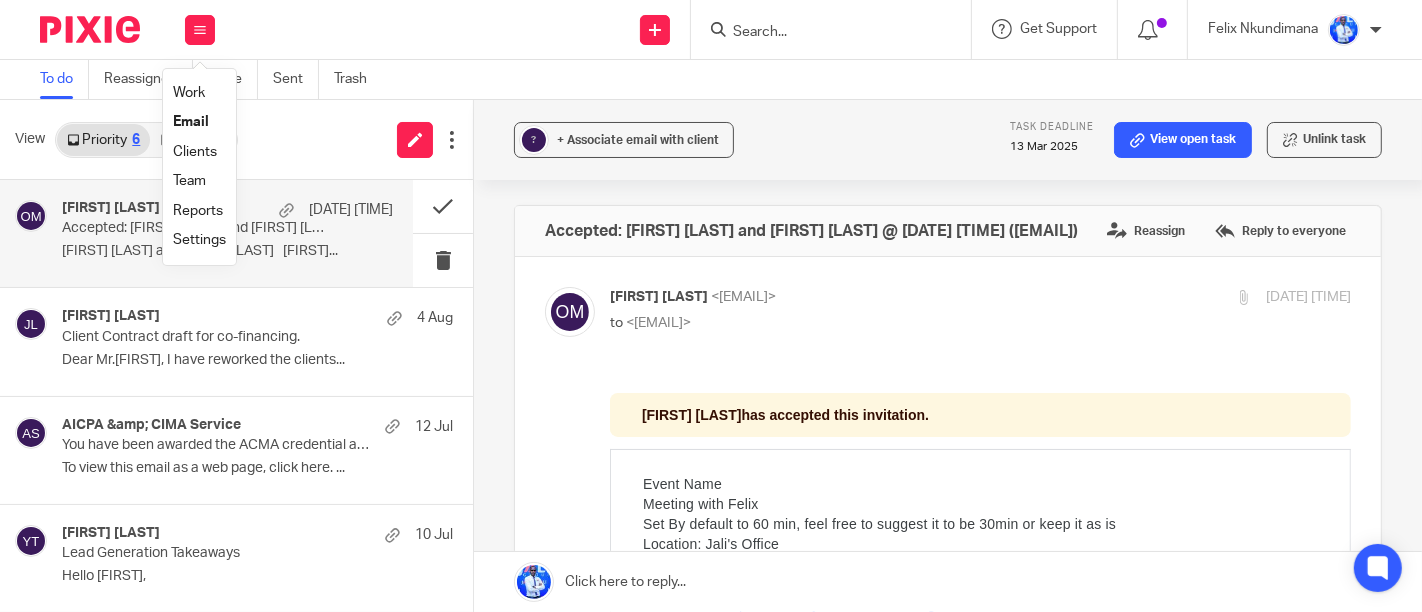 click on "Work" at bounding box center (189, 93) 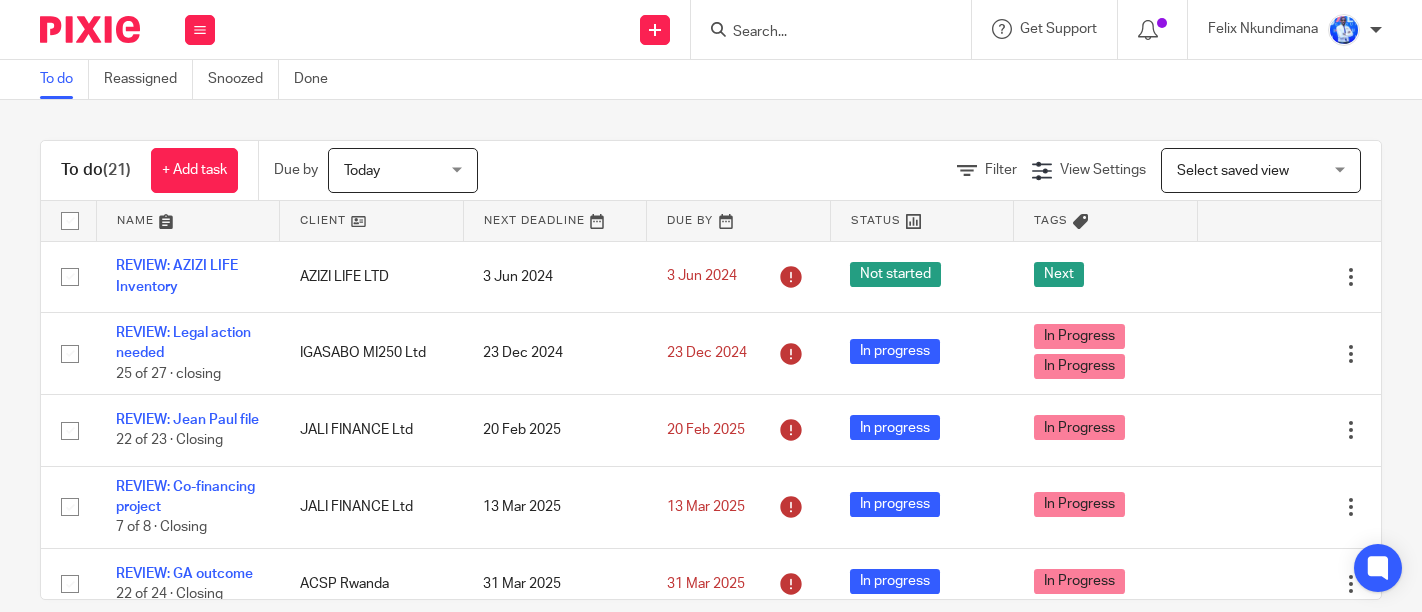 scroll, scrollTop: 0, scrollLeft: 0, axis: both 